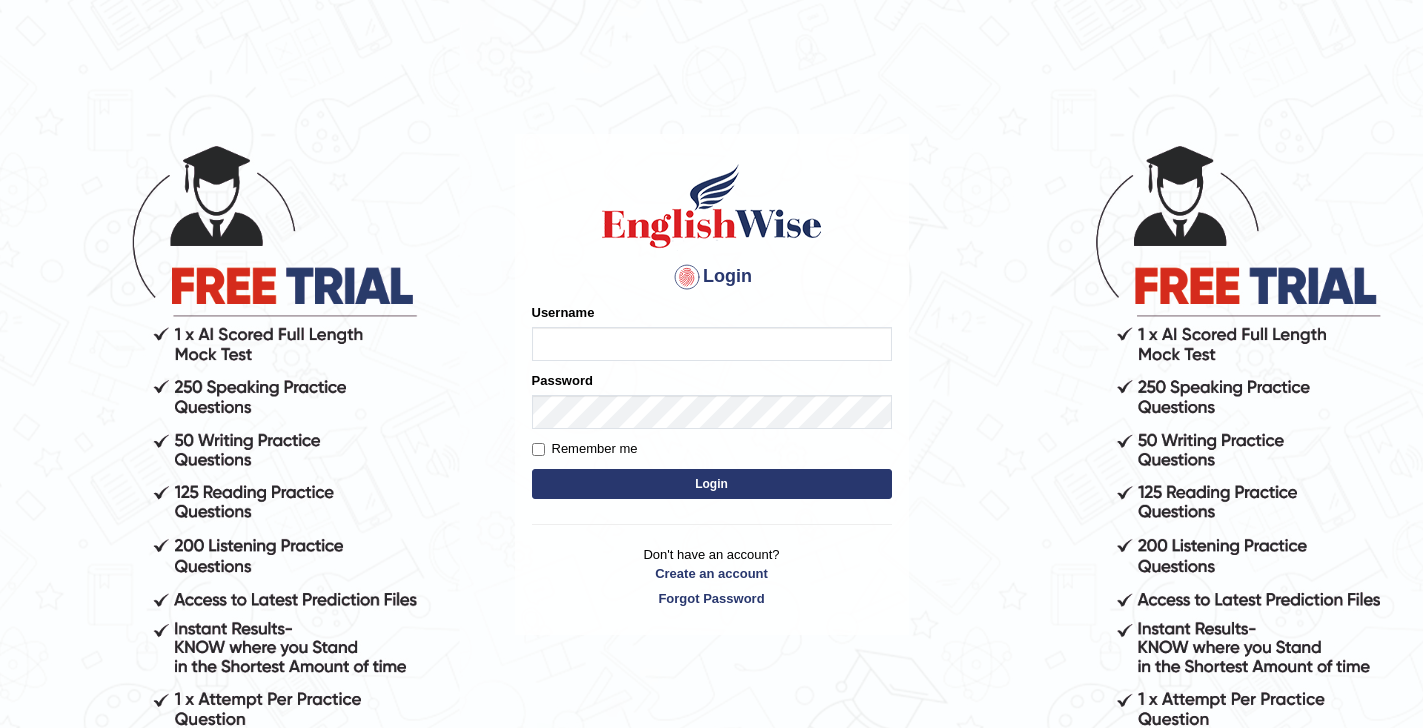 scroll, scrollTop: 0, scrollLeft: 0, axis: both 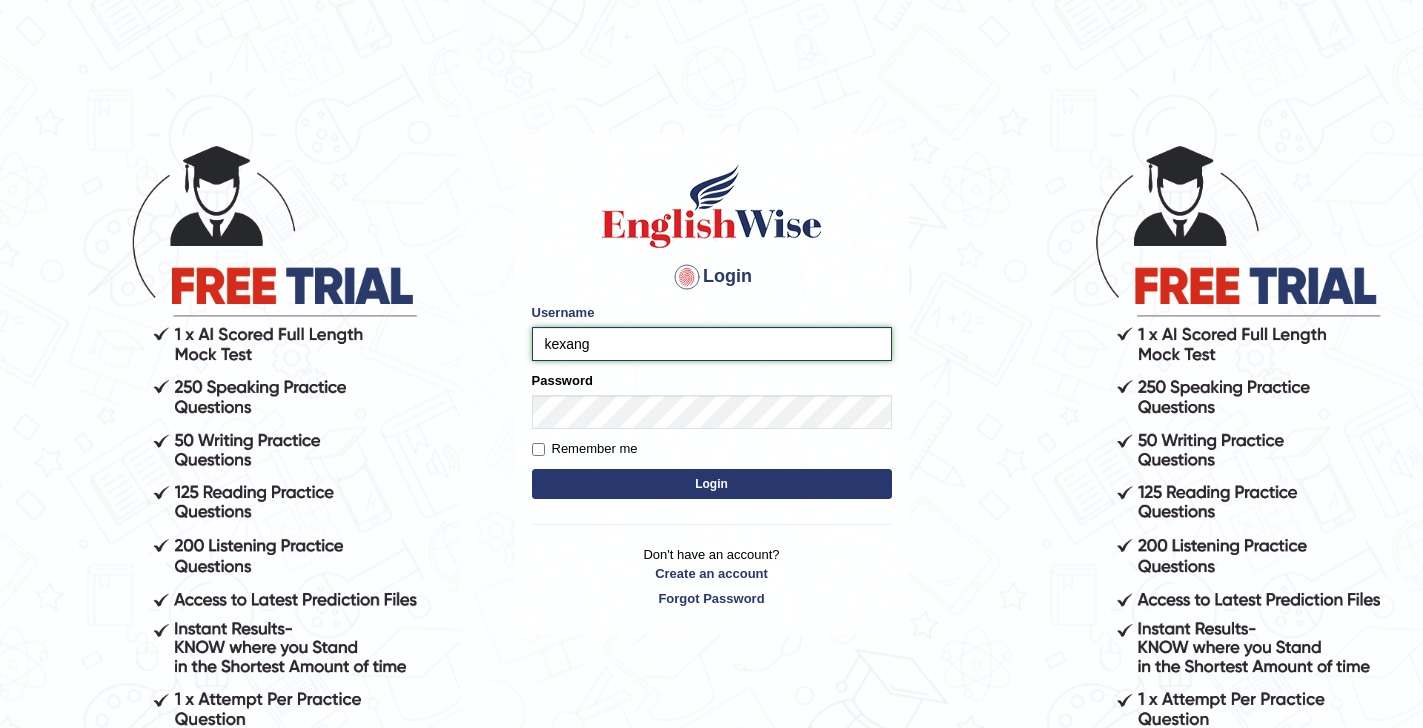 type on "[USERNAME]" 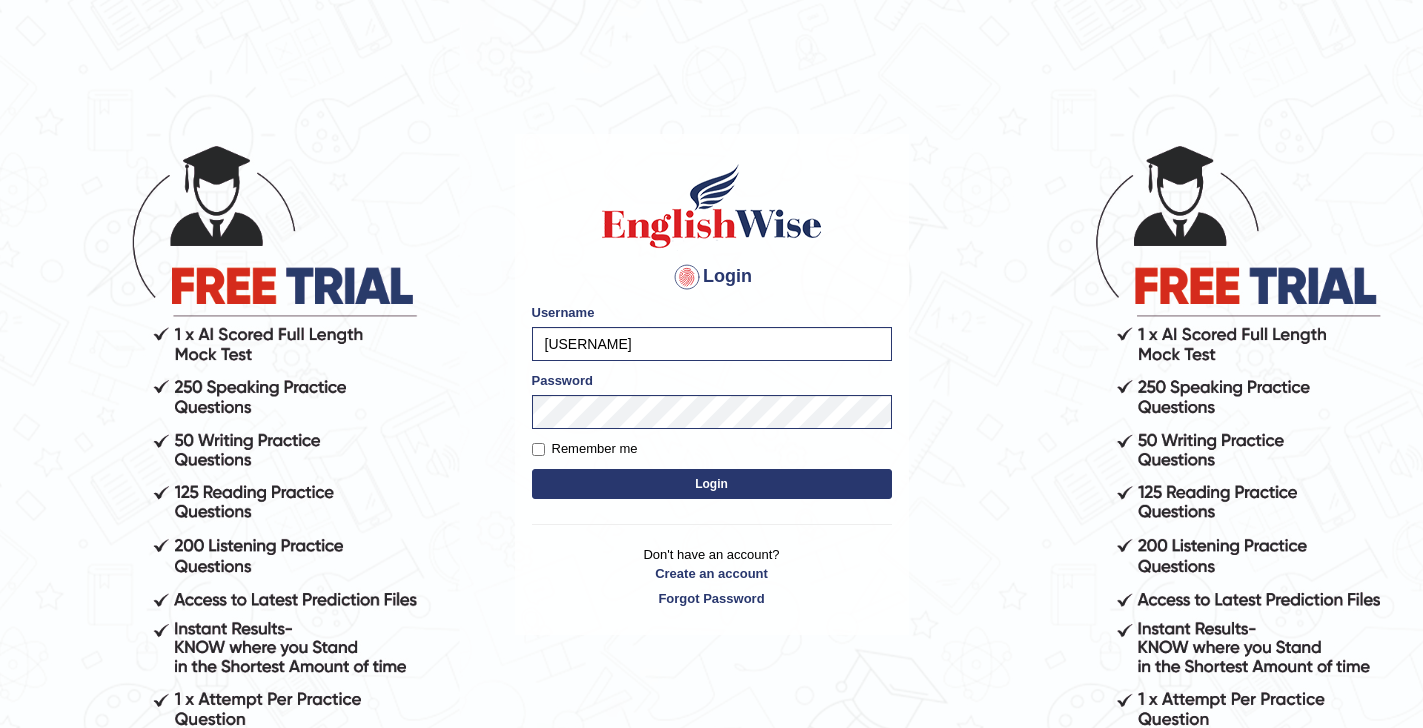 click on "Login" at bounding box center [712, 484] 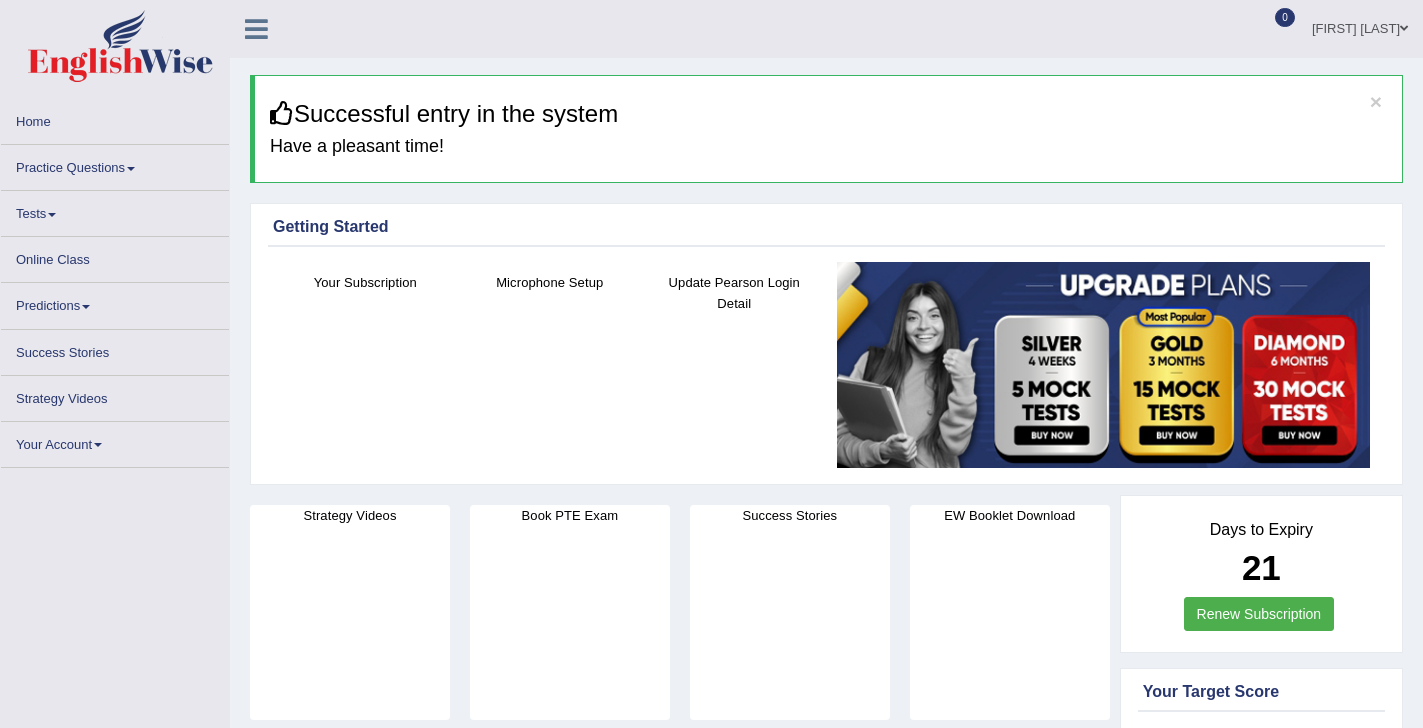 scroll, scrollTop: 0, scrollLeft: 0, axis: both 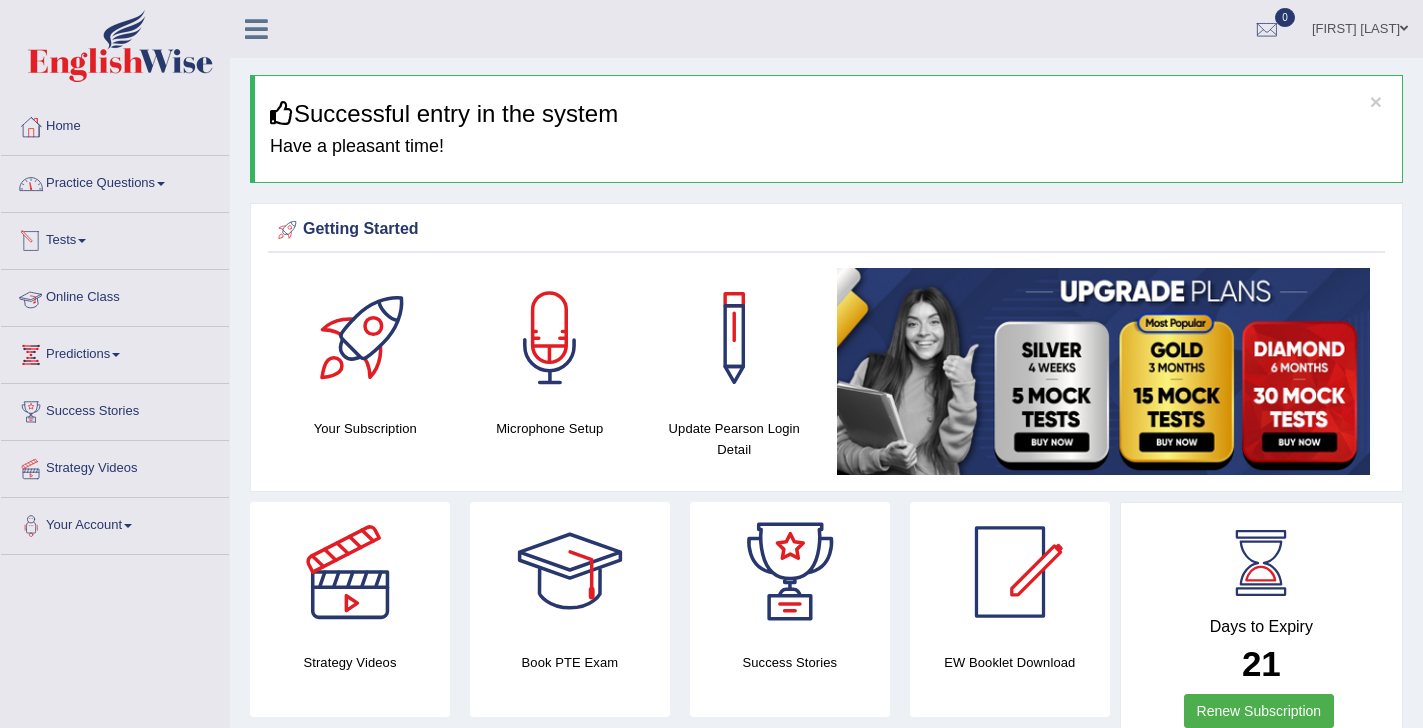 click on "Practice Questions" at bounding box center (115, 181) 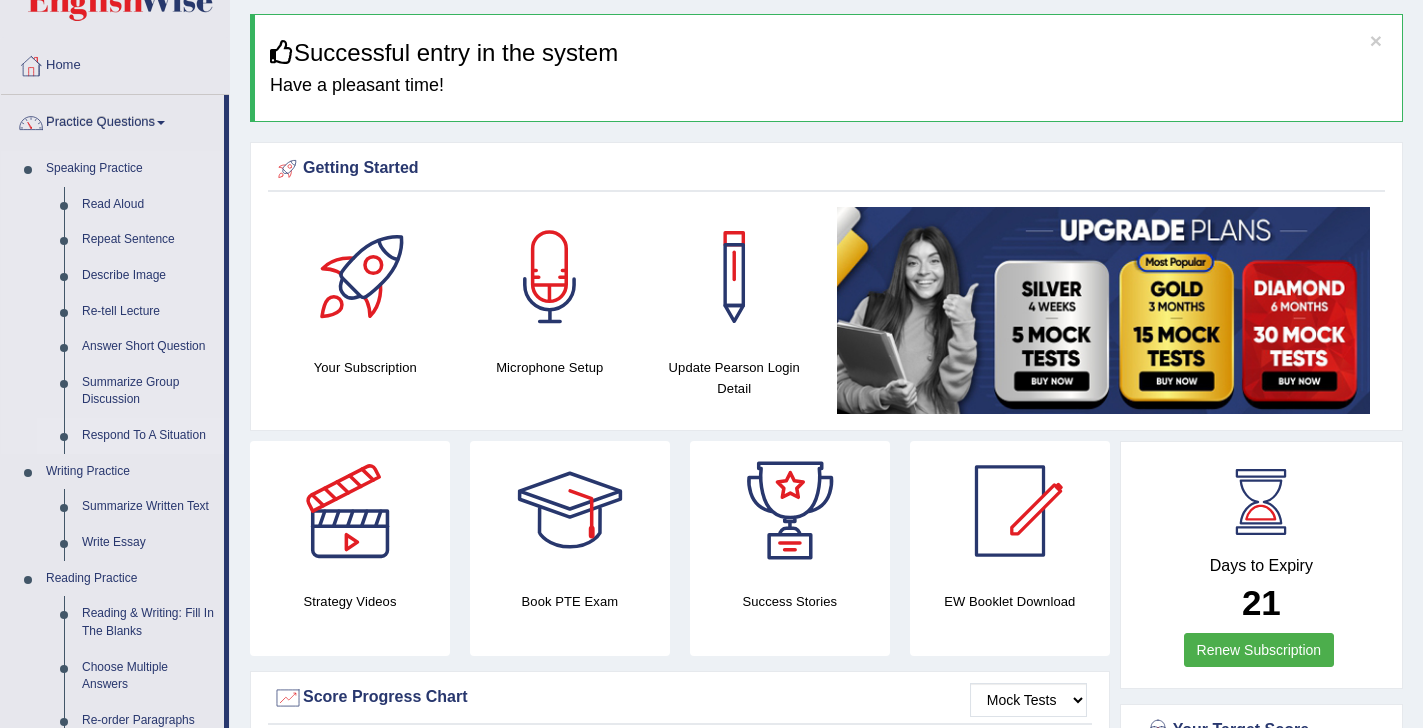 scroll, scrollTop: 59, scrollLeft: 0, axis: vertical 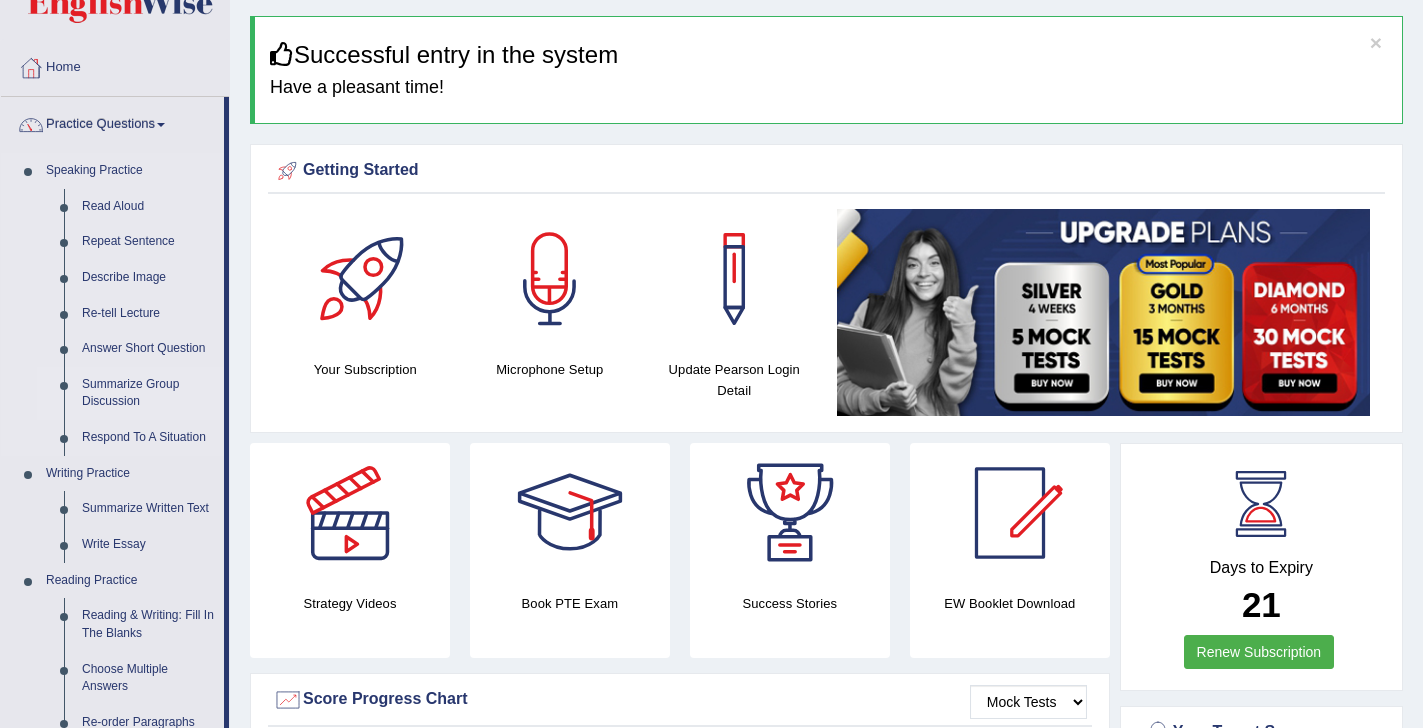 click on "Summarize Group Discussion" at bounding box center [148, 393] 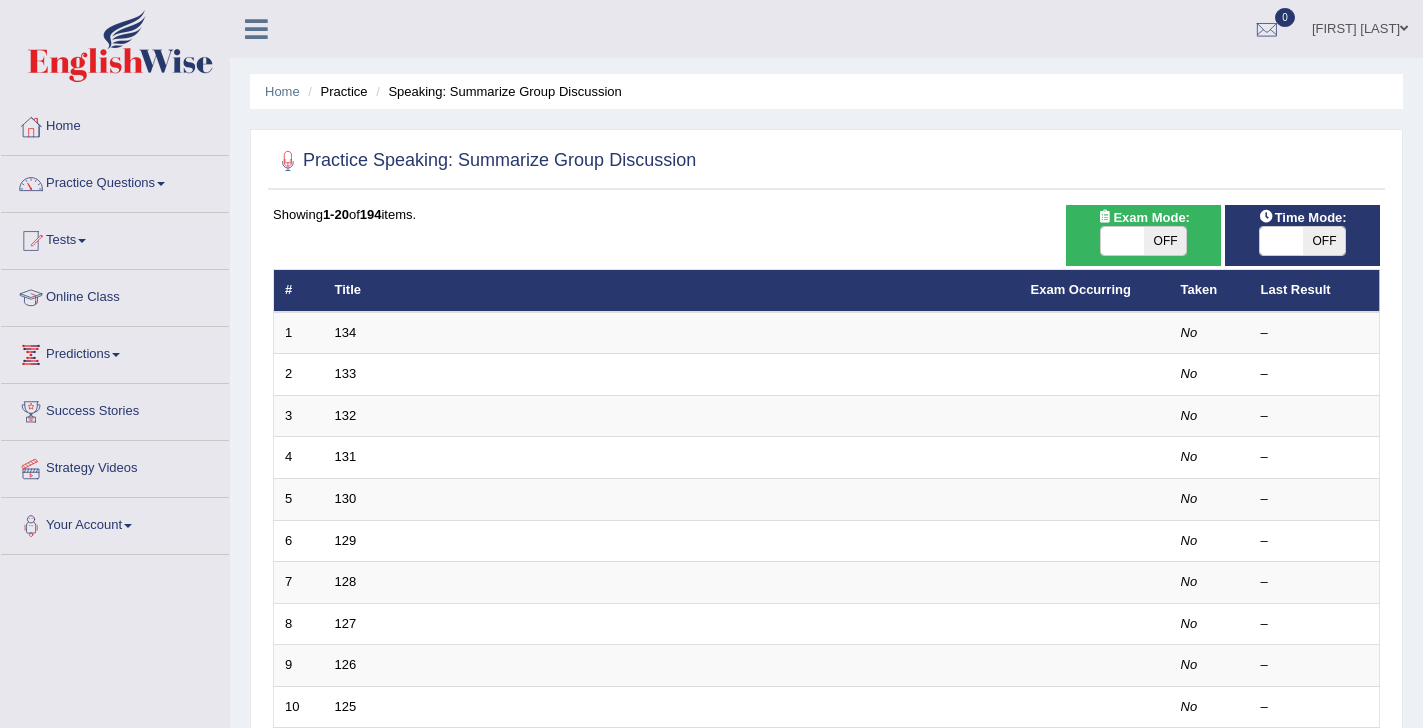 scroll, scrollTop: 0, scrollLeft: 0, axis: both 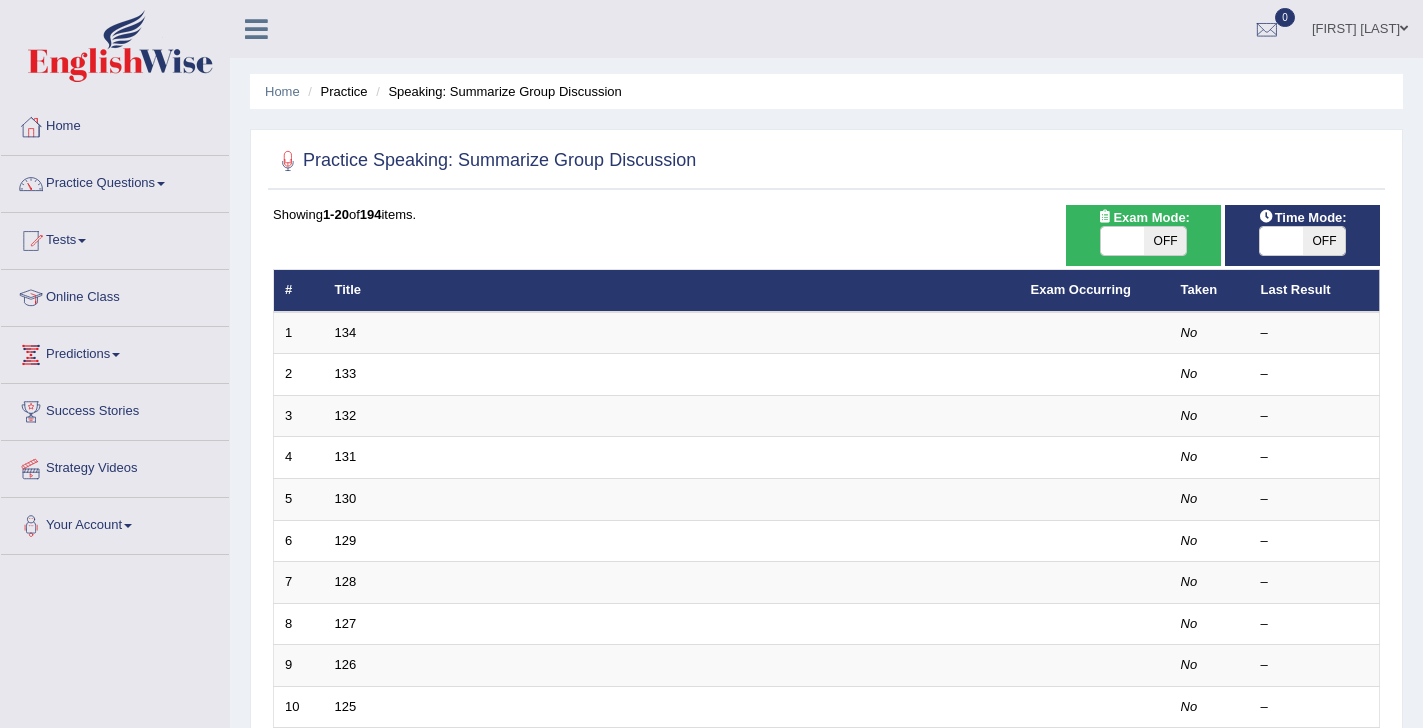click on "OFF" at bounding box center (1165, 241) 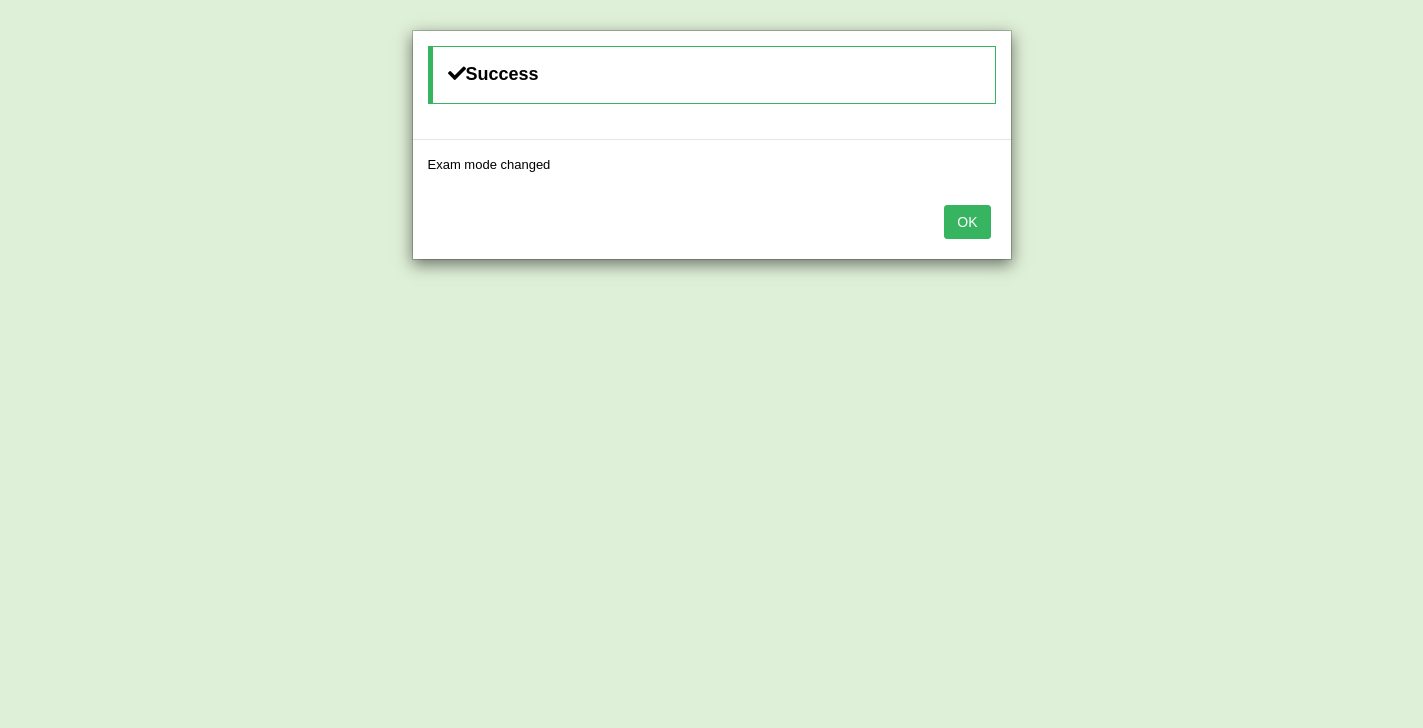 click on "OK" at bounding box center (967, 222) 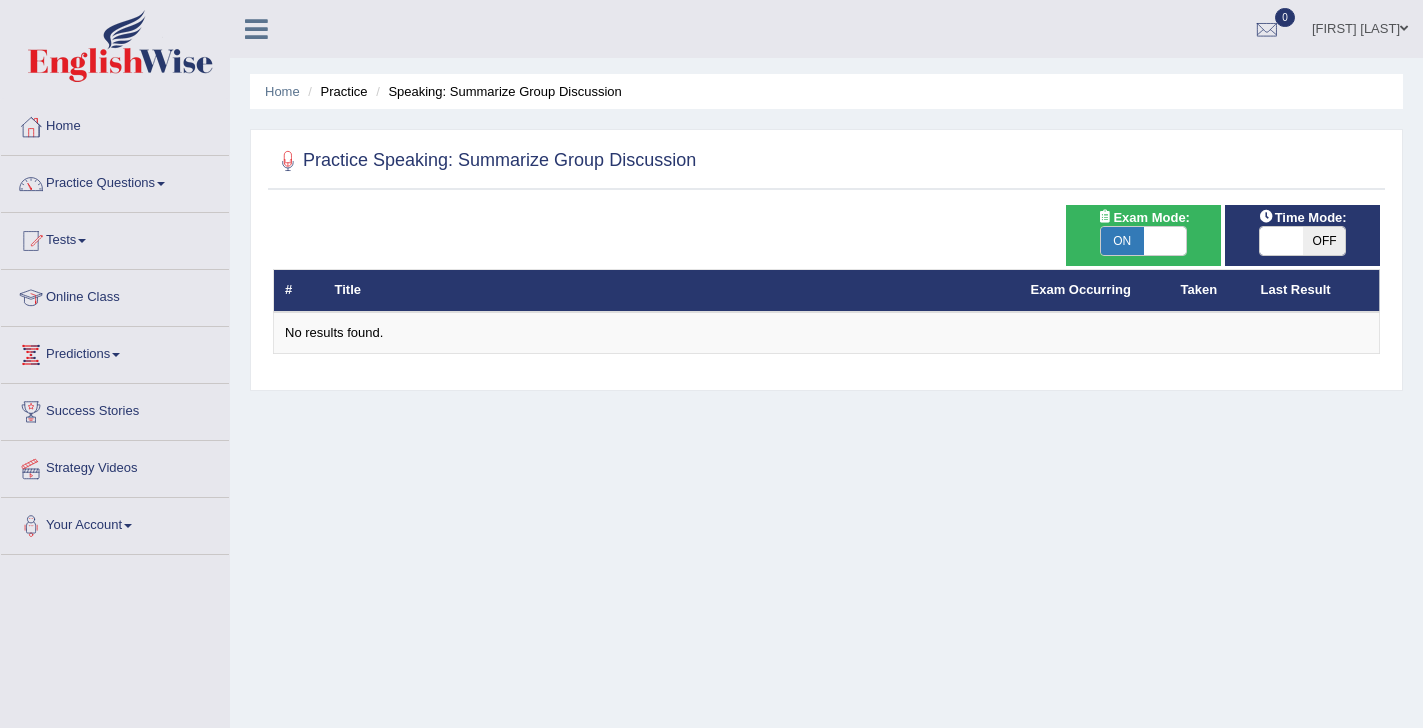 scroll, scrollTop: 0, scrollLeft: 0, axis: both 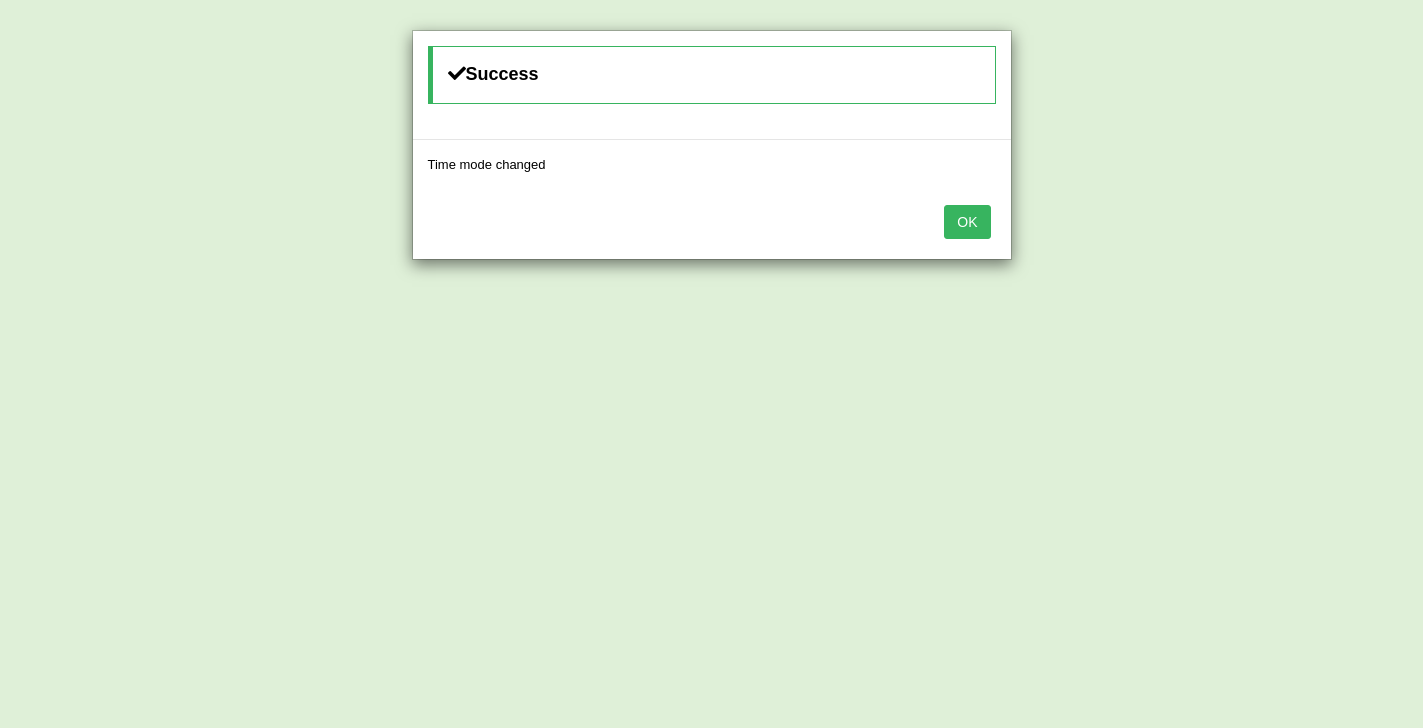 click on "OK" at bounding box center [967, 222] 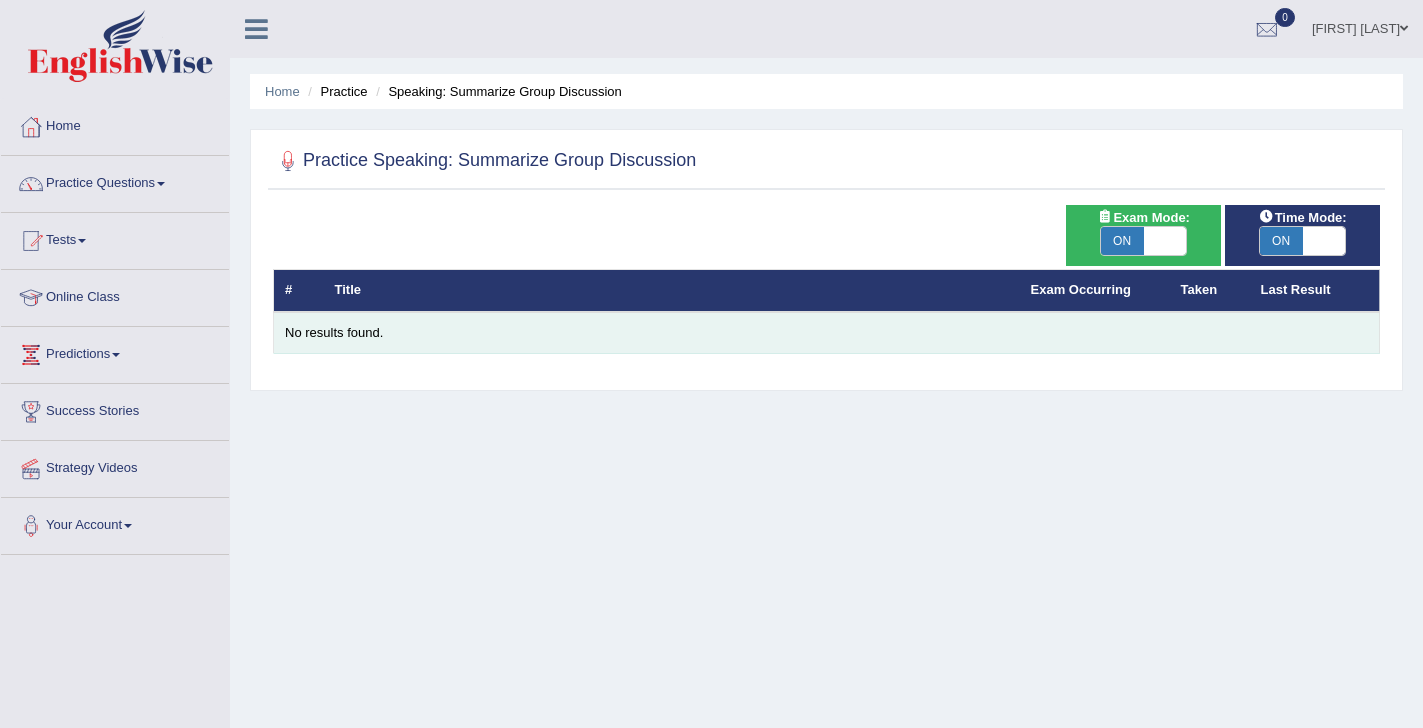 click on "No results found." at bounding box center (826, 333) 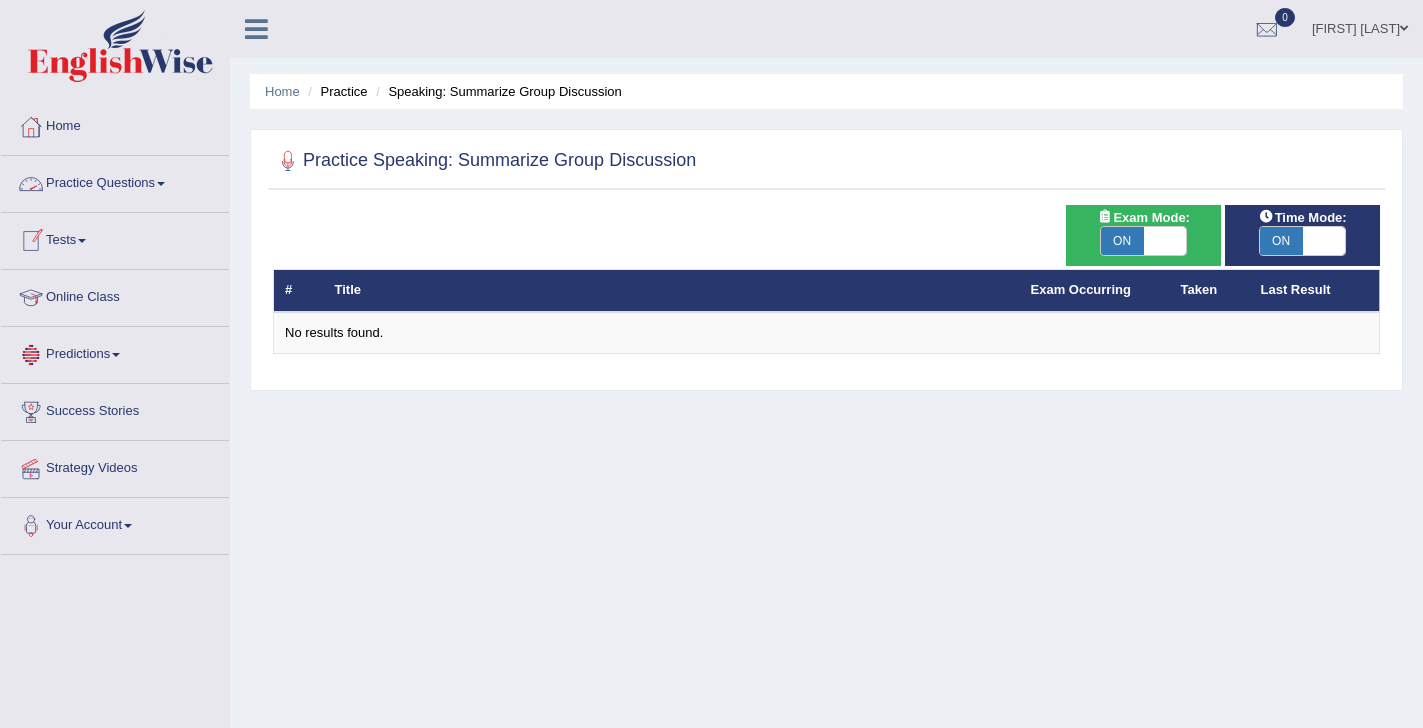 click on "Practice Questions" at bounding box center [115, 181] 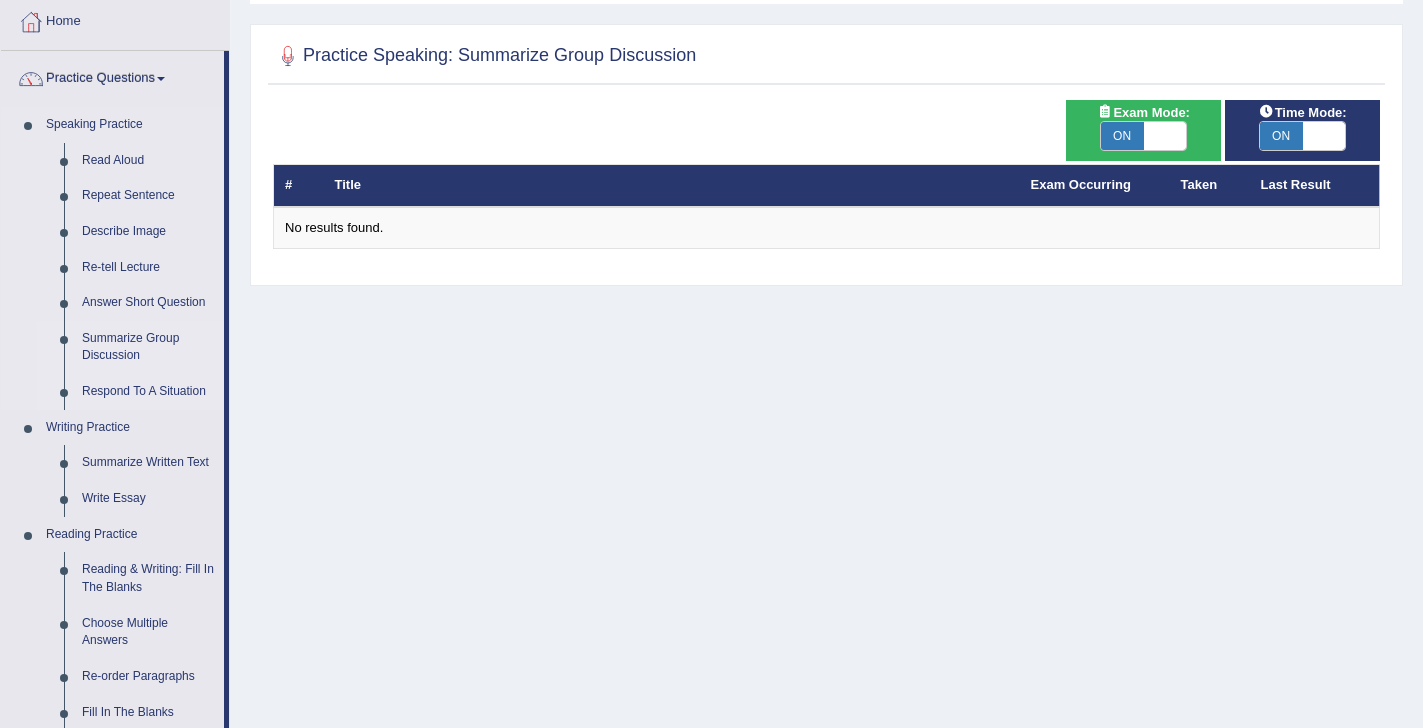 scroll, scrollTop: 109, scrollLeft: 0, axis: vertical 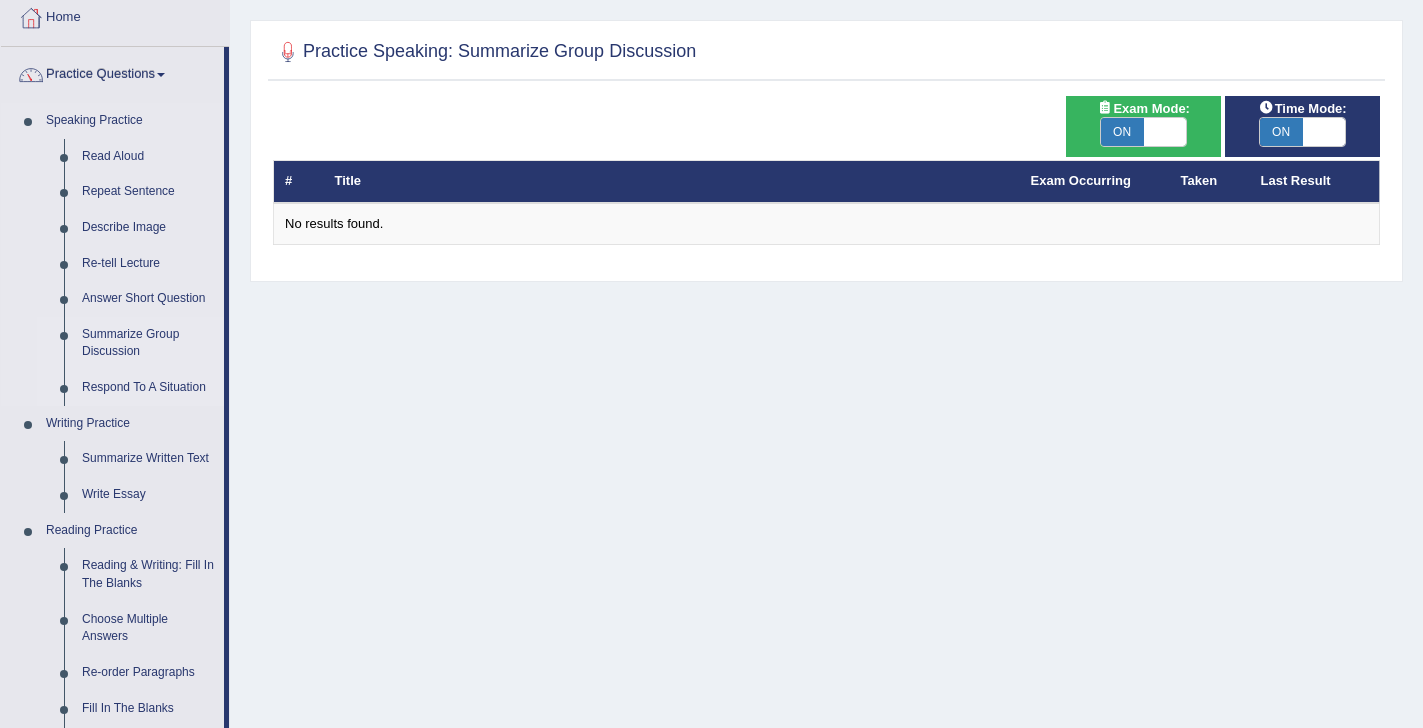 click on "Respond To A Situation" at bounding box center (148, 388) 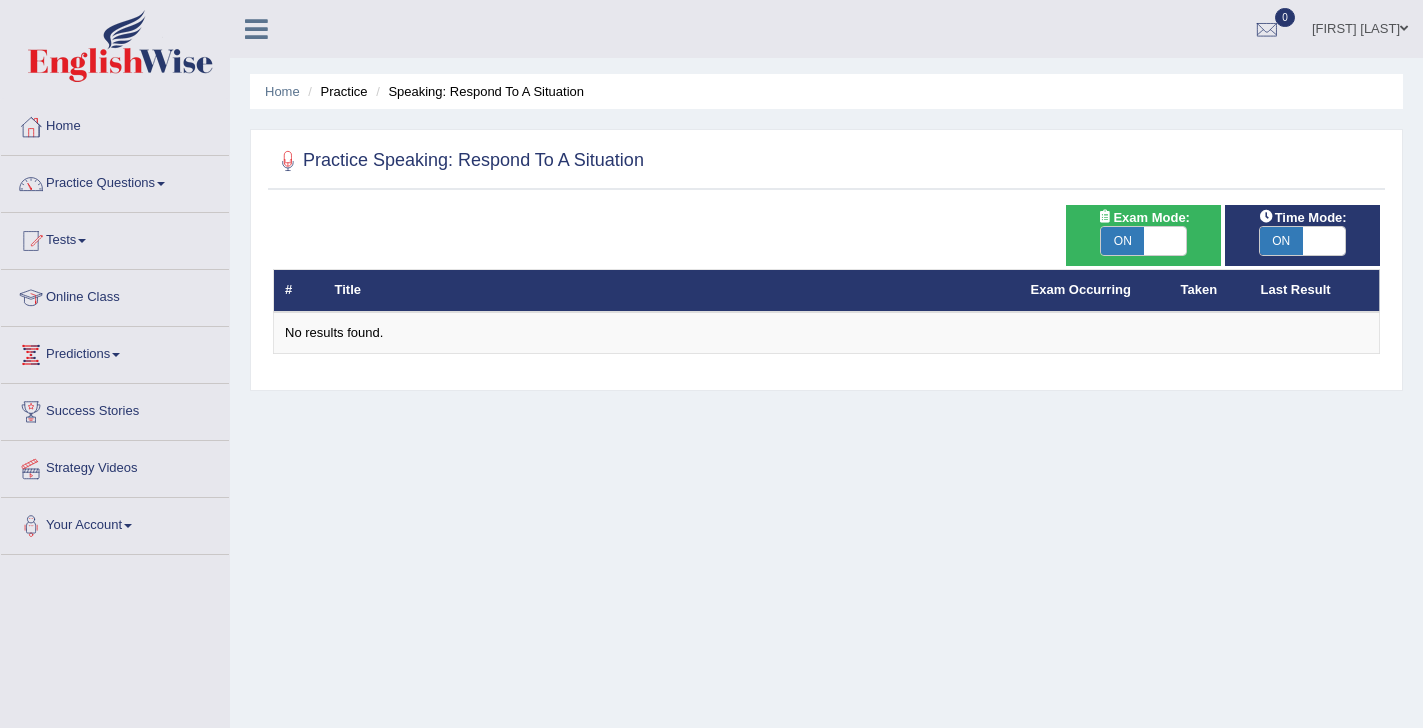scroll, scrollTop: 0, scrollLeft: 0, axis: both 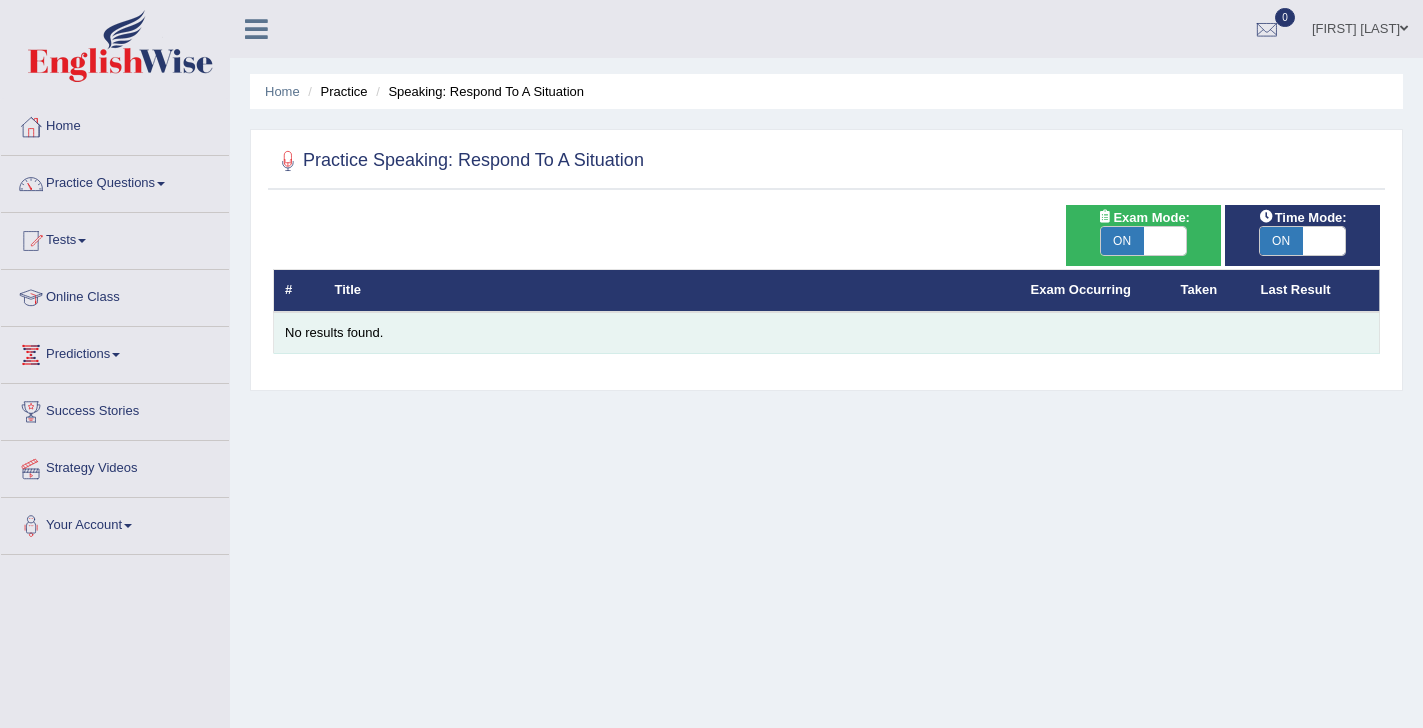 click on "No results found." at bounding box center (826, 333) 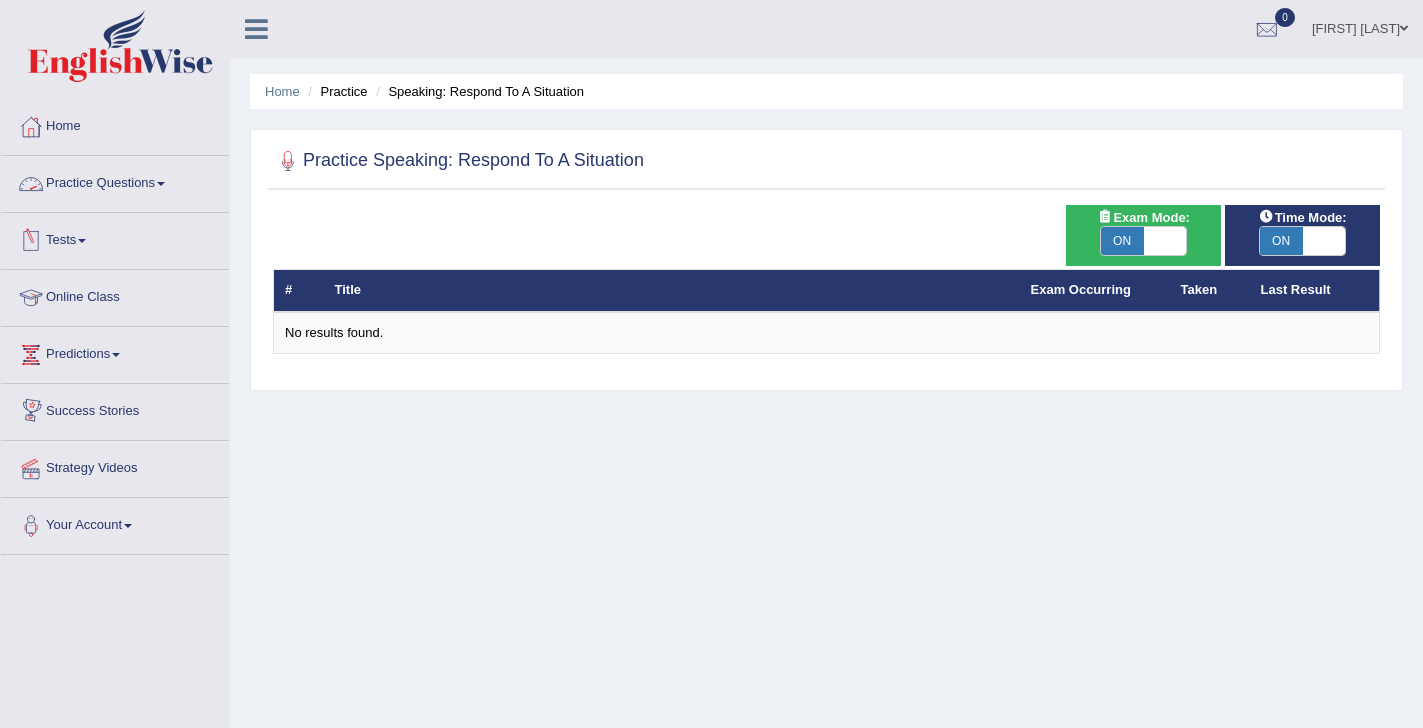 click on "Practice Questions" at bounding box center [115, 181] 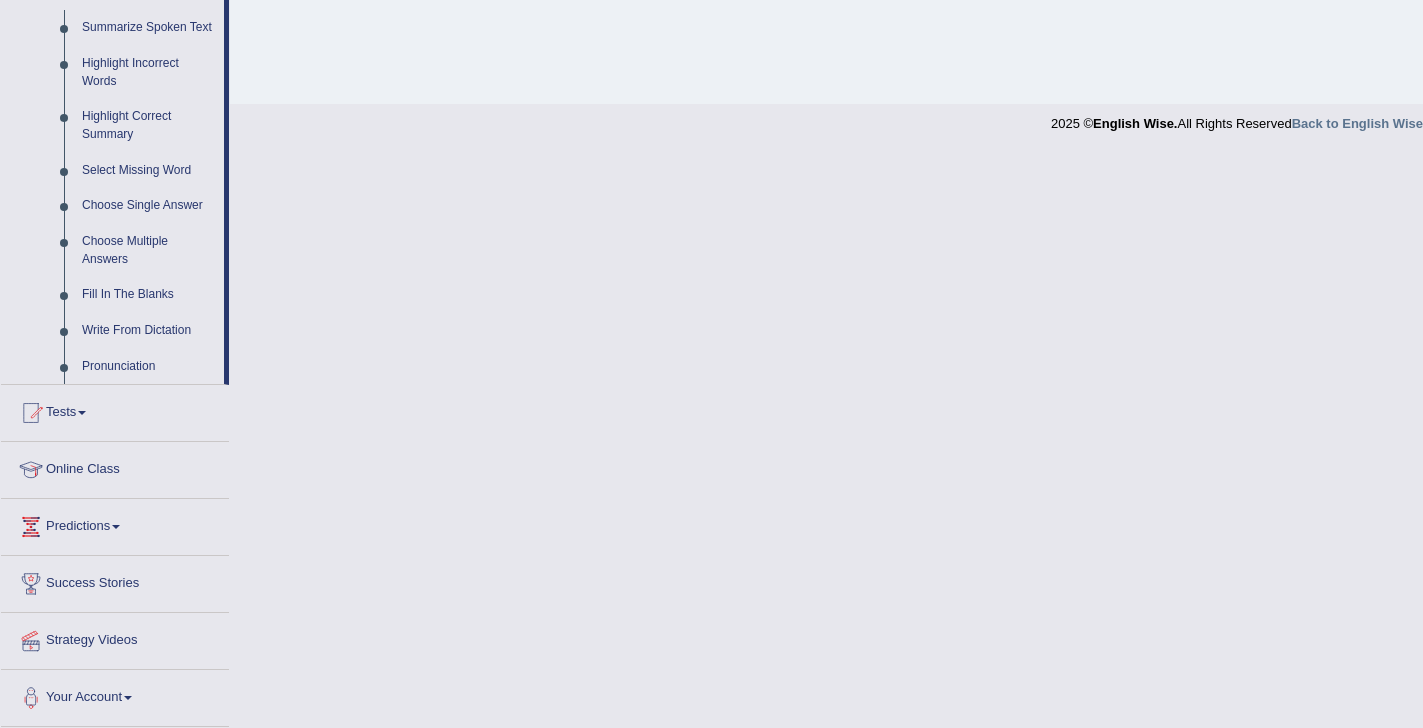 scroll, scrollTop: 910, scrollLeft: 0, axis: vertical 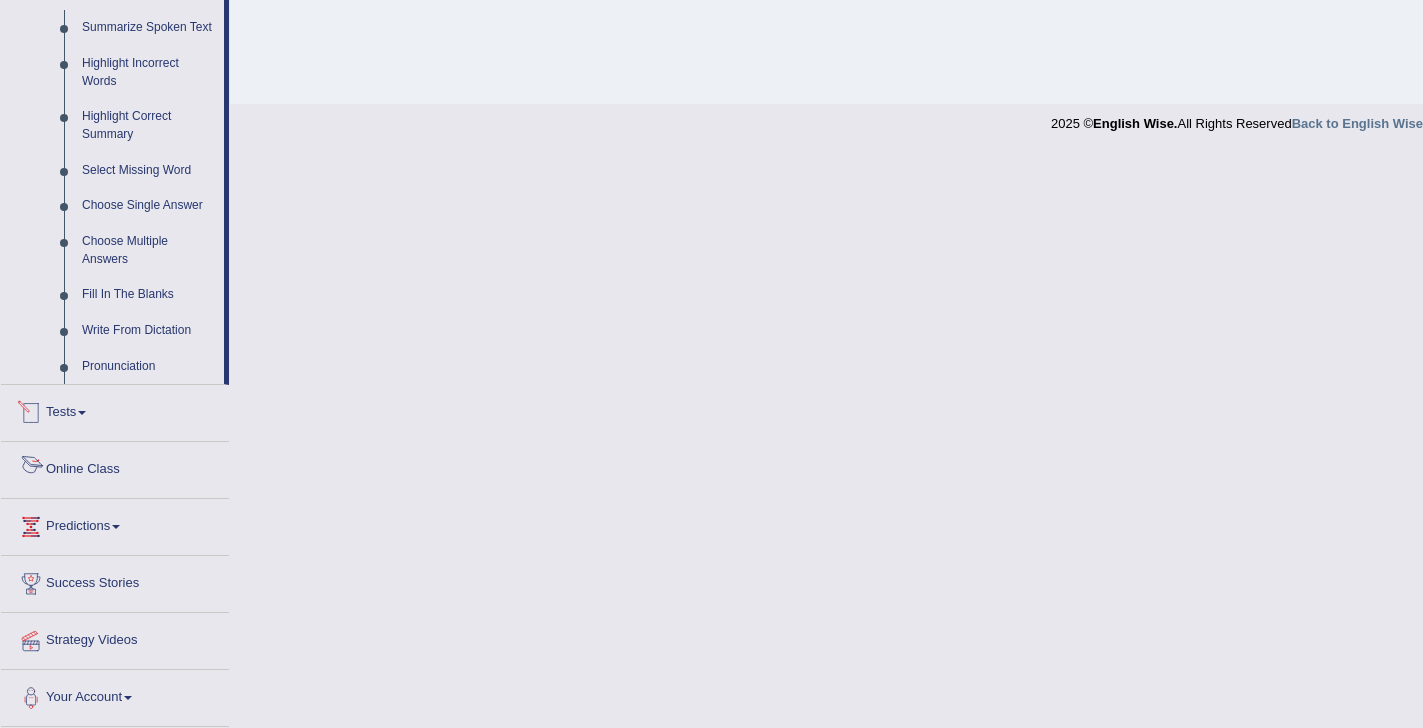 click on "Online Class" at bounding box center [115, 467] 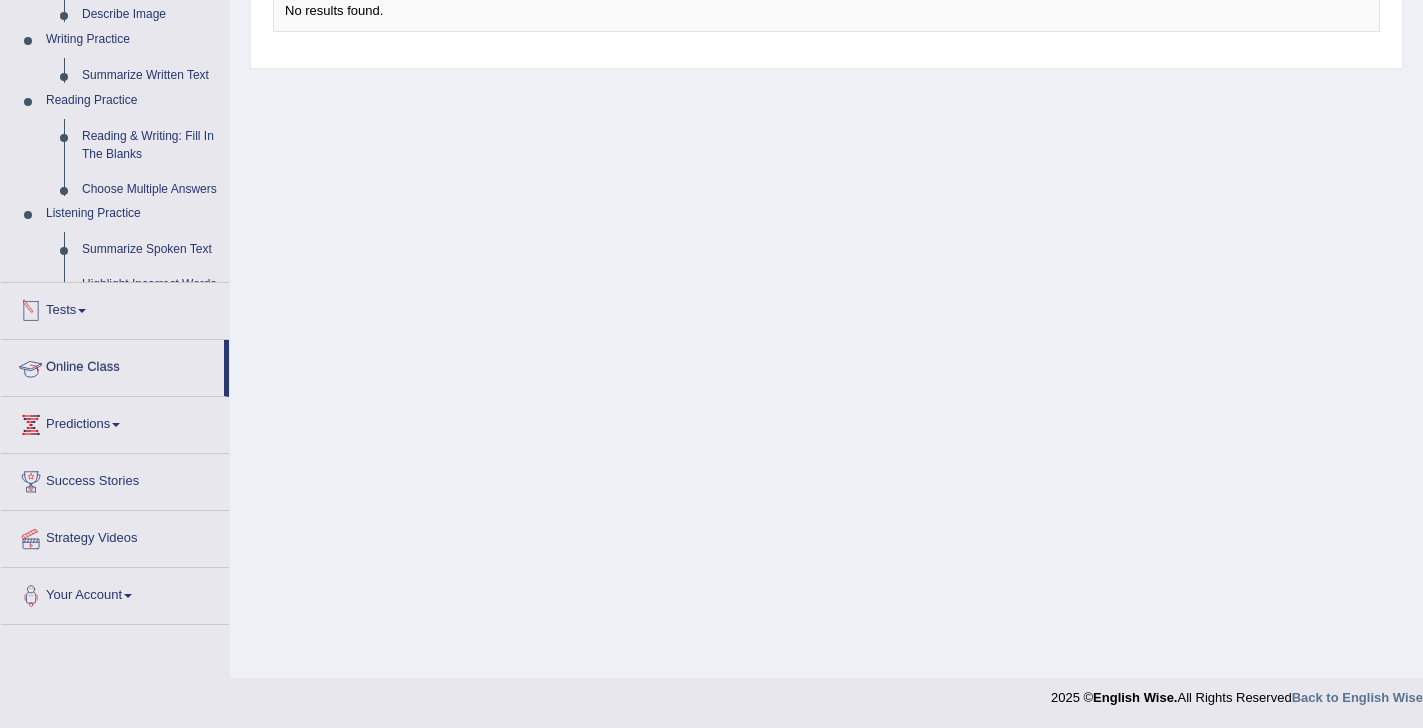 scroll, scrollTop: 322, scrollLeft: 0, axis: vertical 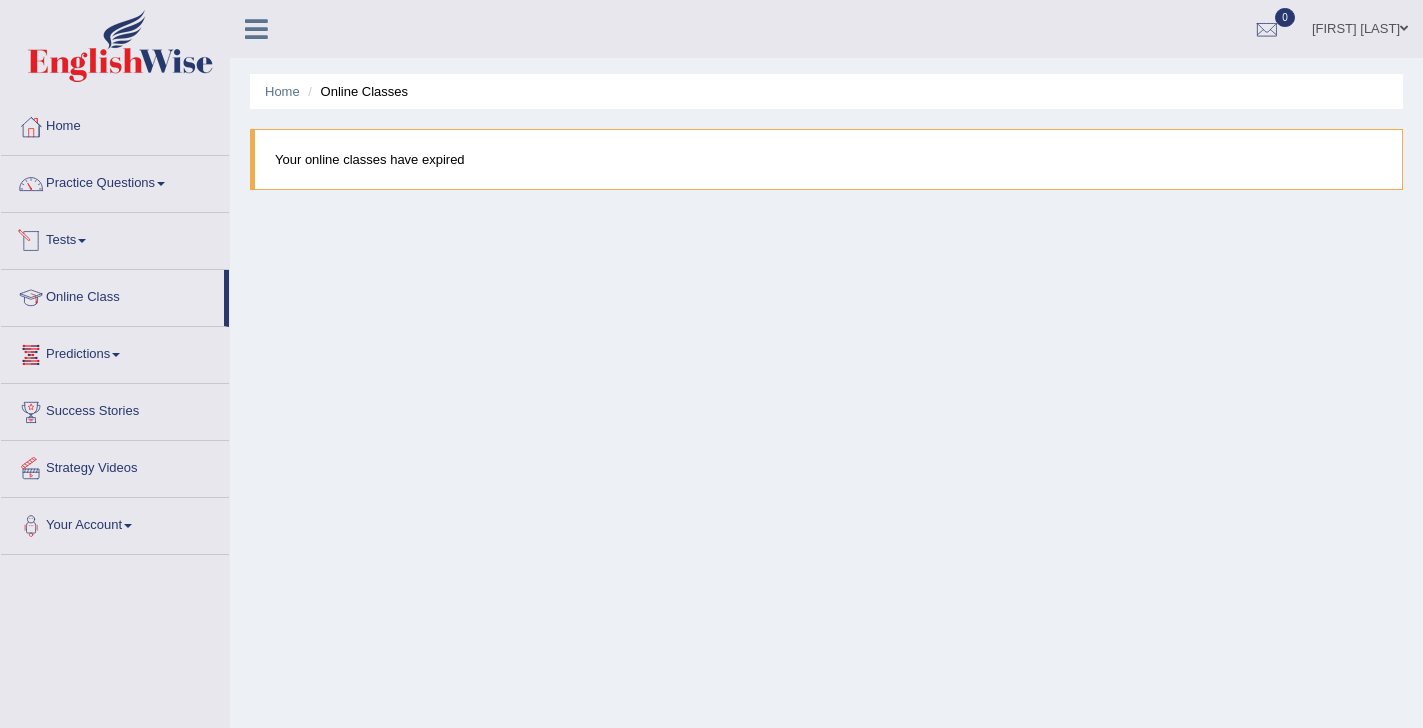 click on "Tests" at bounding box center (115, 238) 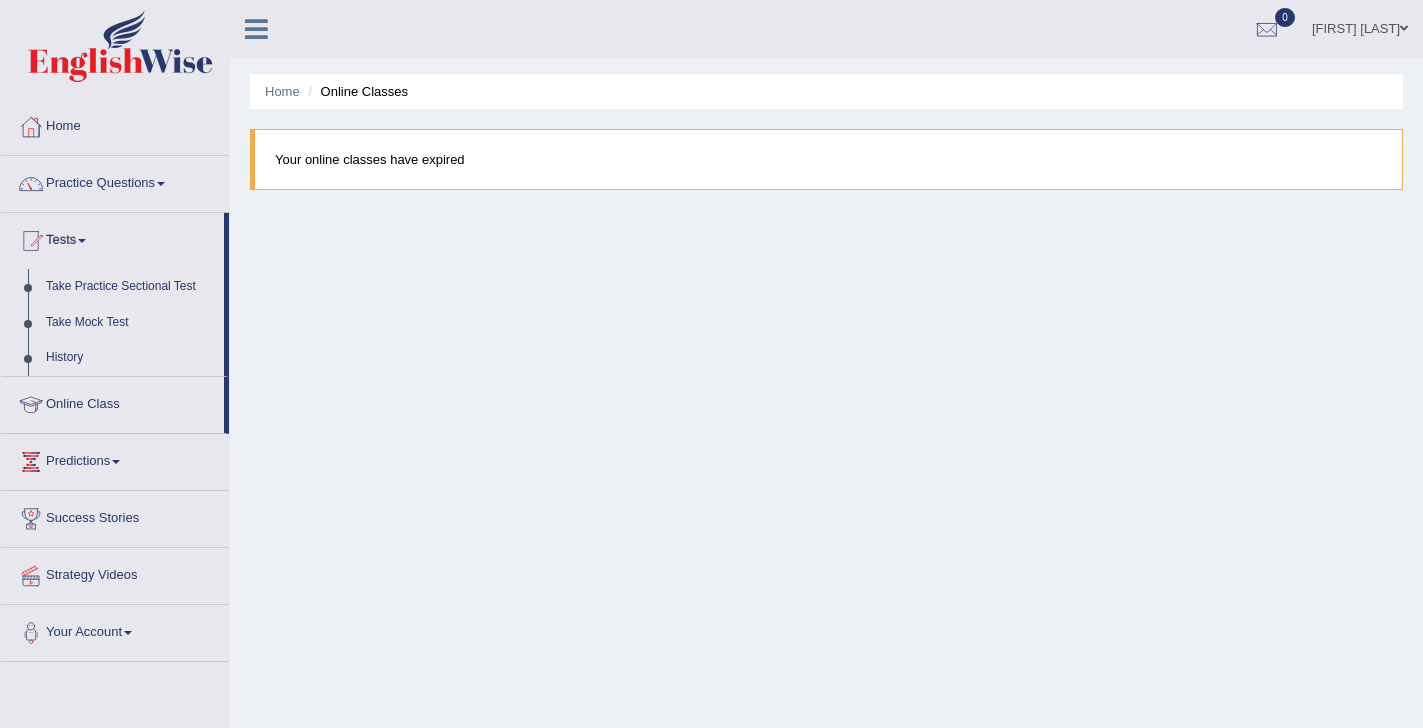 click on "Take Mock Test" at bounding box center [130, 323] 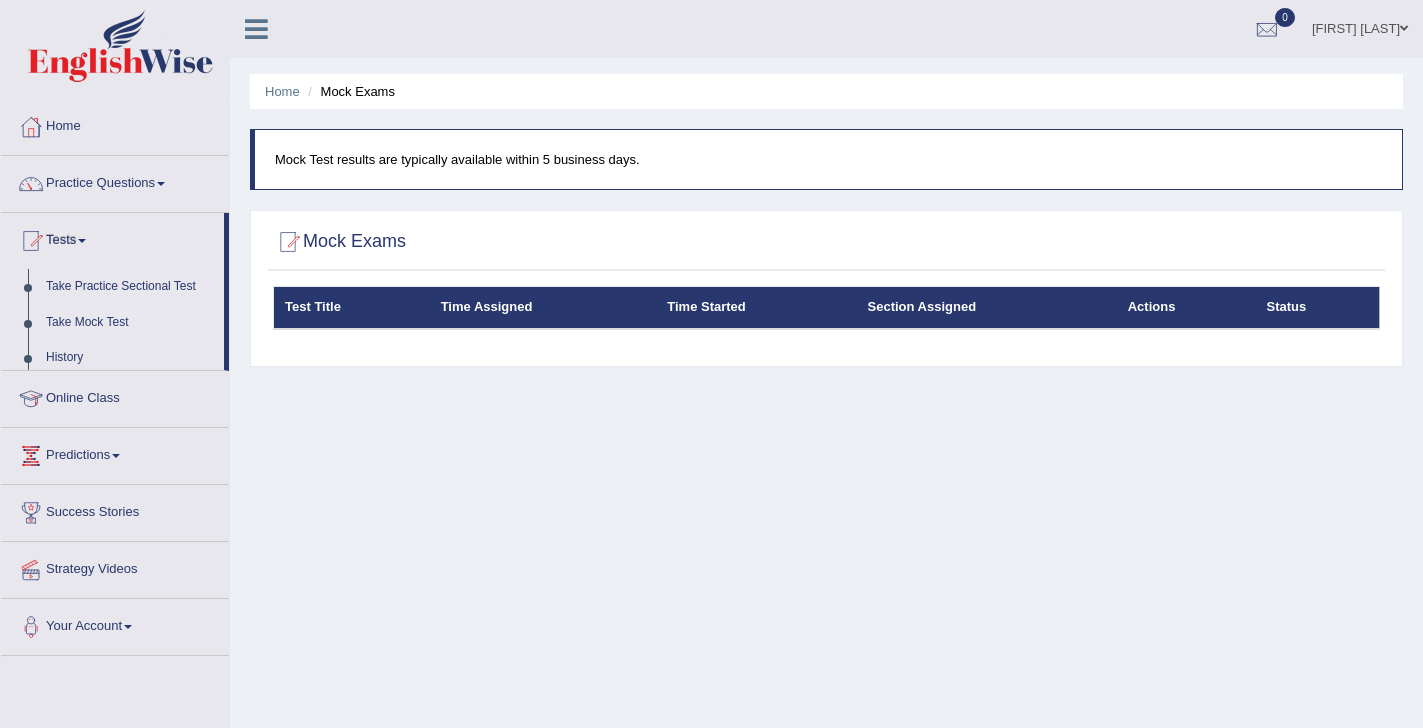 scroll, scrollTop: 0, scrollLeft: 0, axis: both 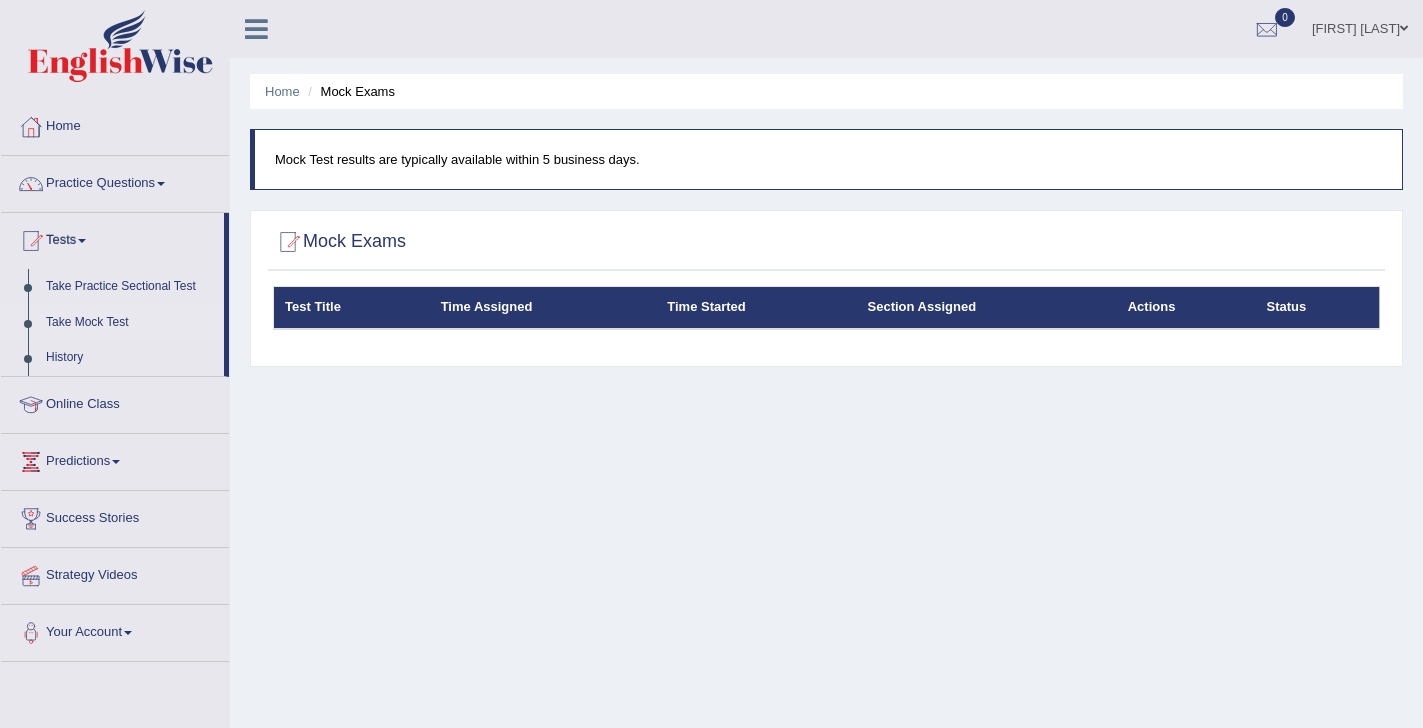 click on "Take Mock Test" at bounding box center [130, 323] 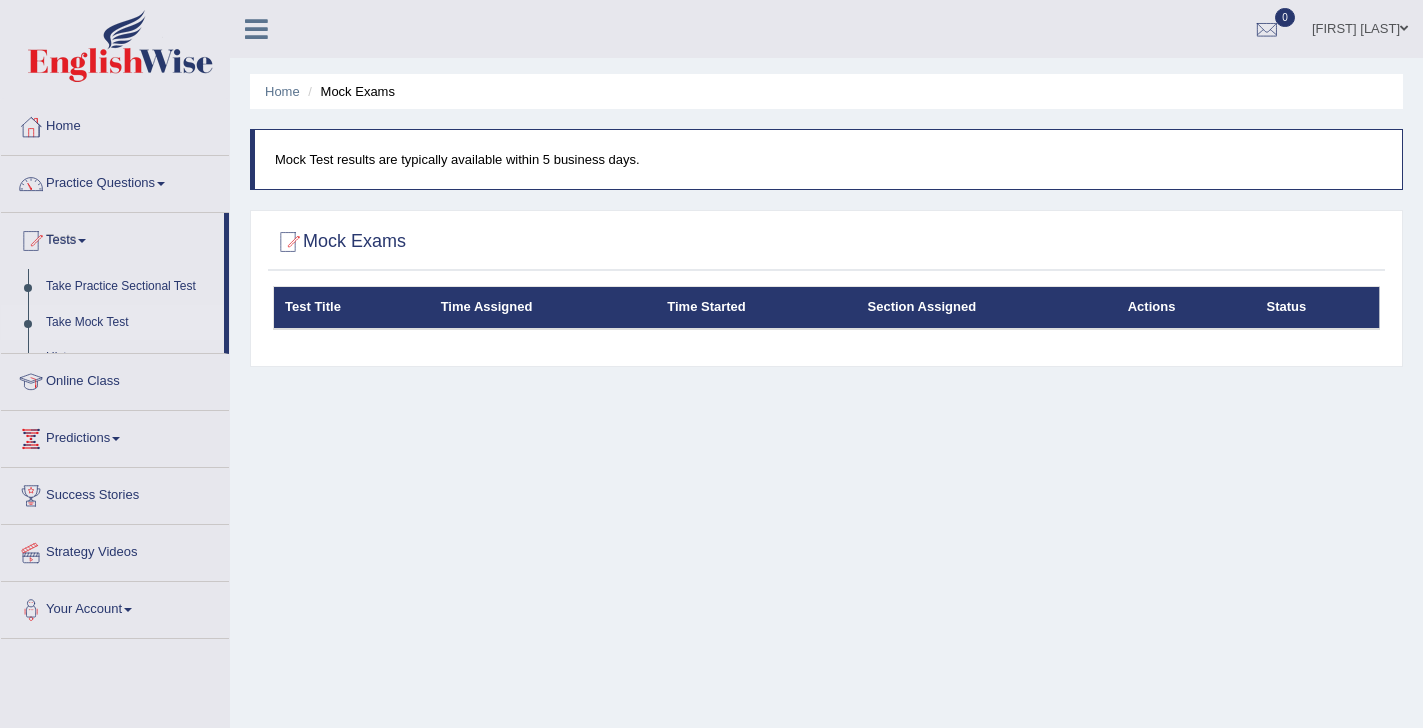 scroll, scrollTop: 0, scrollLeft: 0, axis: both 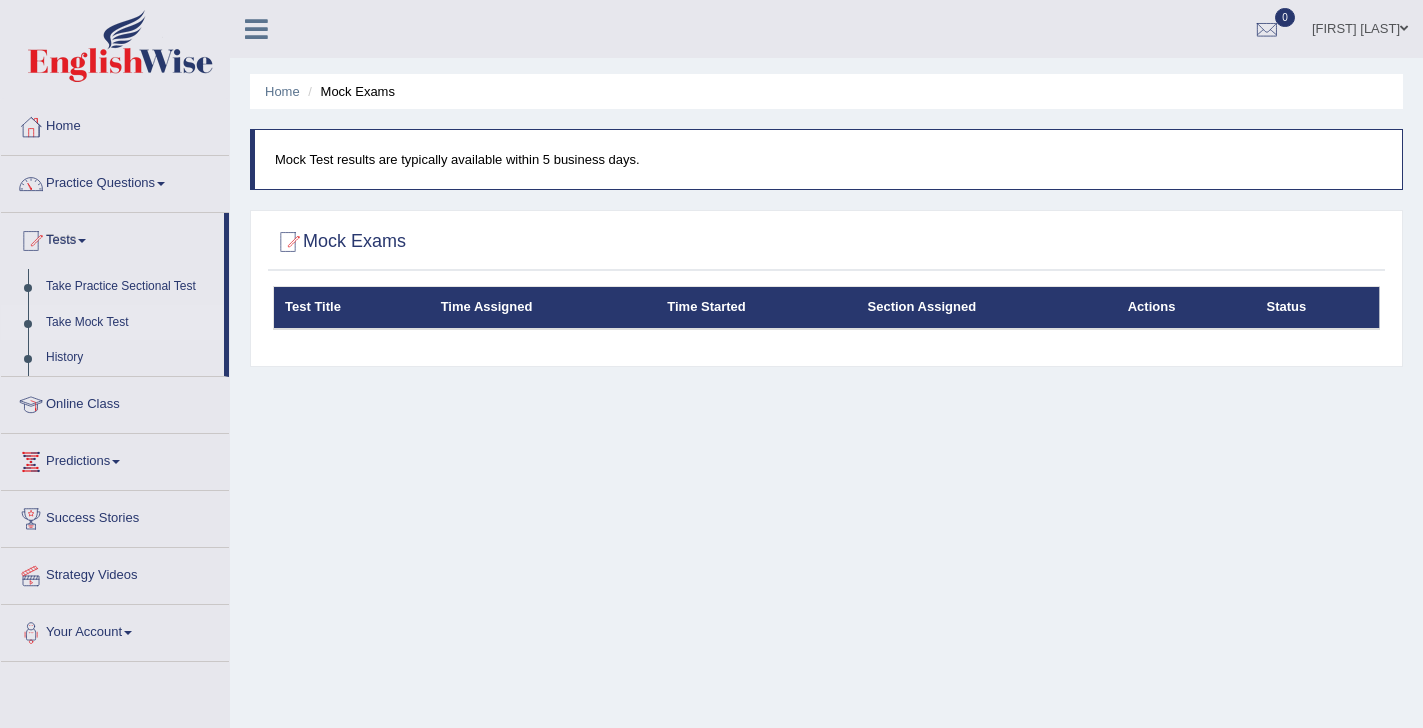 click on "Predictions" at bounding box center (115, 459) 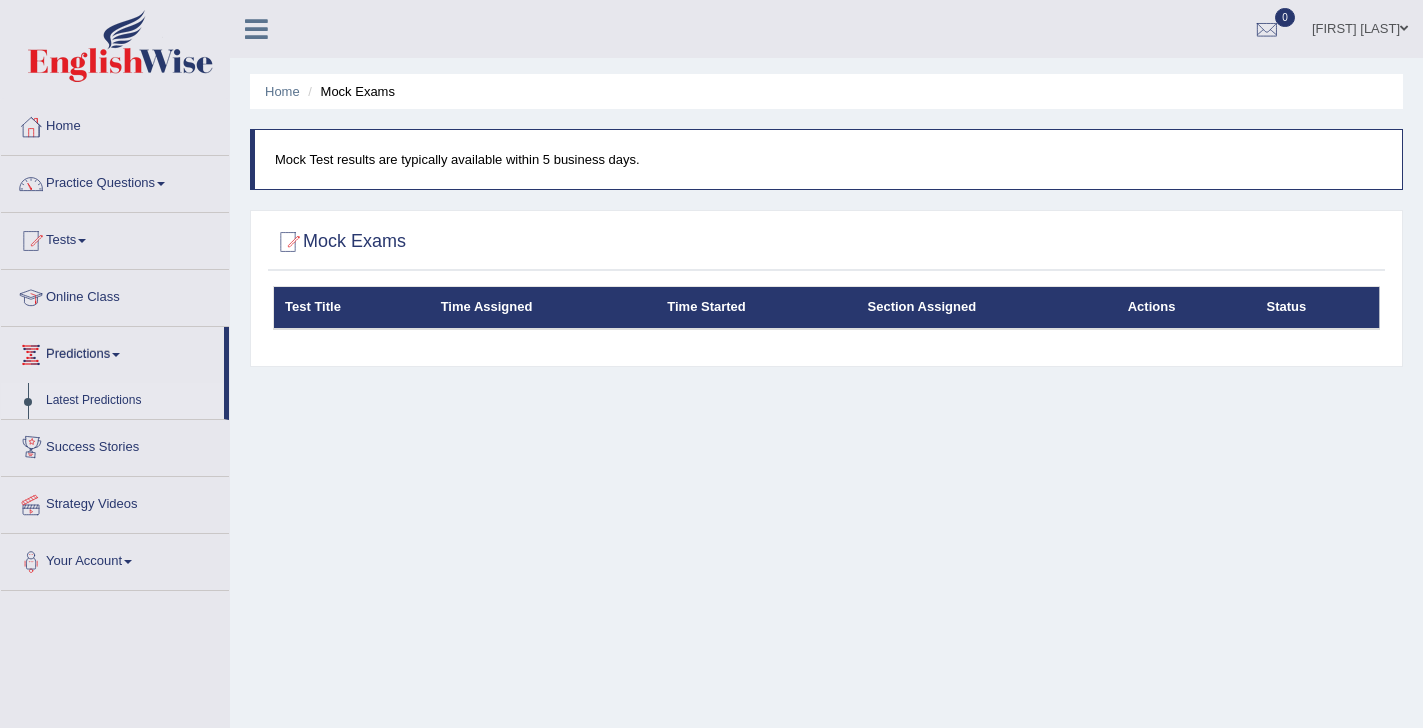 click on "Latest Predictions" at bounding box center (130, 401) 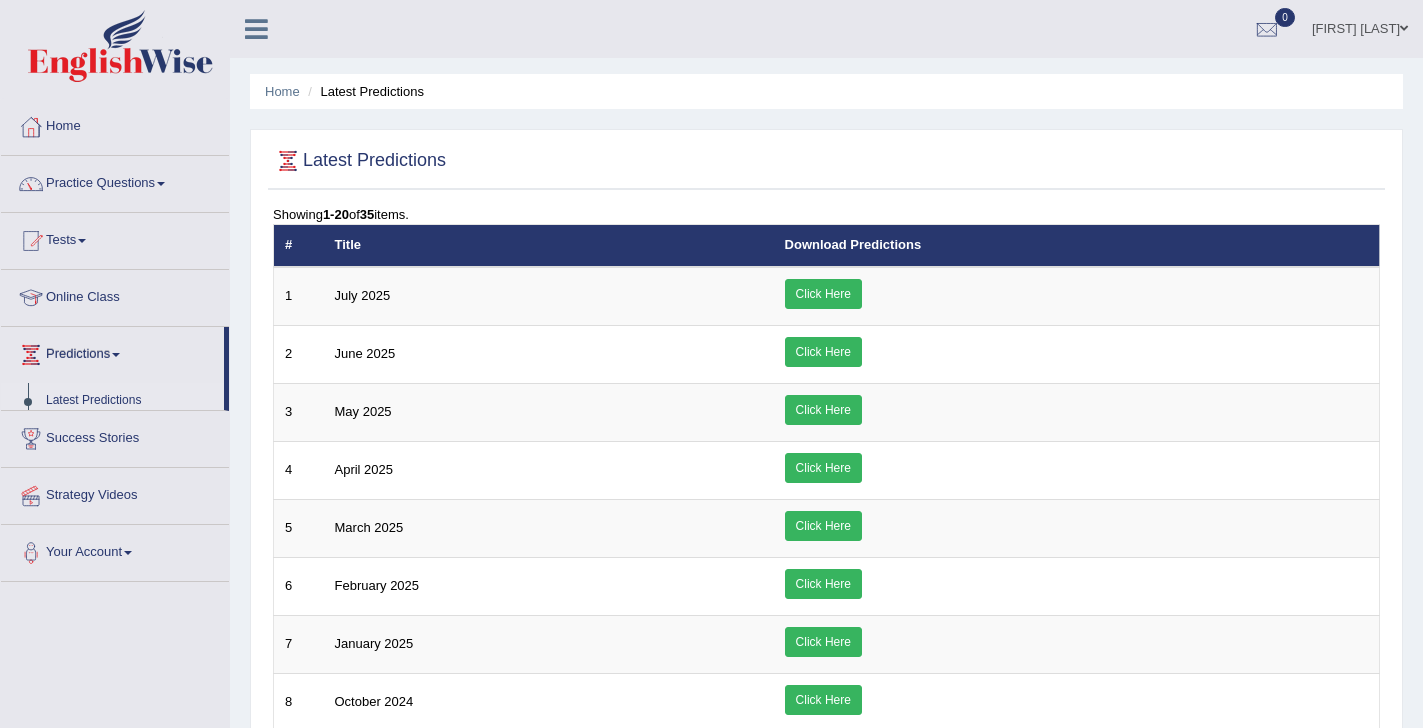 scroll, scrollTop: 0, scrollLeft: 0, axis: both 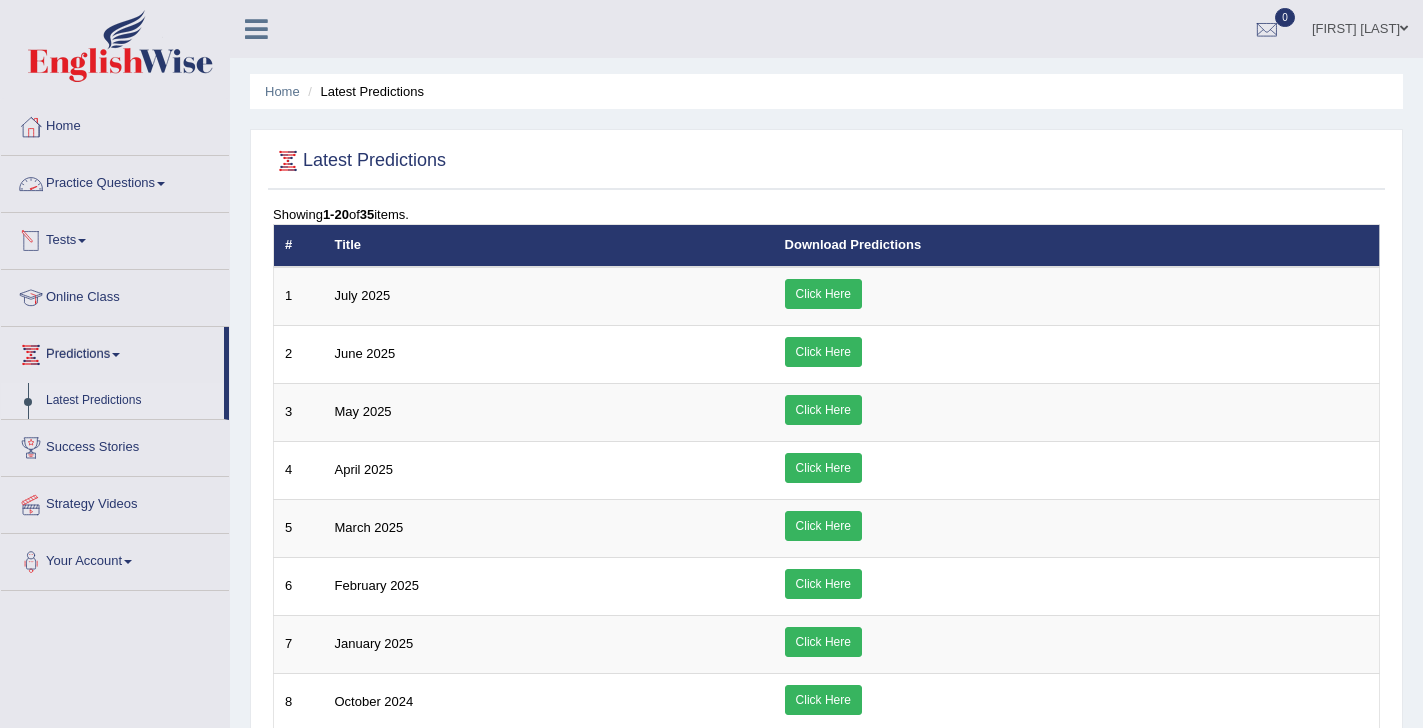 click on "Practice Questions" at bounding box center (115, 181) 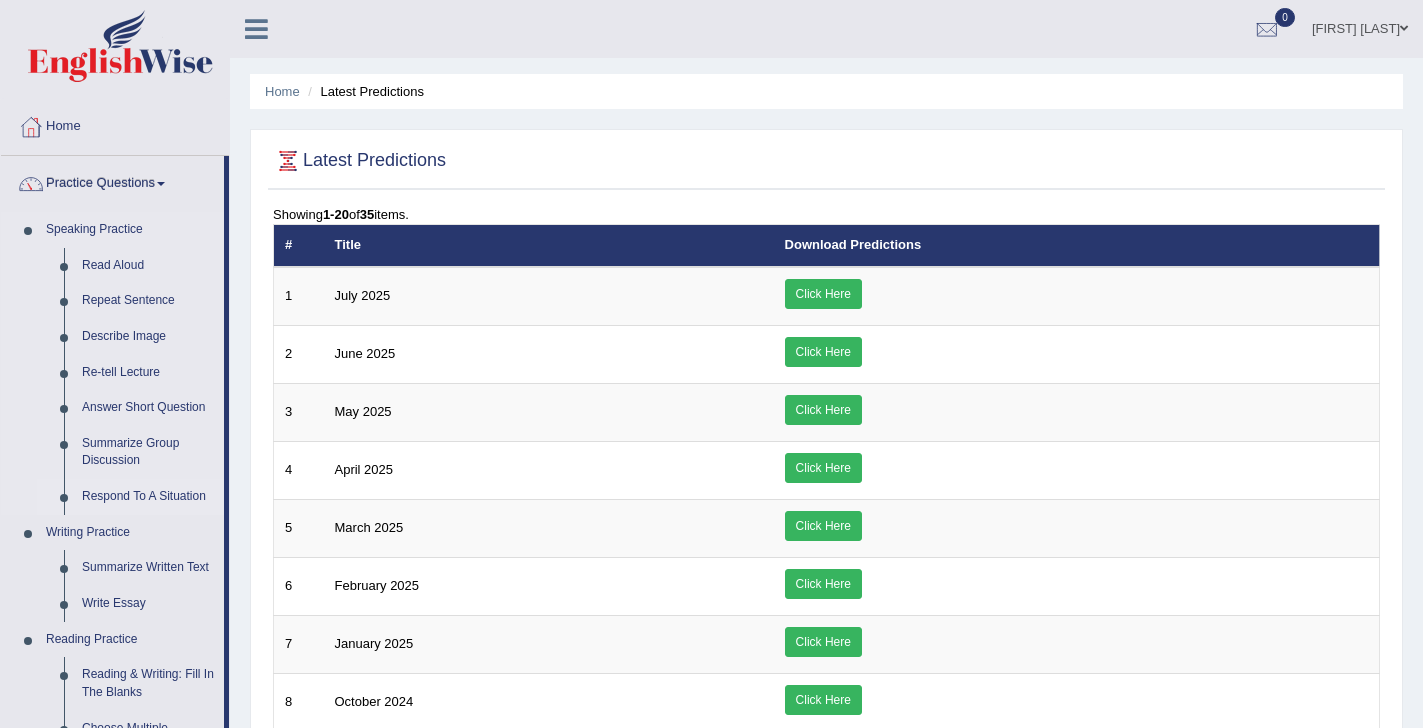 click on "Respond To A Situation" at bounding box center [148, 497] 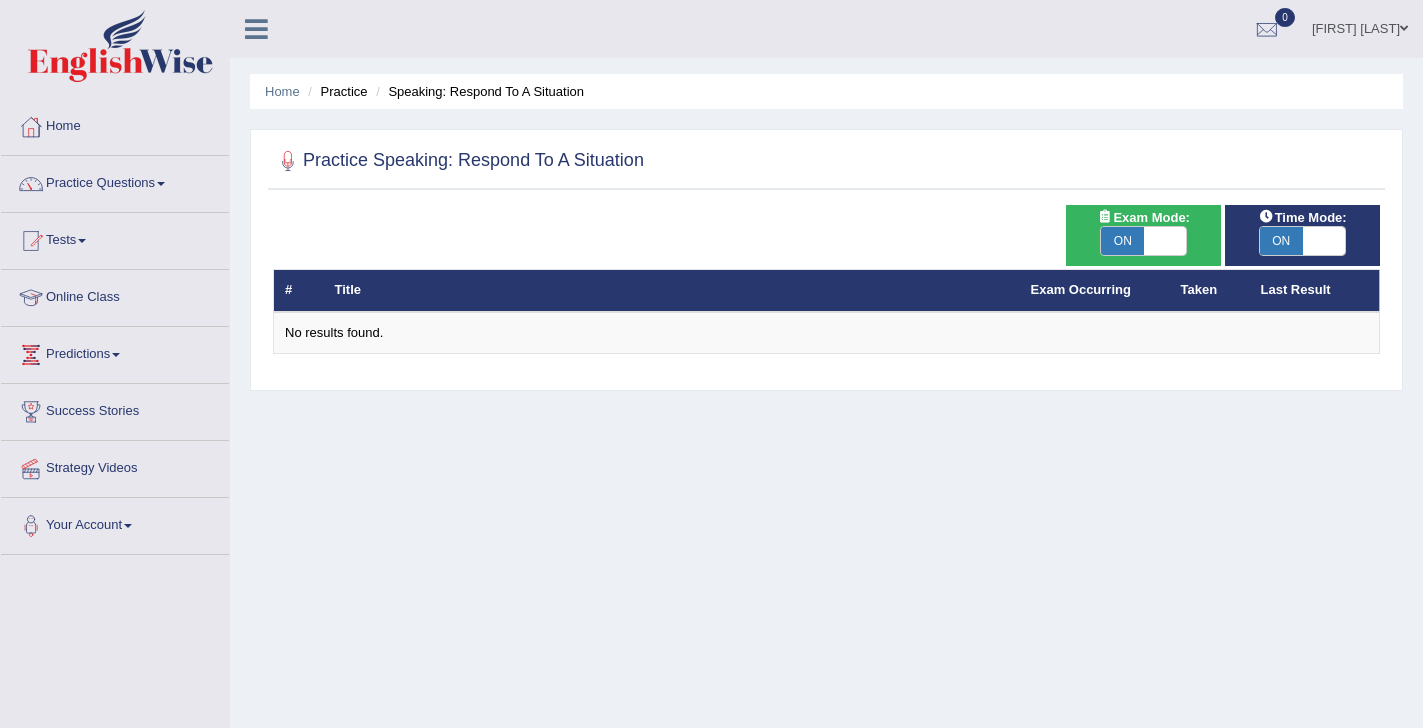 scroll, scrollTop: 0, scrollLeft: 0, axis: both 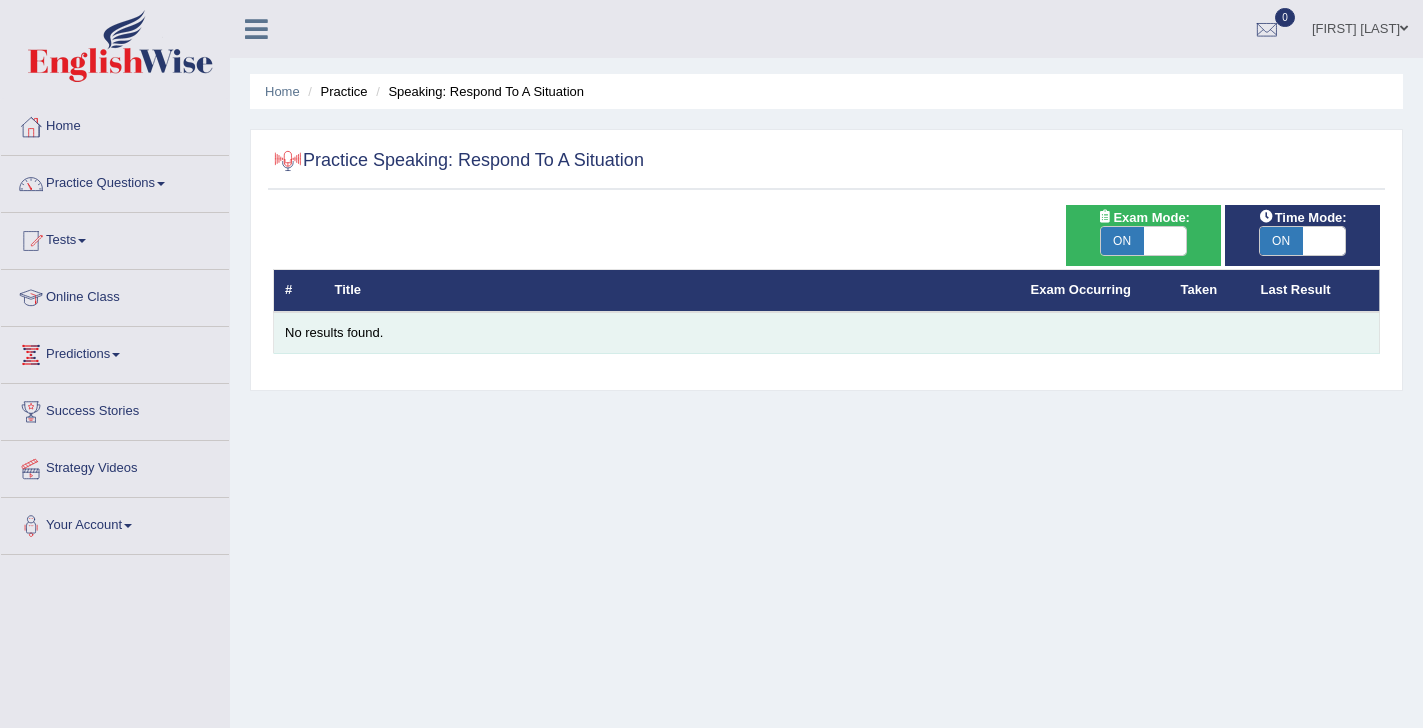 click on "No results found." at bounding box center (826, 333) 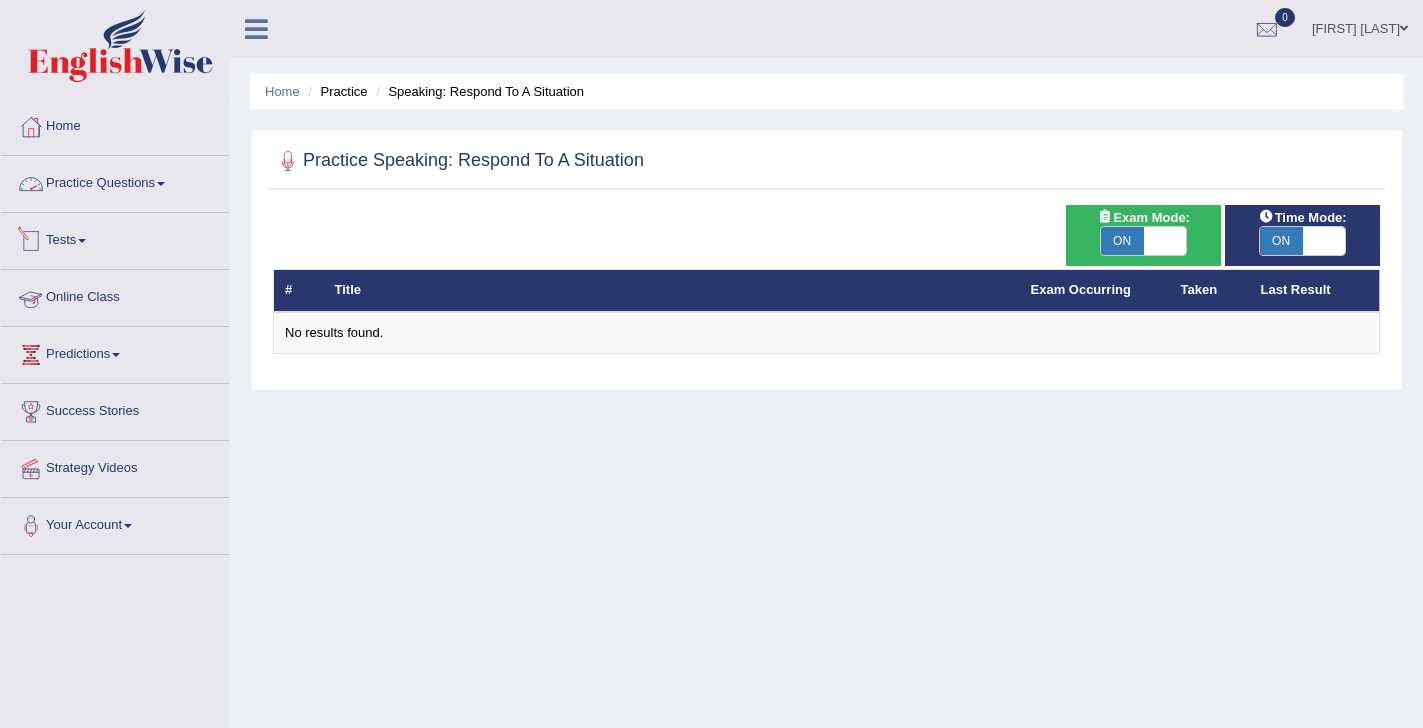 click on "Practice Questions" at bounding box center (115, 181) 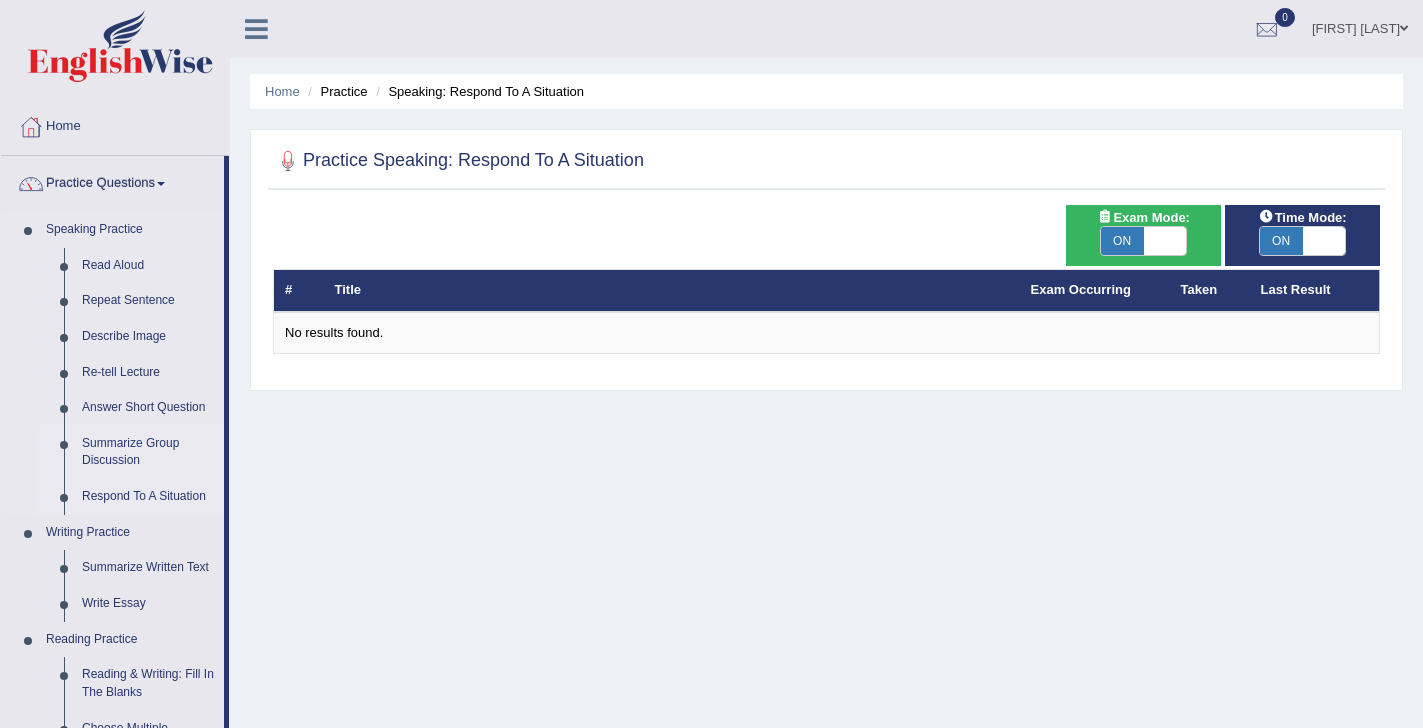 click on "Summarize Group Discussion" at bounding box center (148, 452) 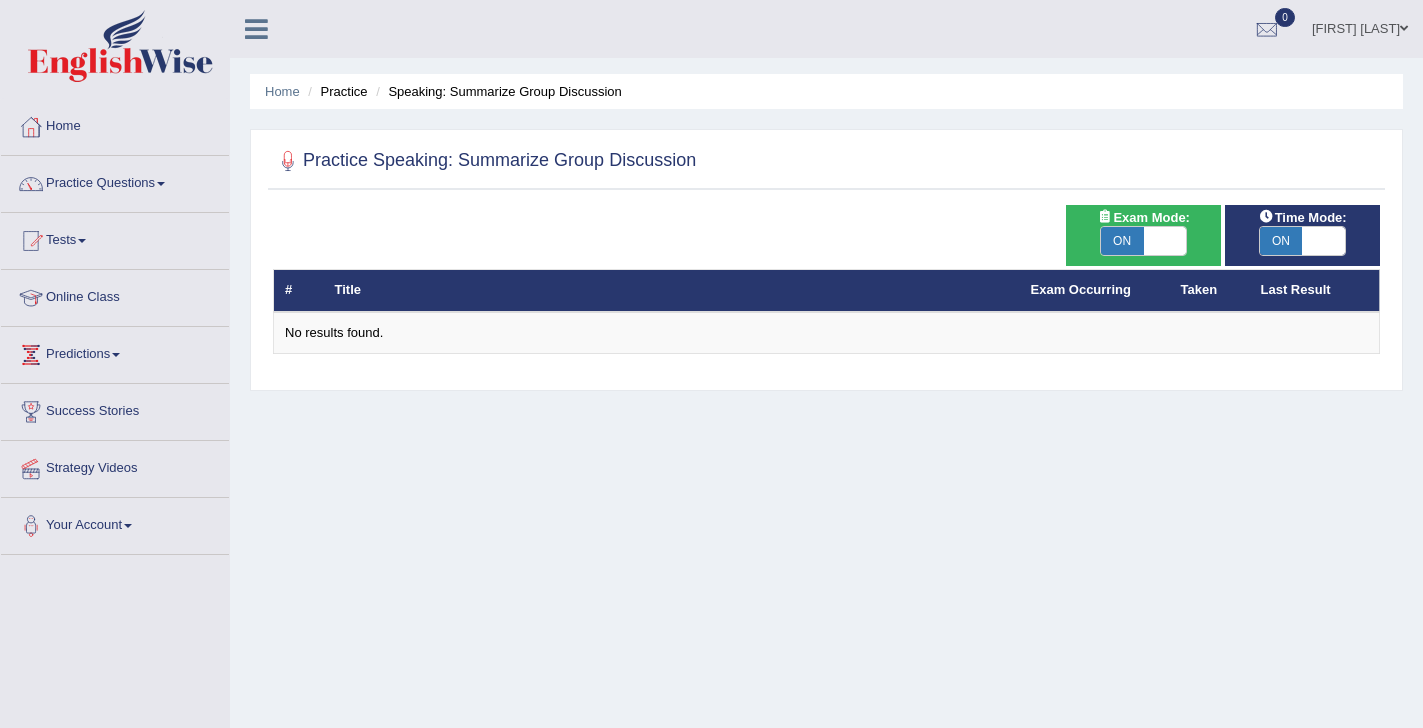 scroll, scrollTop: 0, scrollLeft: 0, axis: both 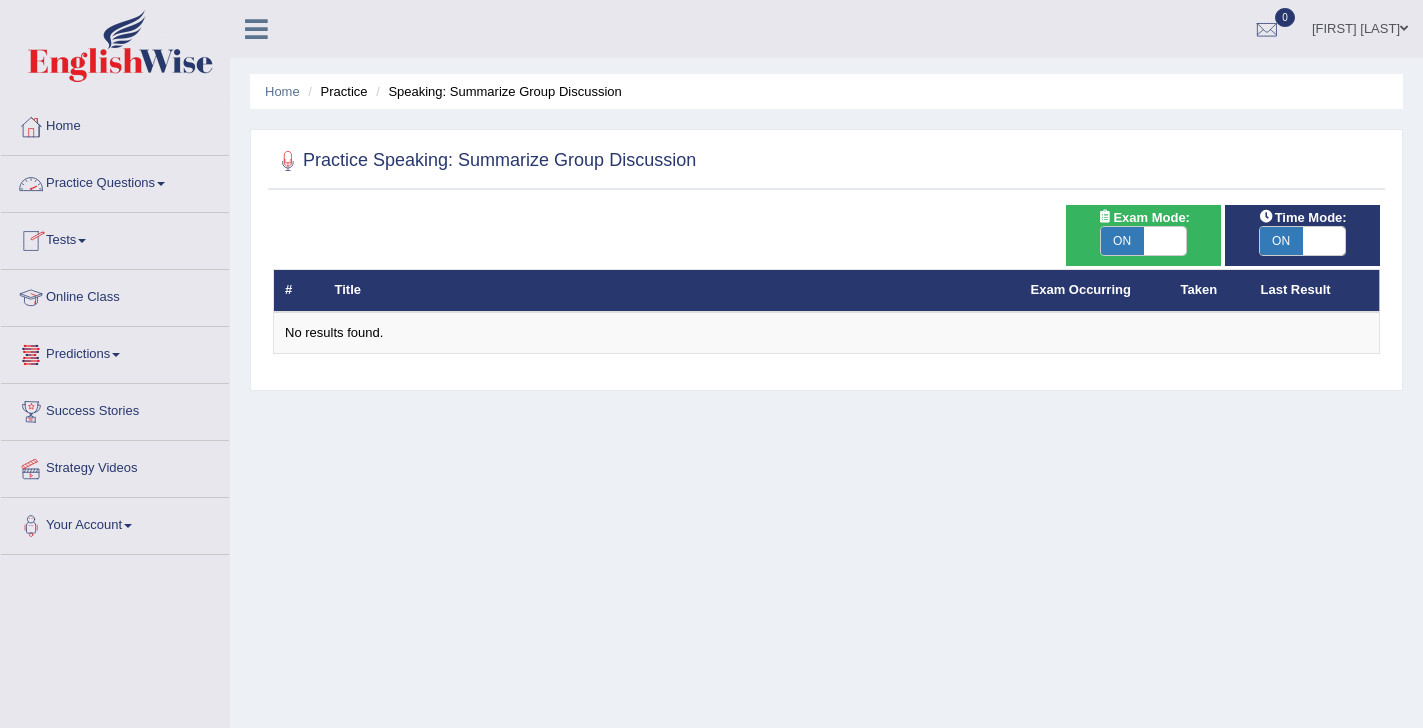 click on "Practice Questions" at bounding box center [115, 181] 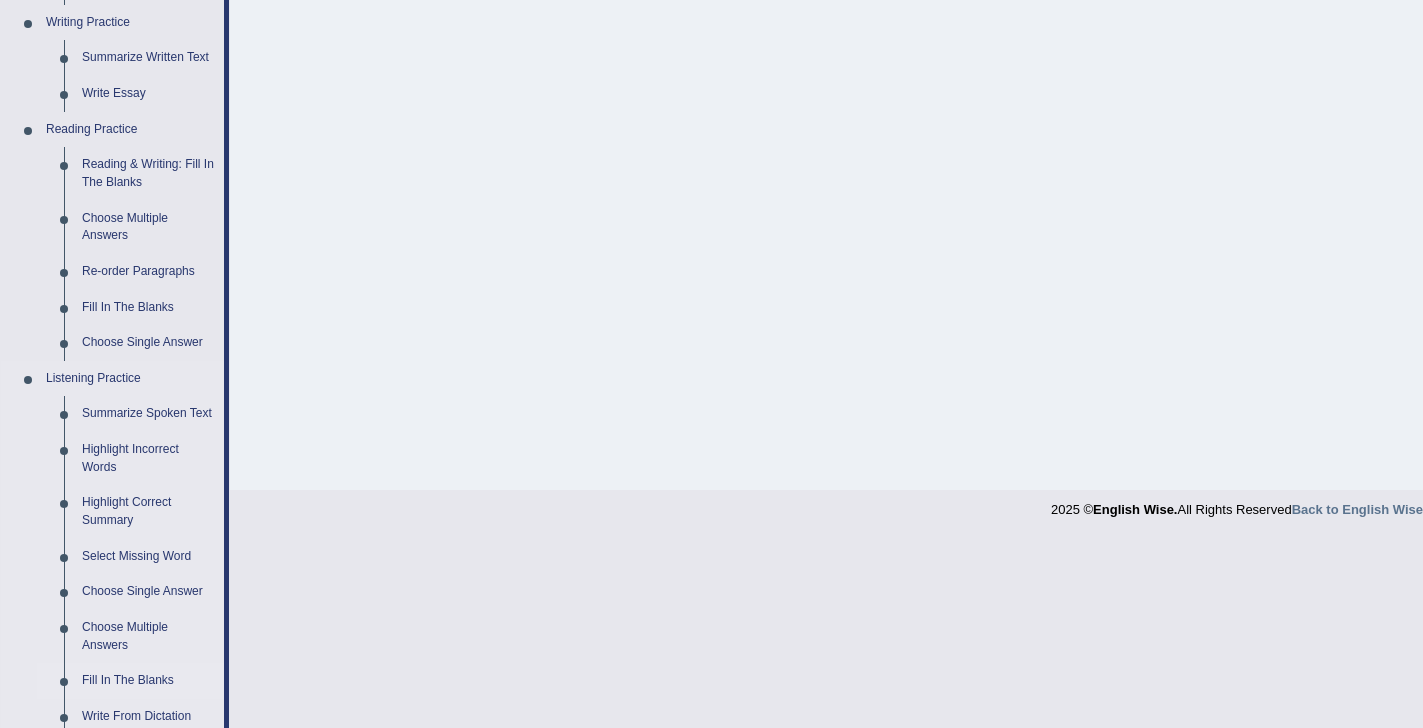 scroll, scrollTop: 509, scrollLeft: 0, axis: vertical 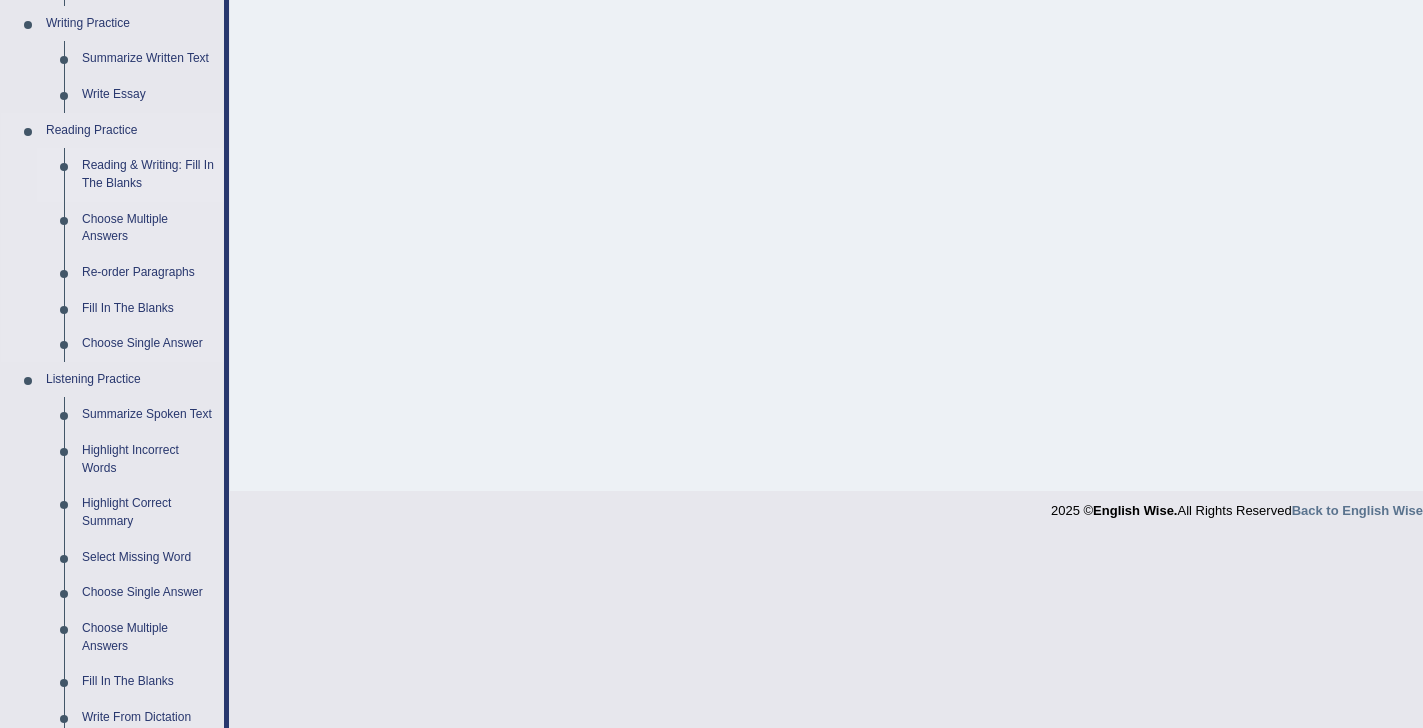 click on "Reading & Writing: Fill In The Blanks" at bounding box center (148, 174) 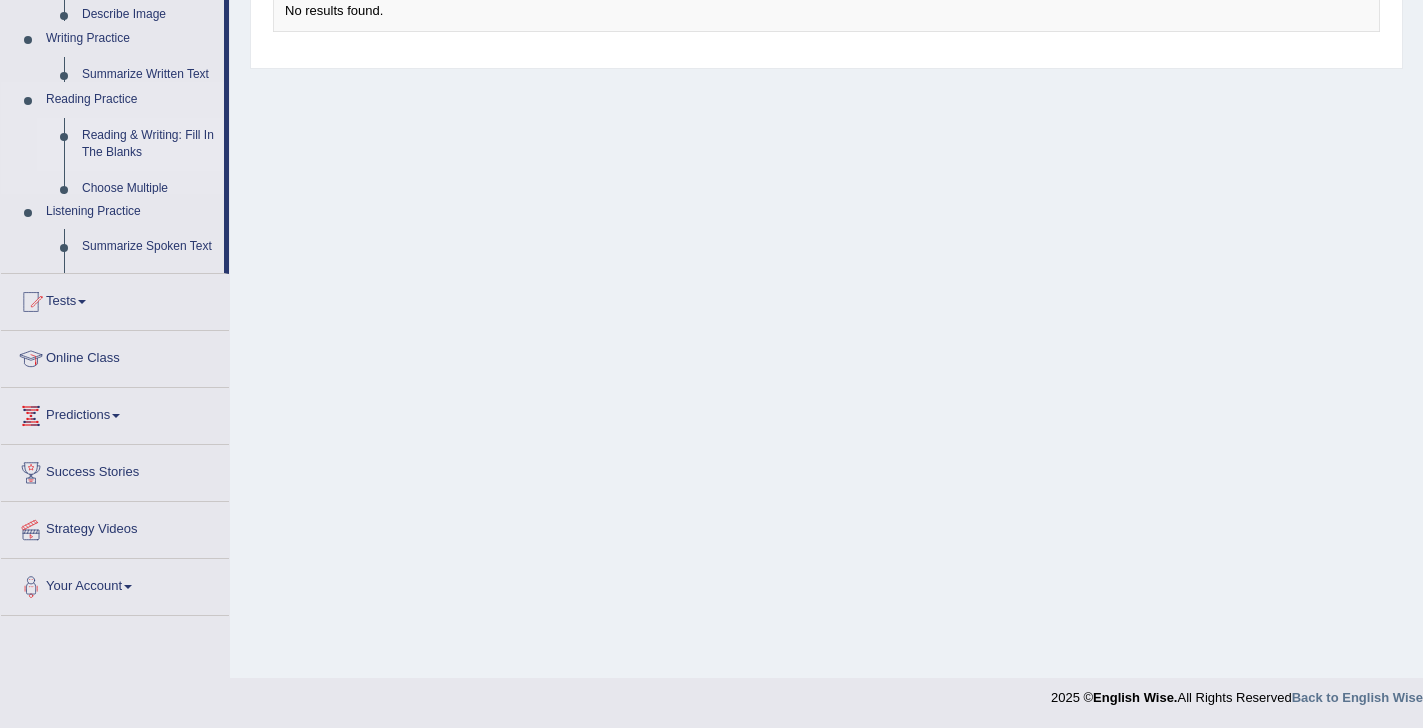 scroll, scrollTop: 322, scrollLeft: 0, axis: vertical 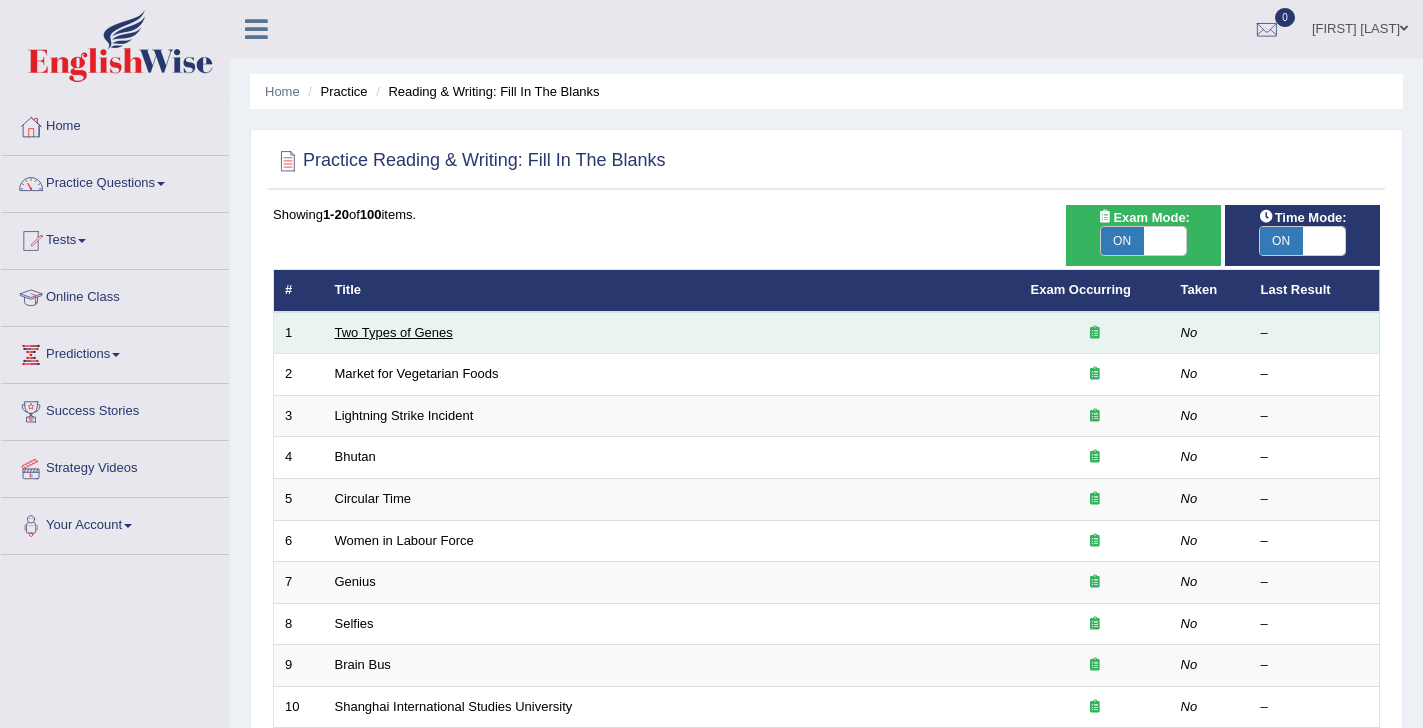 click on "Two Types of Genes" at bounding box center (394, 332) 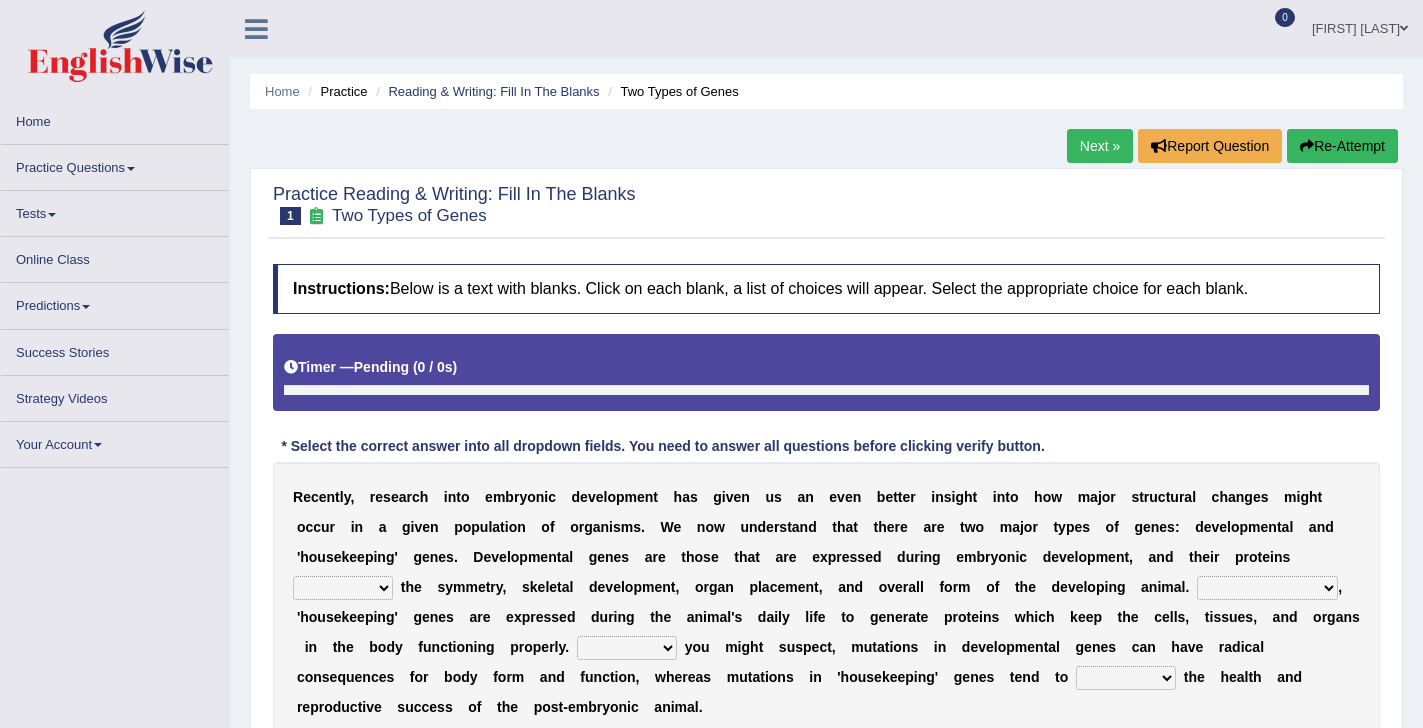 scroll, scrollTop: 0, scrollLeft: 0, axis: both 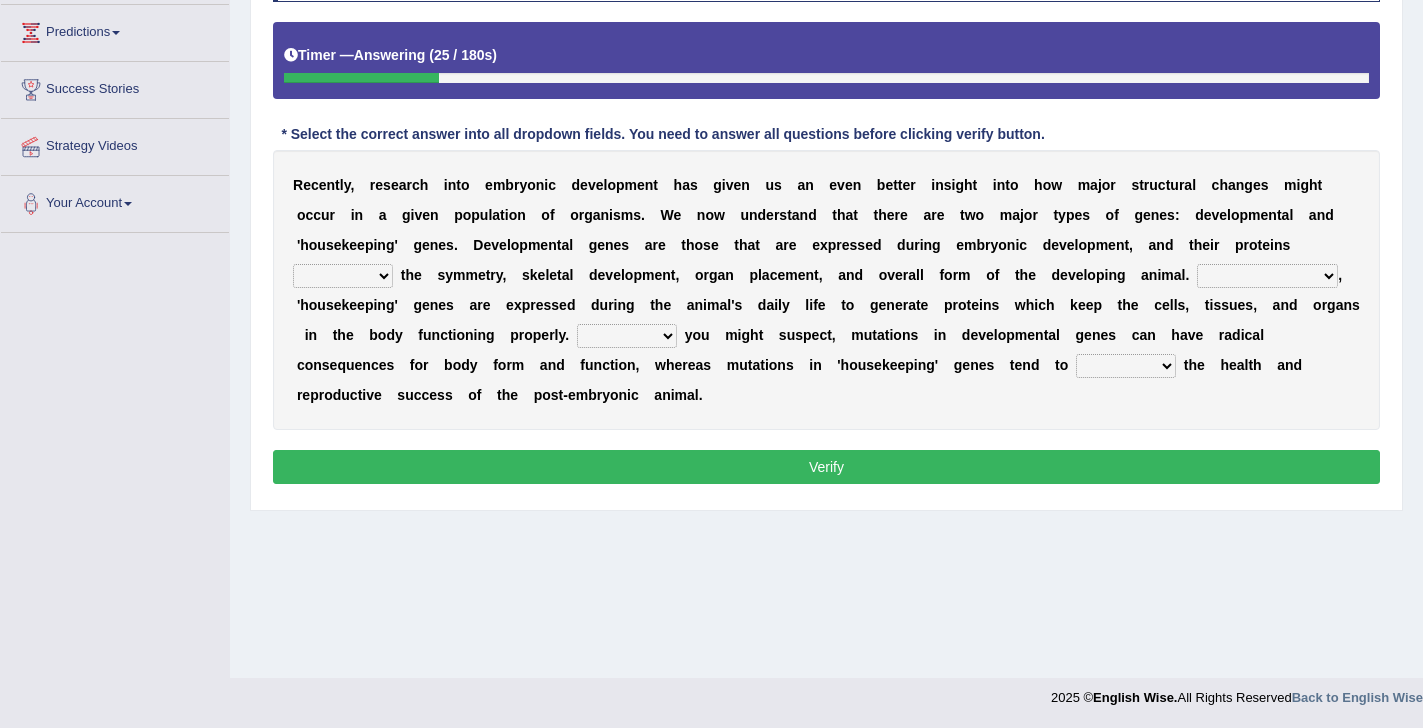click on "push control hold elevate" at bounding box center (343, 276) 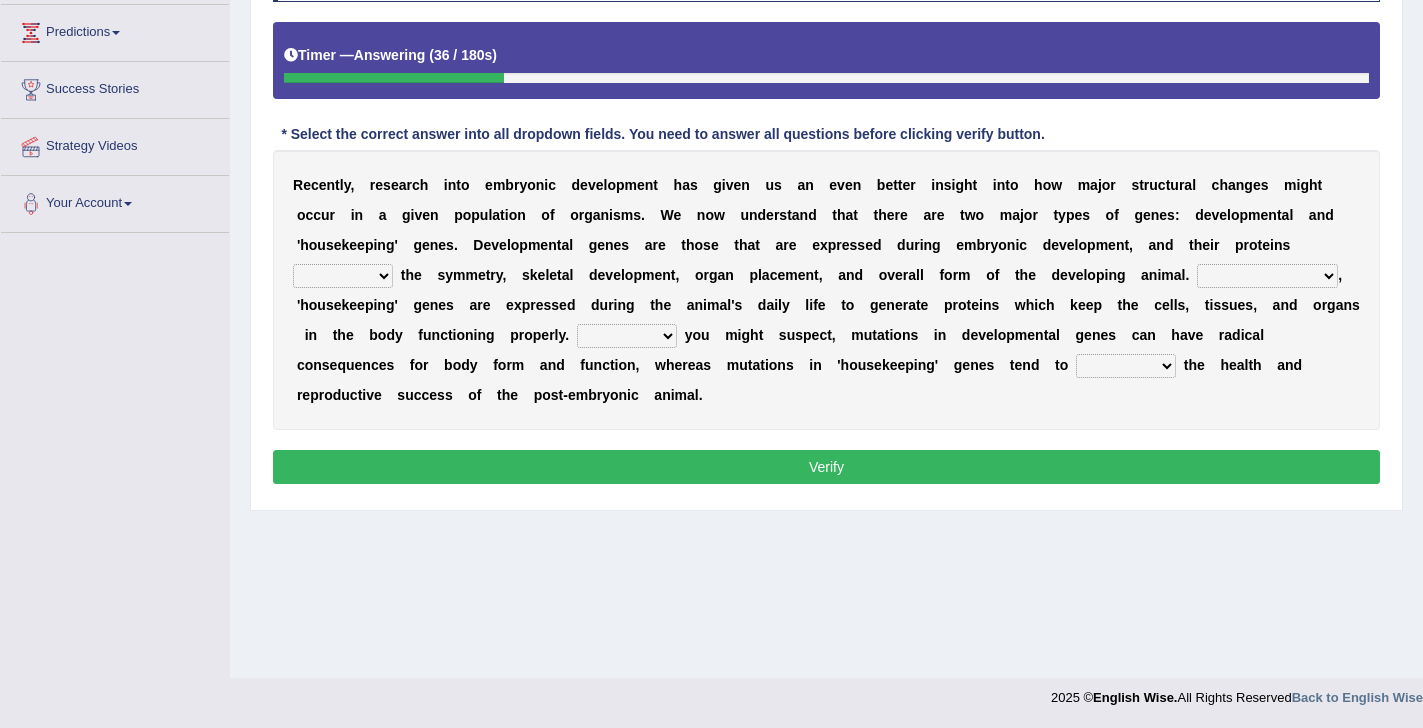 select on "hold" 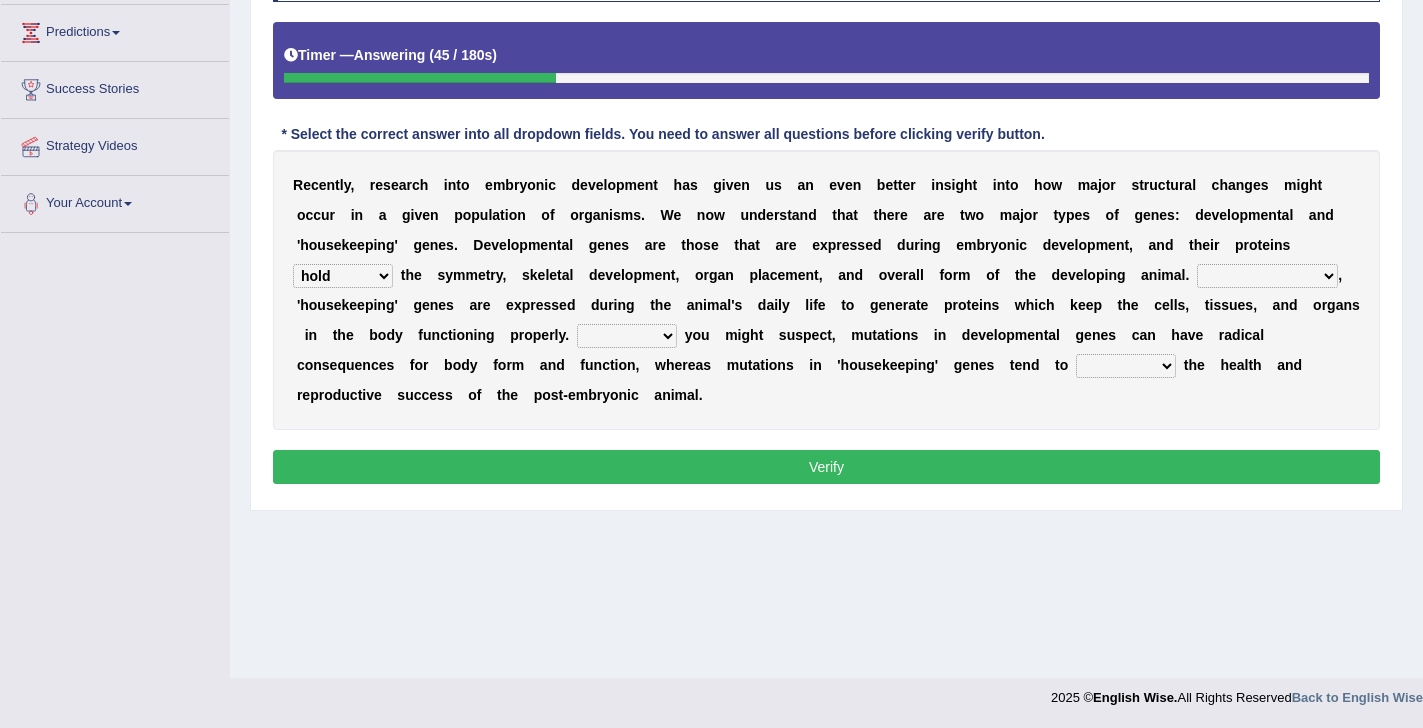 click on "Correspondingly Inclusively Conversely In contrast" at bounding box center (1267, 276) 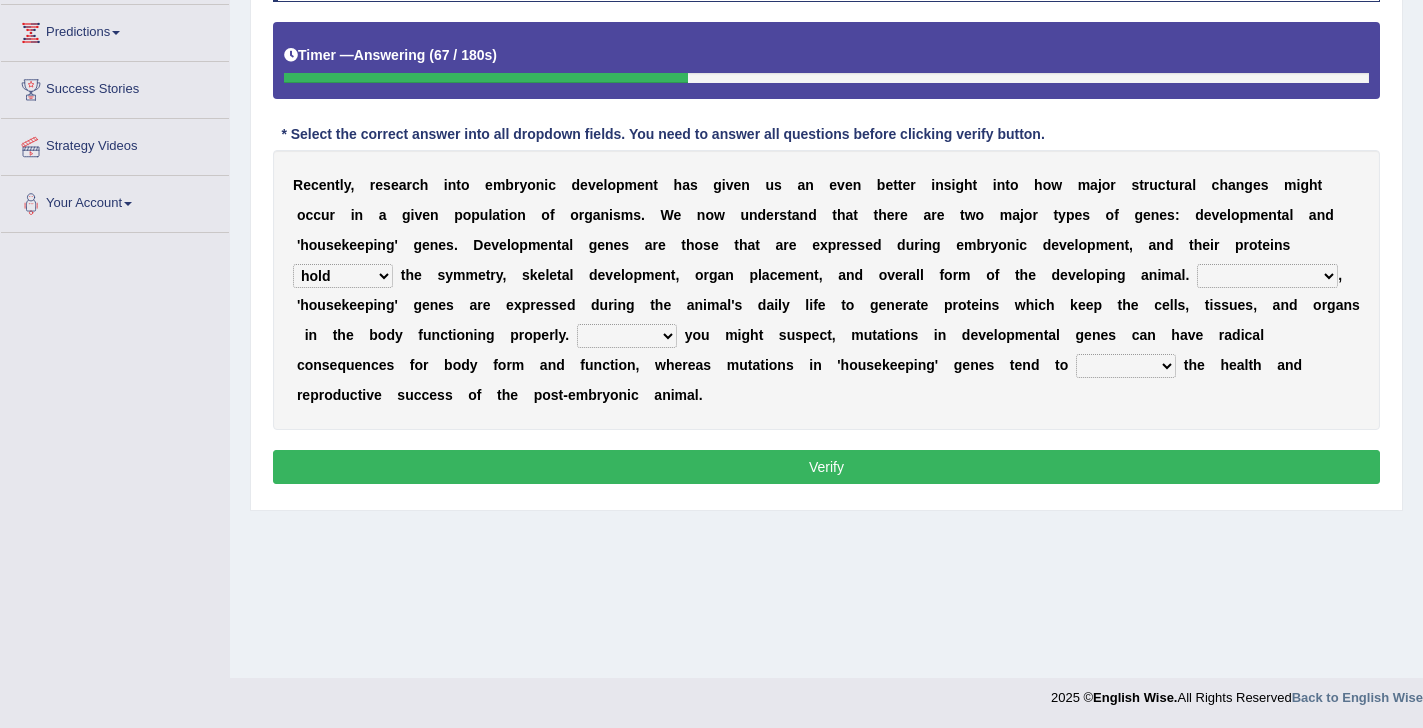 select on "In contrast" 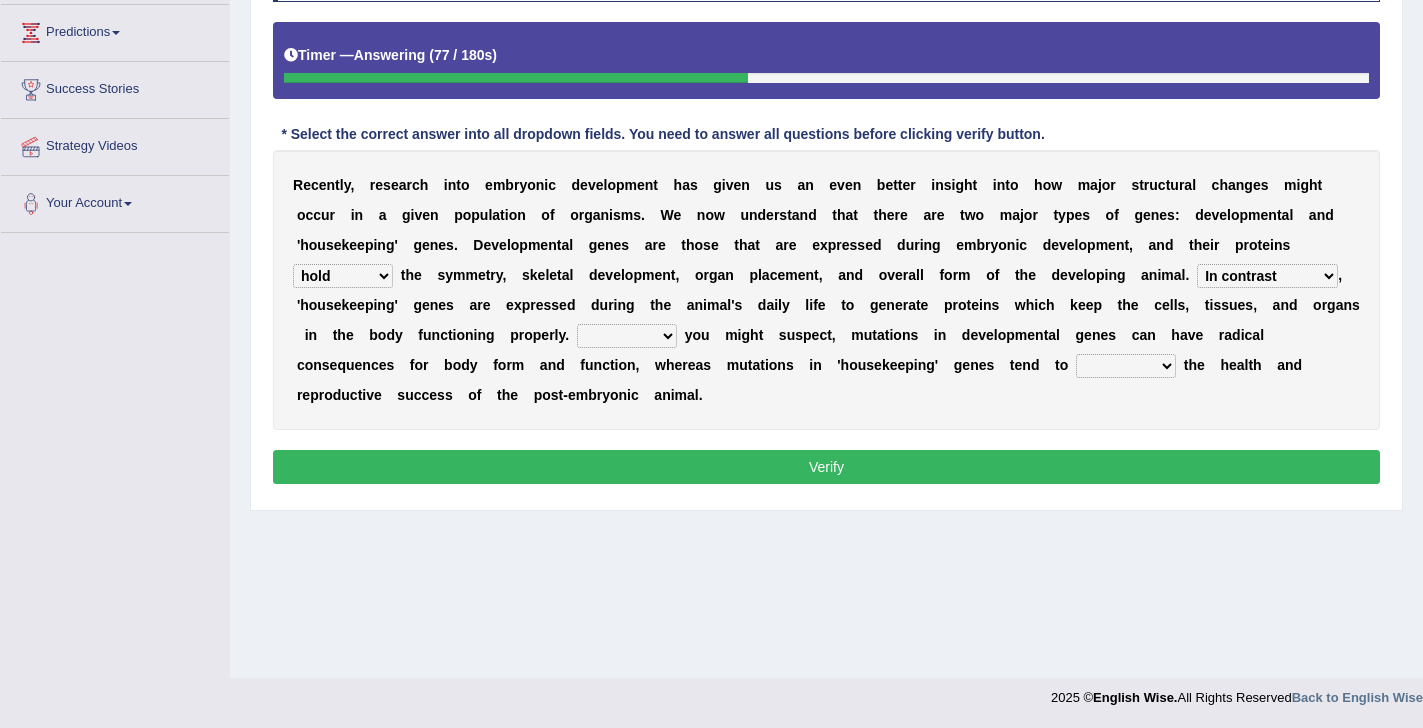 click on "For As With Within" at bounding box center (627, 336) 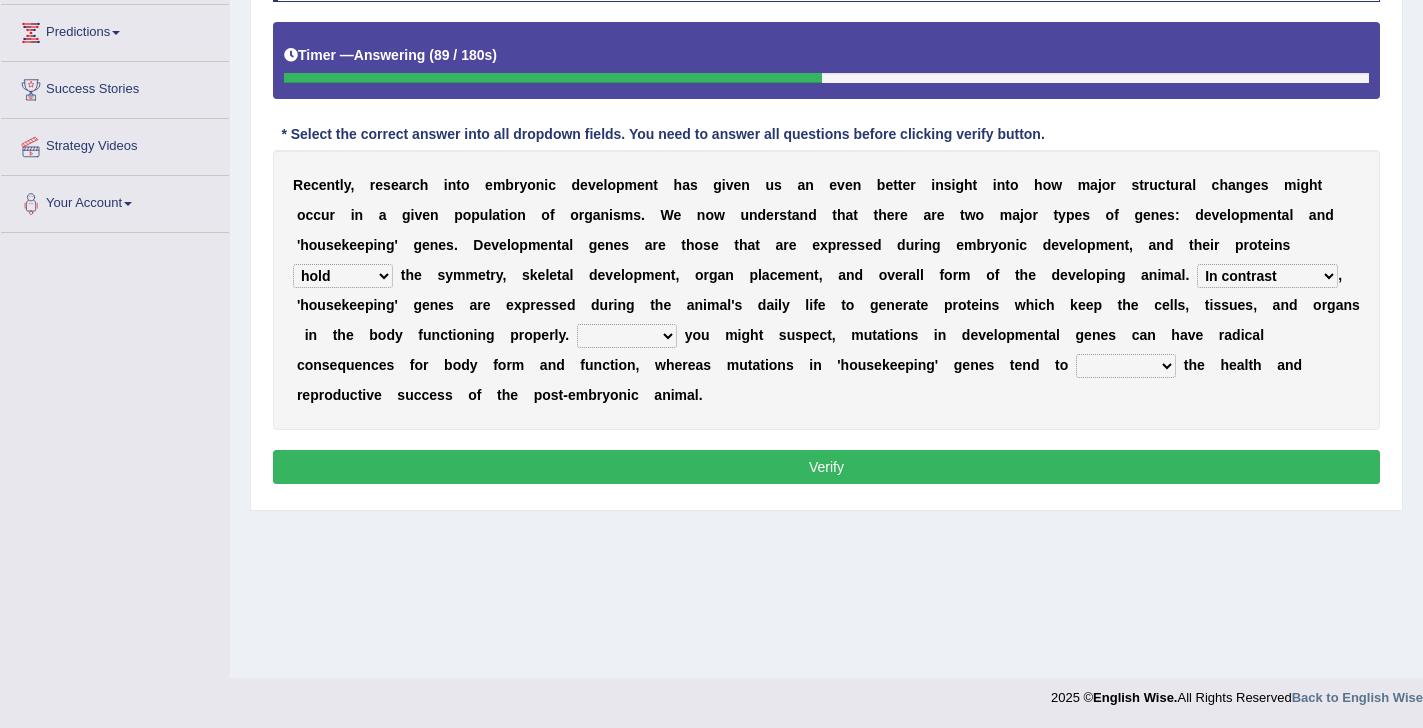select on "As" 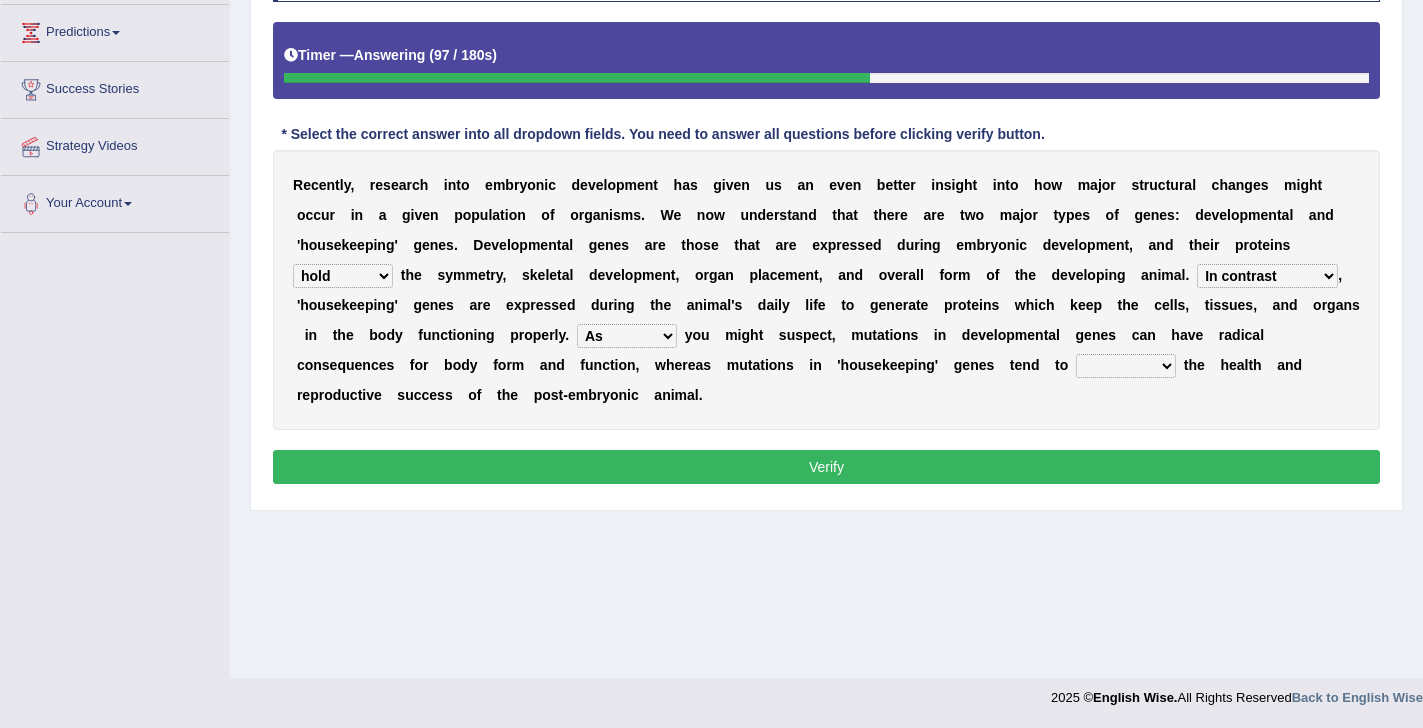 click on "affect effect interrupt defect" at bounding box center [1126, 366] 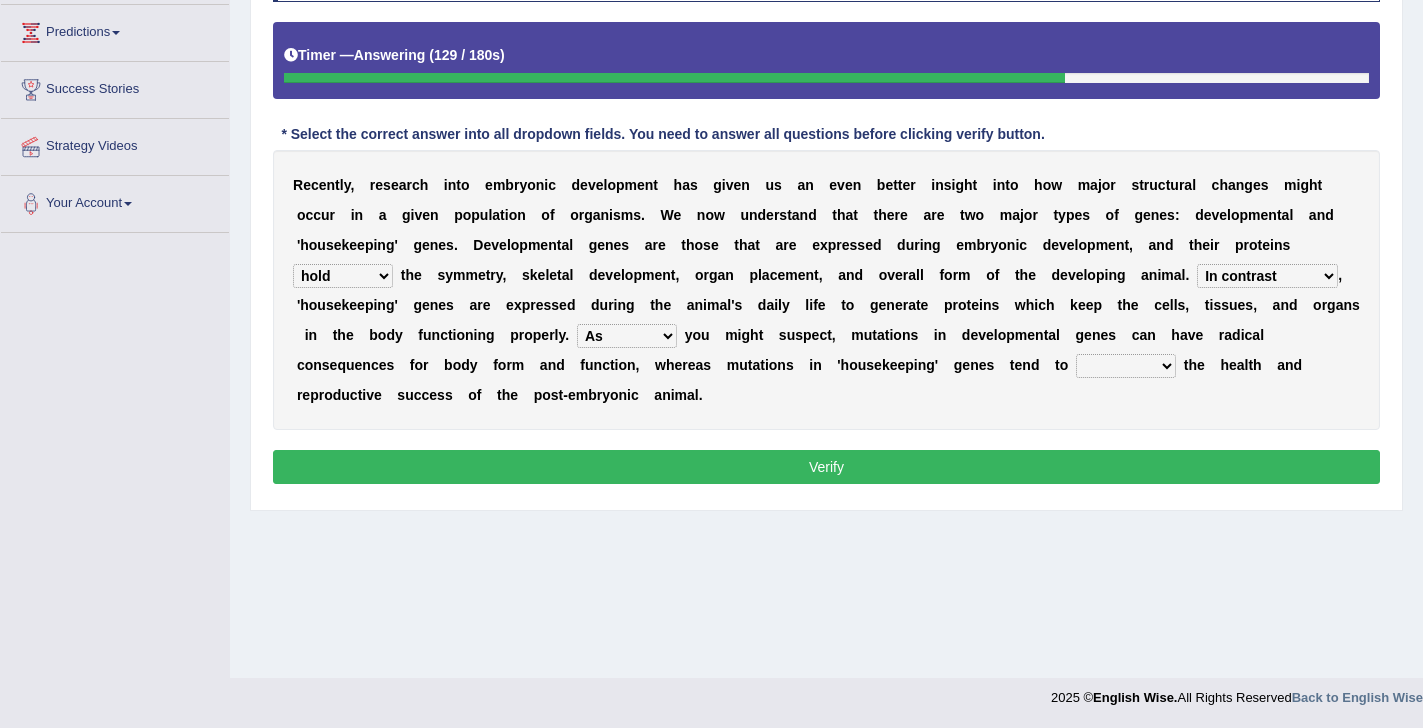 click on "push control hold elevate" at bounding box center (343, 276) 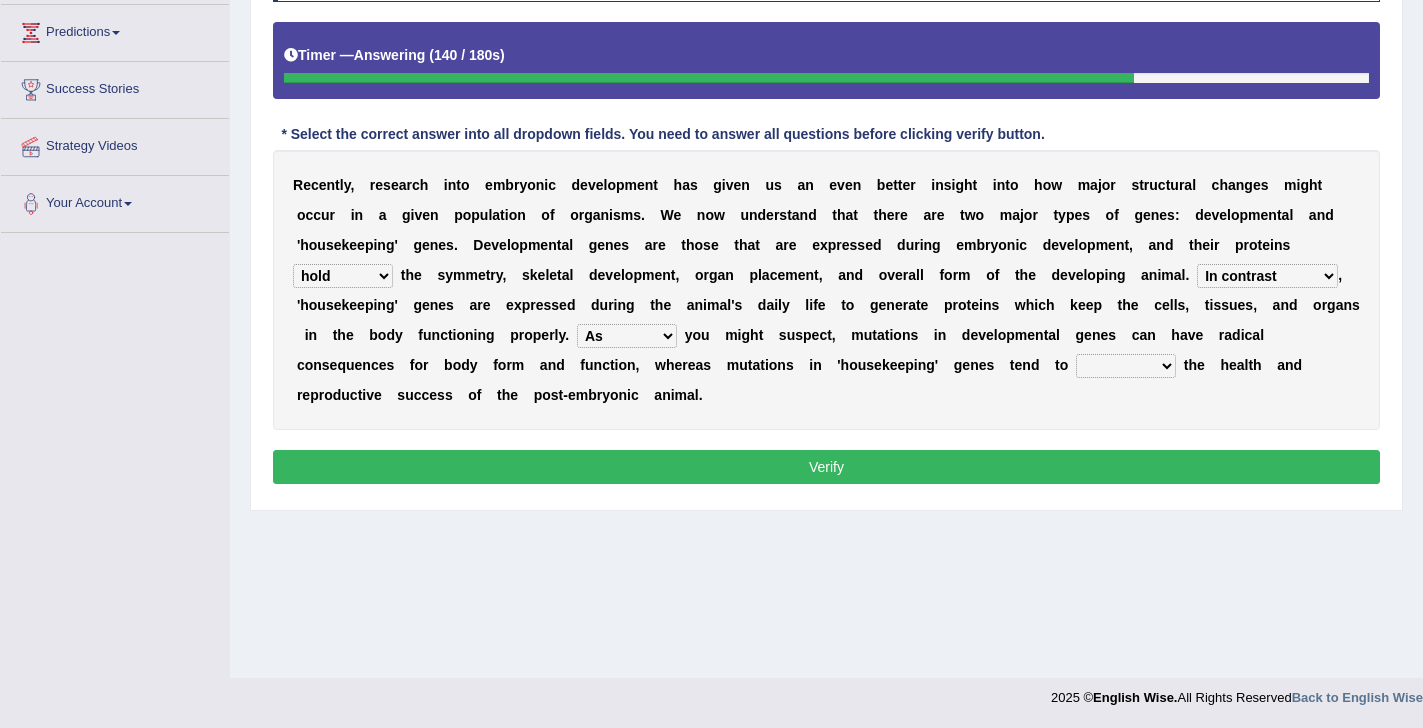 click on "Correspondingly Inclusively Conversely In contrast" at bounding box center (1267, 276) 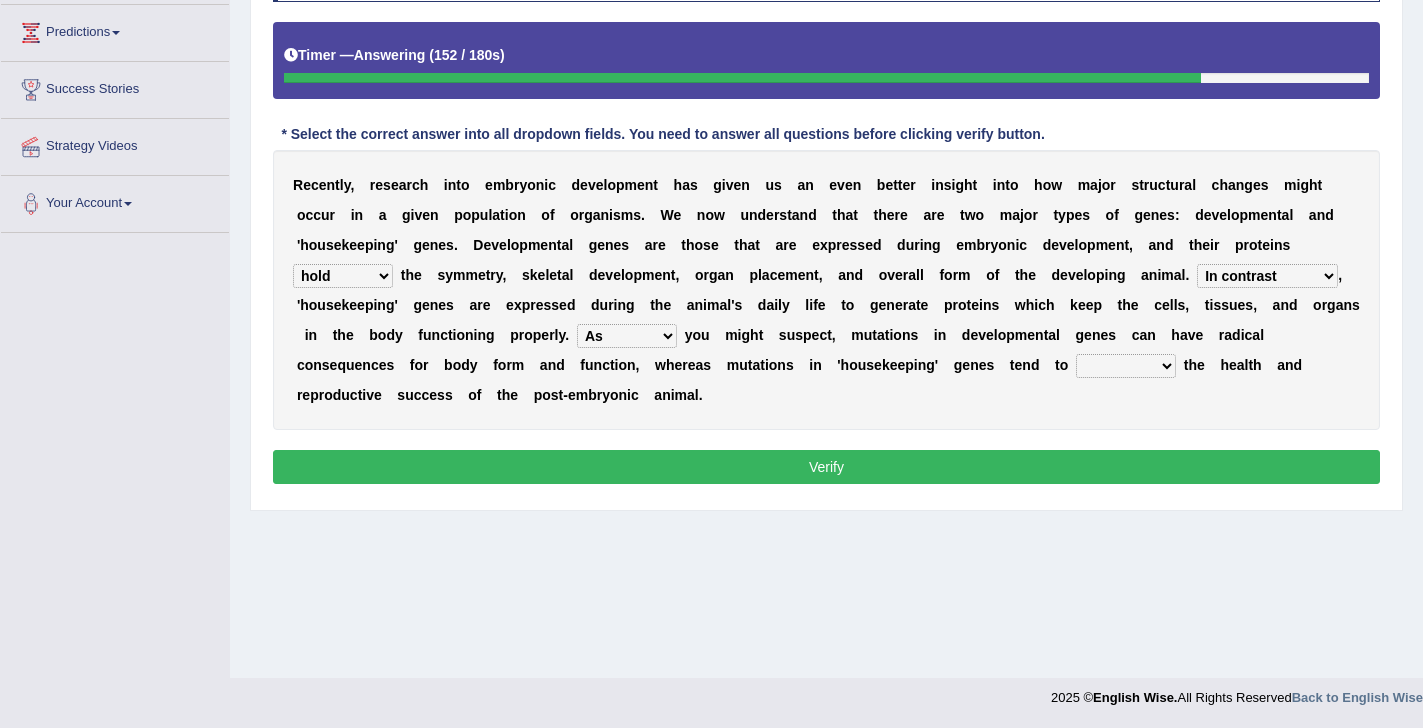 select on "Inclusively" 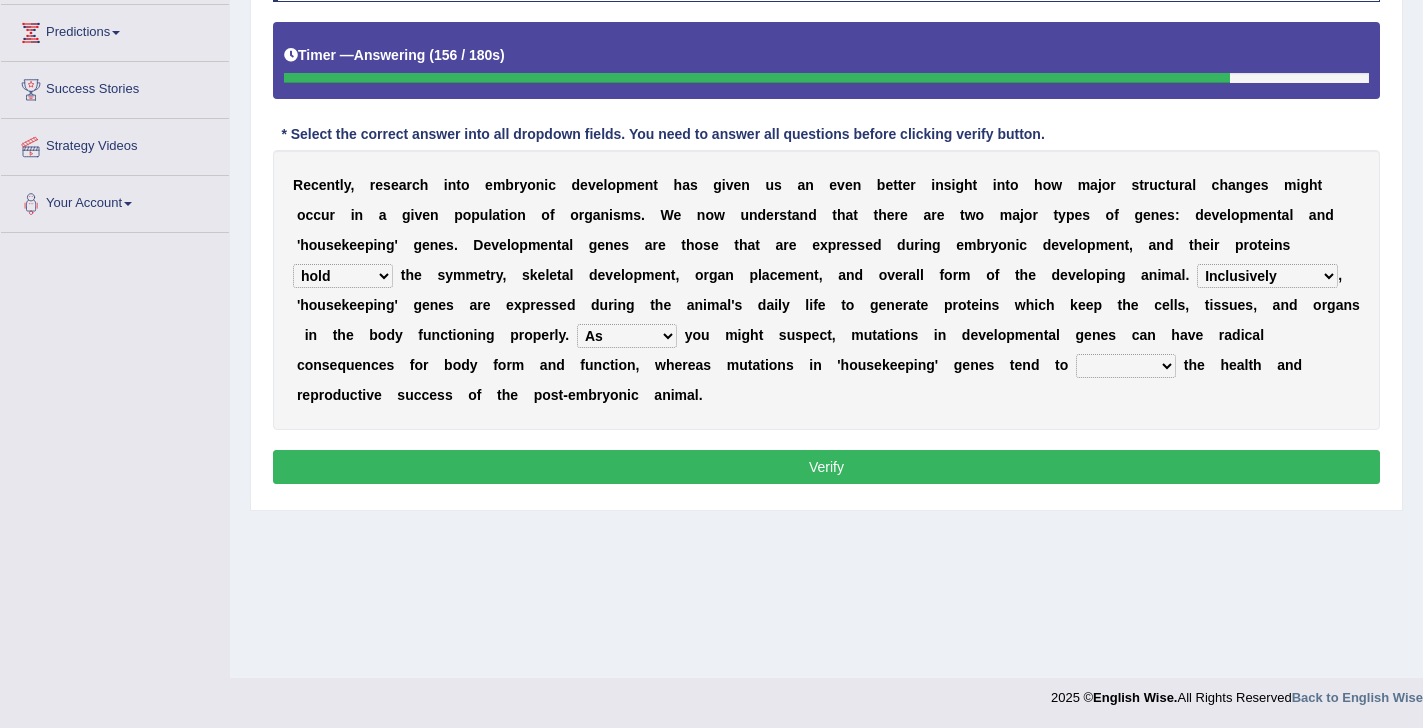 click on "affect effect interrupt defect" at bounding box center [1126, 366] 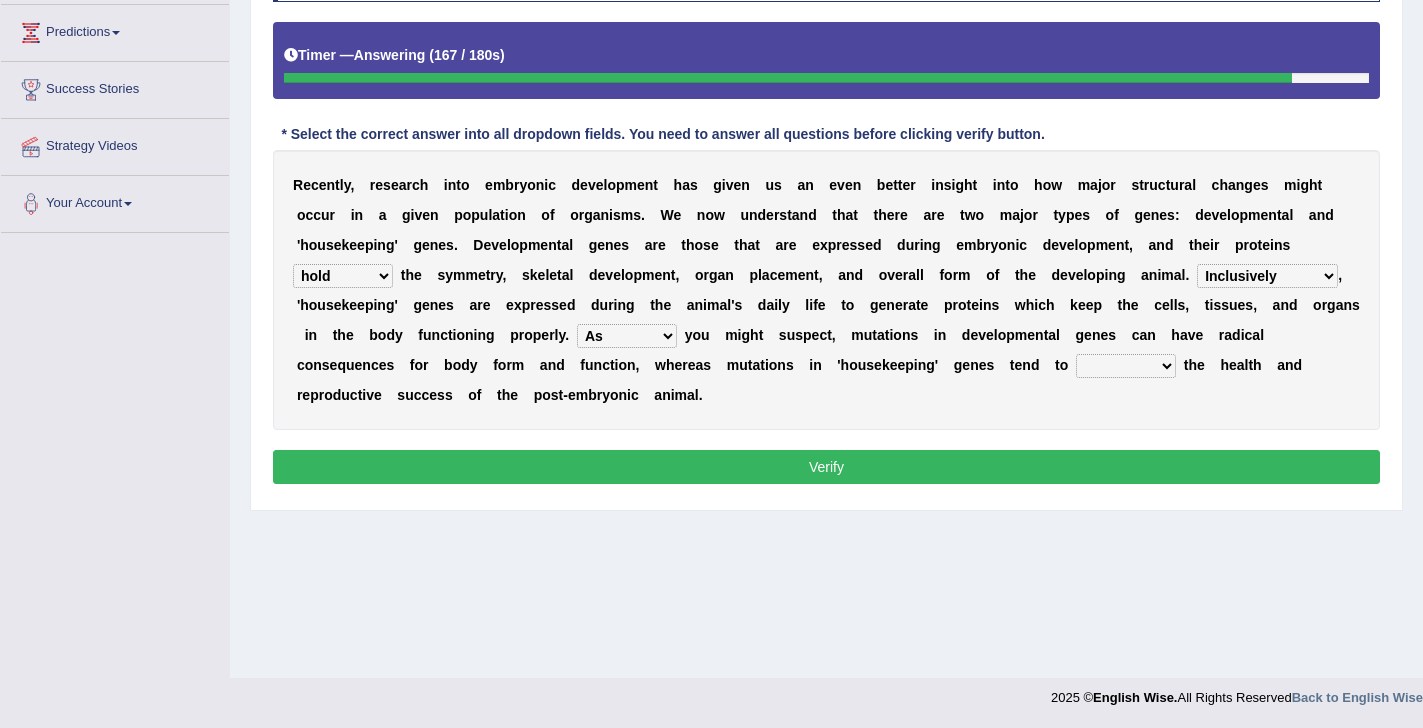 select on "defect" 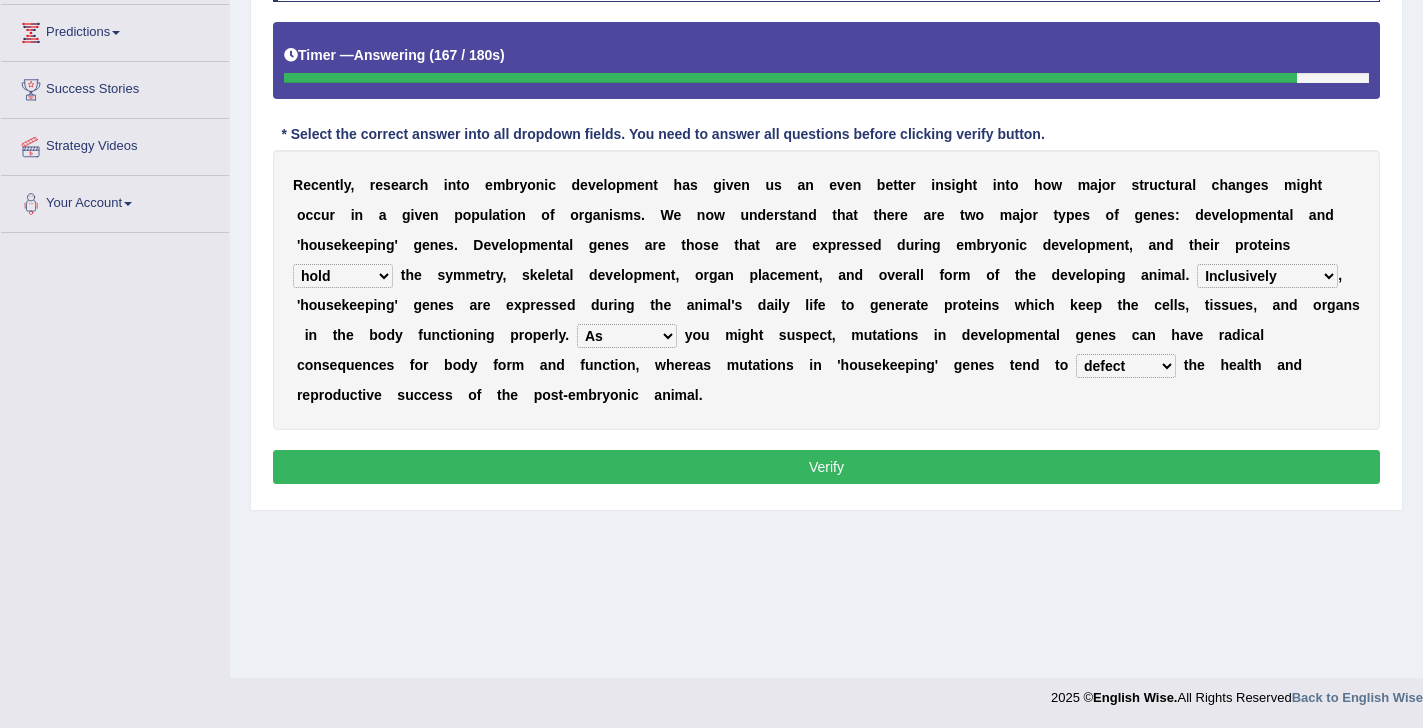 click on "Verify" at bounding box center (826, 467) 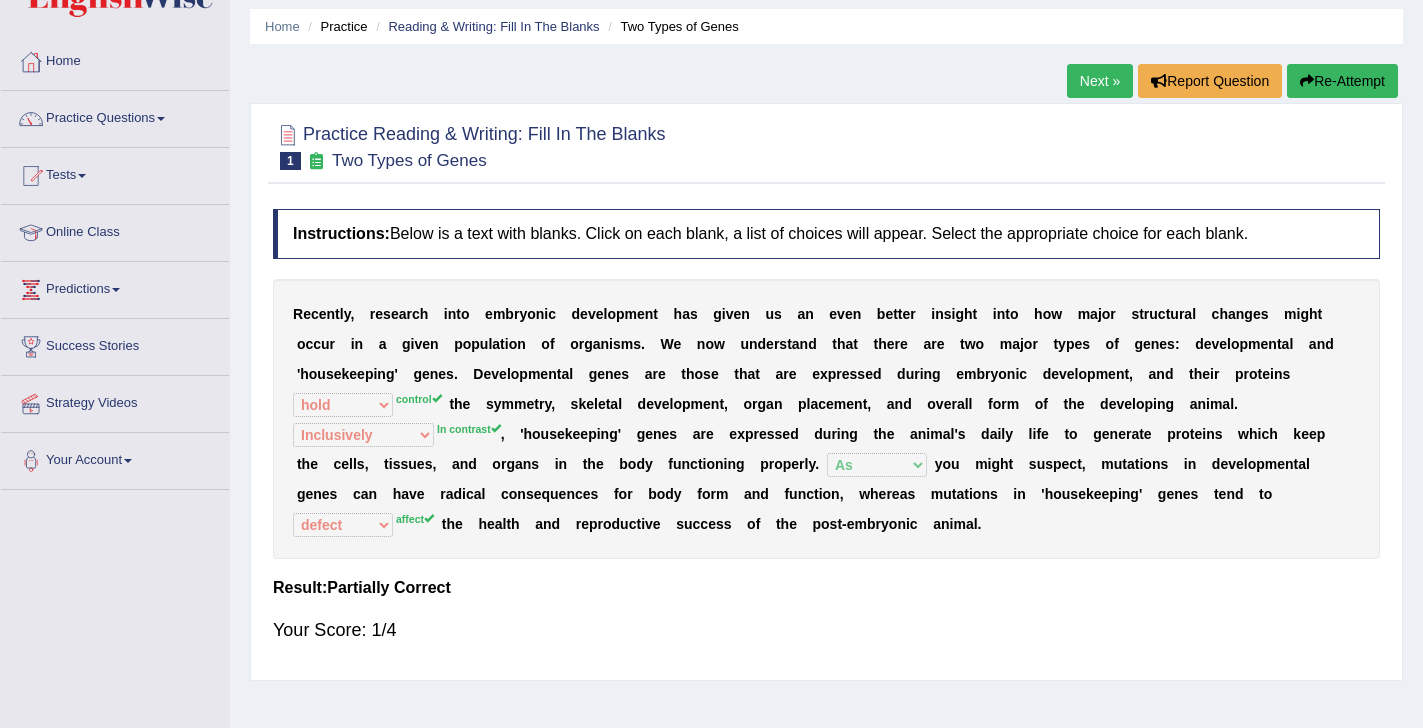 scroll, scrollTop: 0, scrollLeft: 0, axis: both 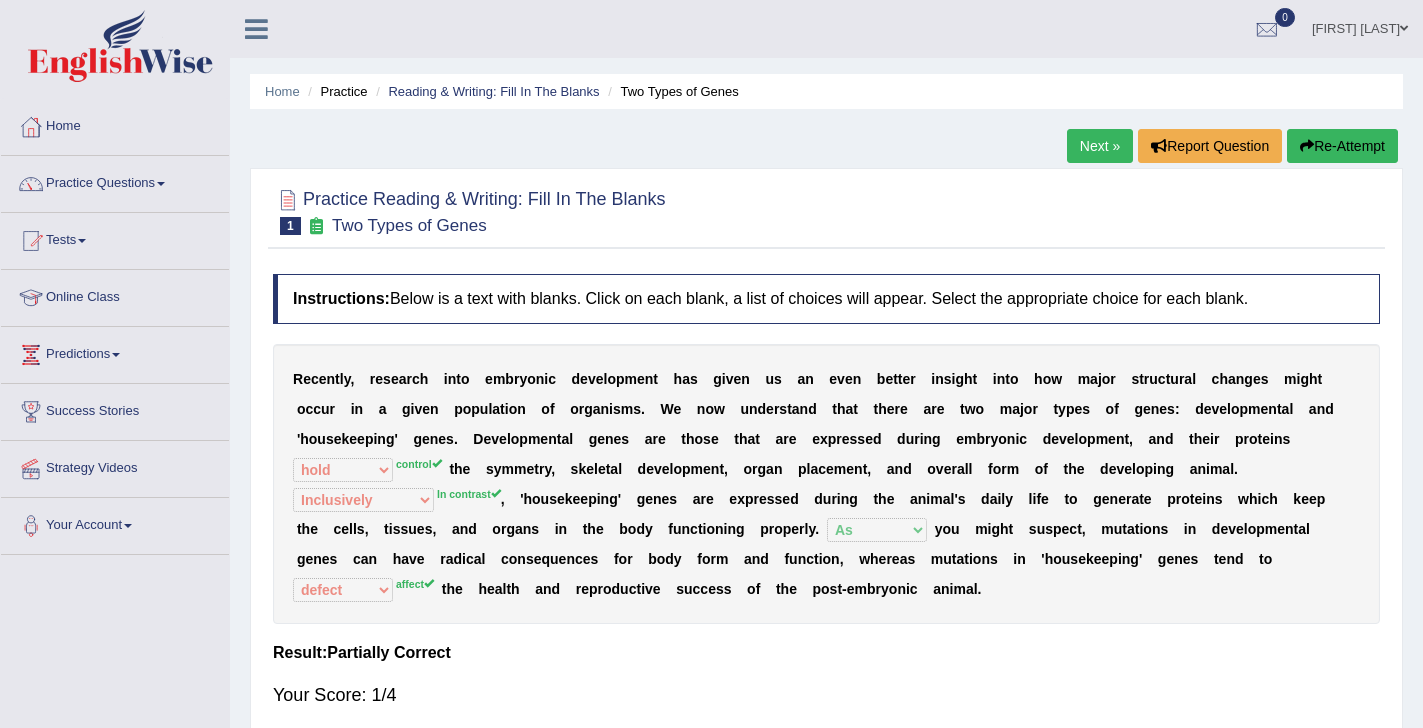 click on "Re-Attempt" at bounding box center (1342, 146) 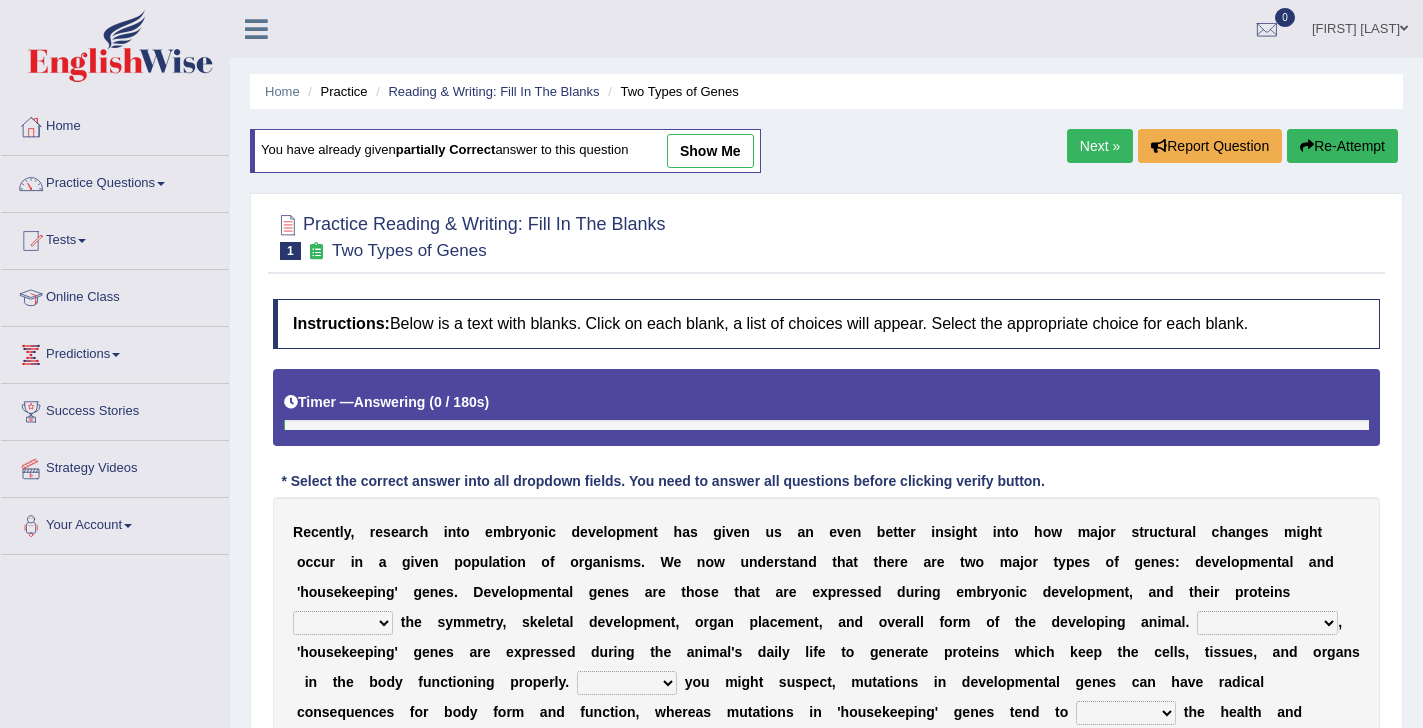 scroll, scrollTop: 0, scrollLeft: 0, axis: both 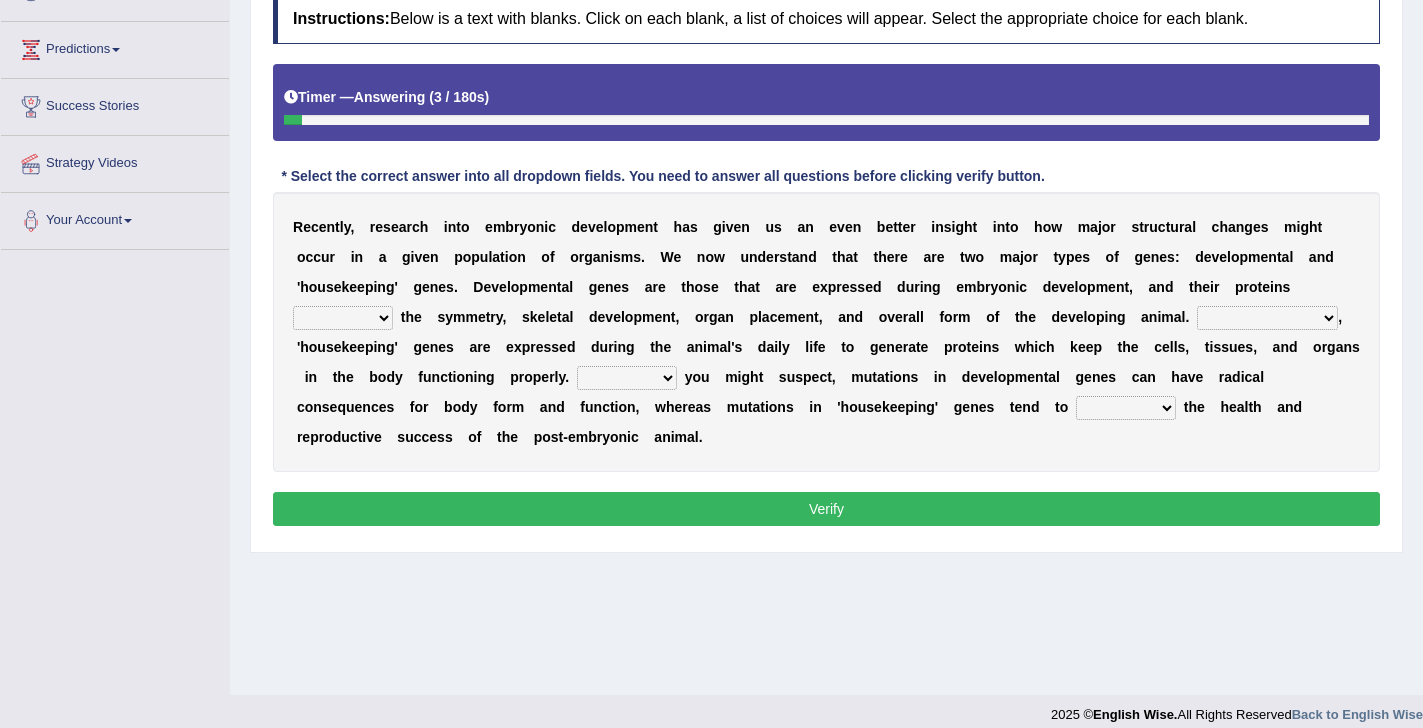 click on "push control hold elevate" at bounding box center (343, 318) 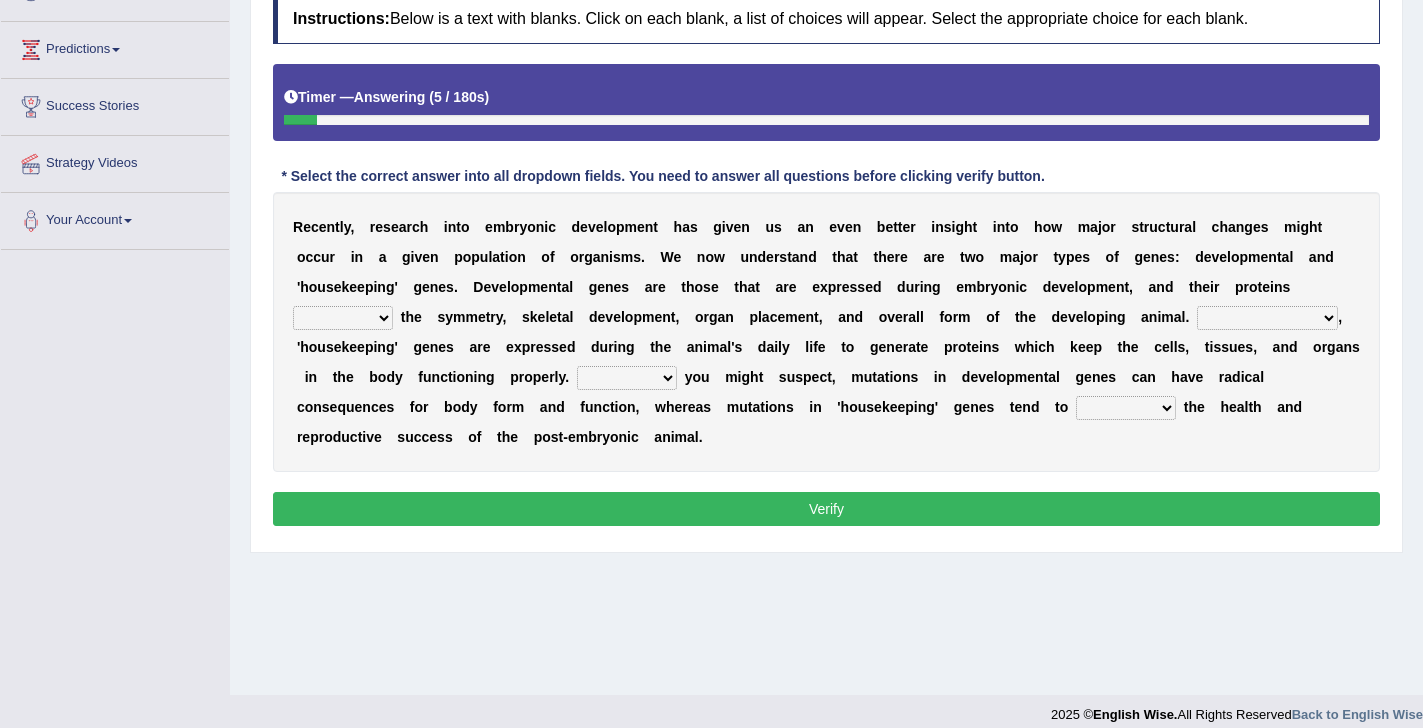 select on "control" 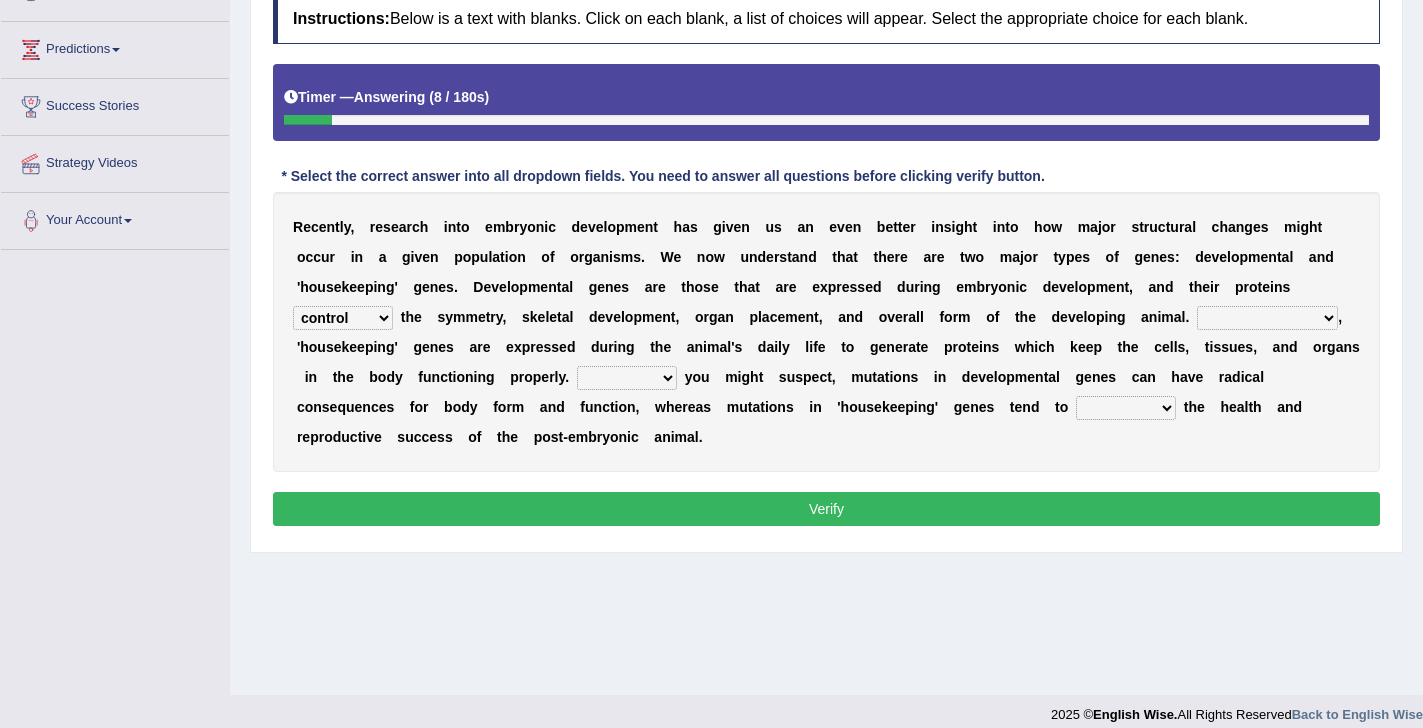 click on "Correspondingly Inclusively Conversely In contrast" at bounding box center (1267, 318) 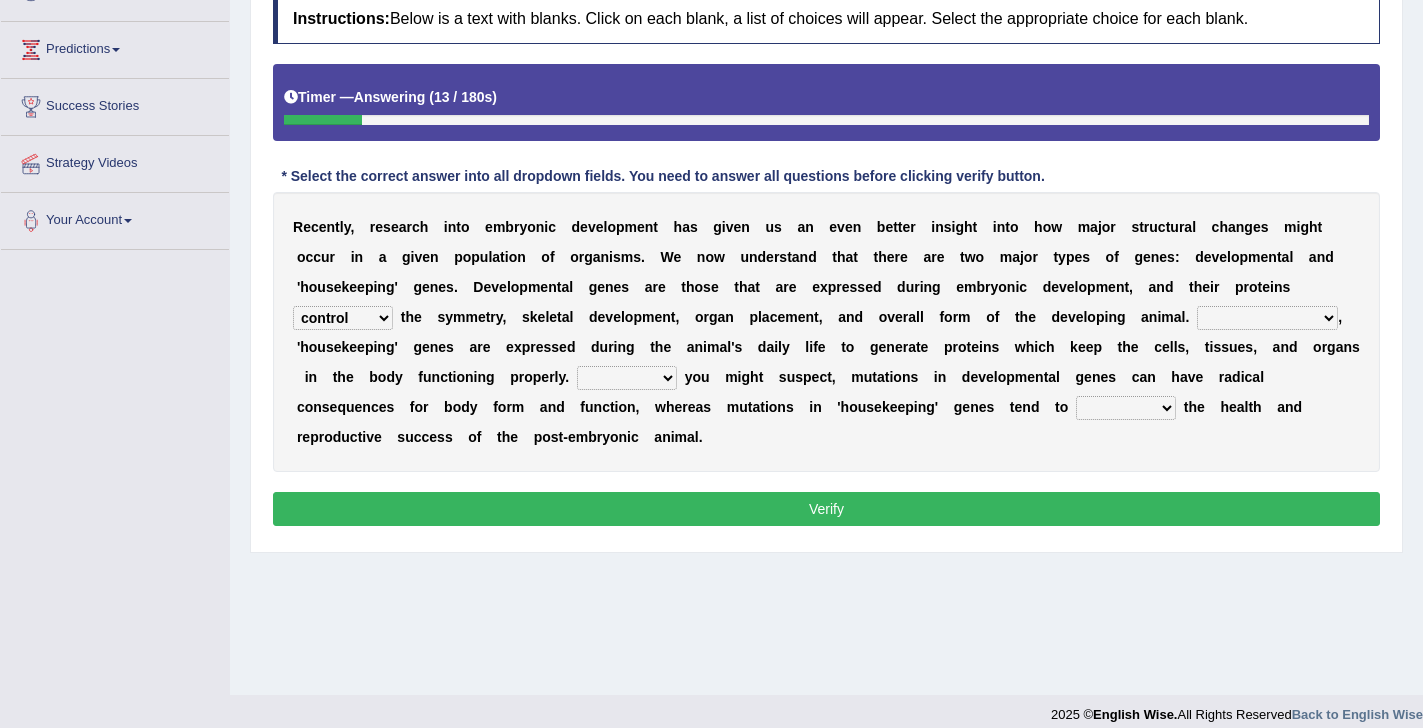select on "In contrast" 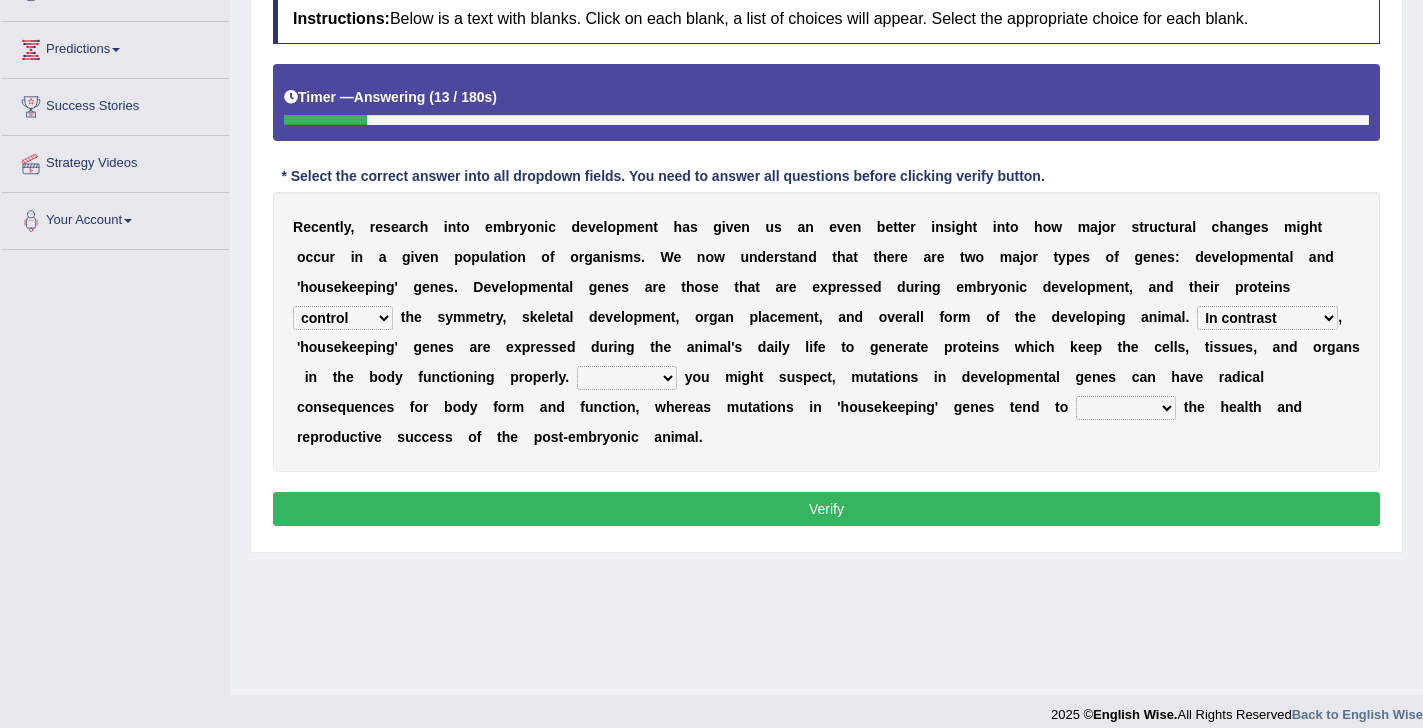 click on "For As With Within" at bounding box center [627, 378] 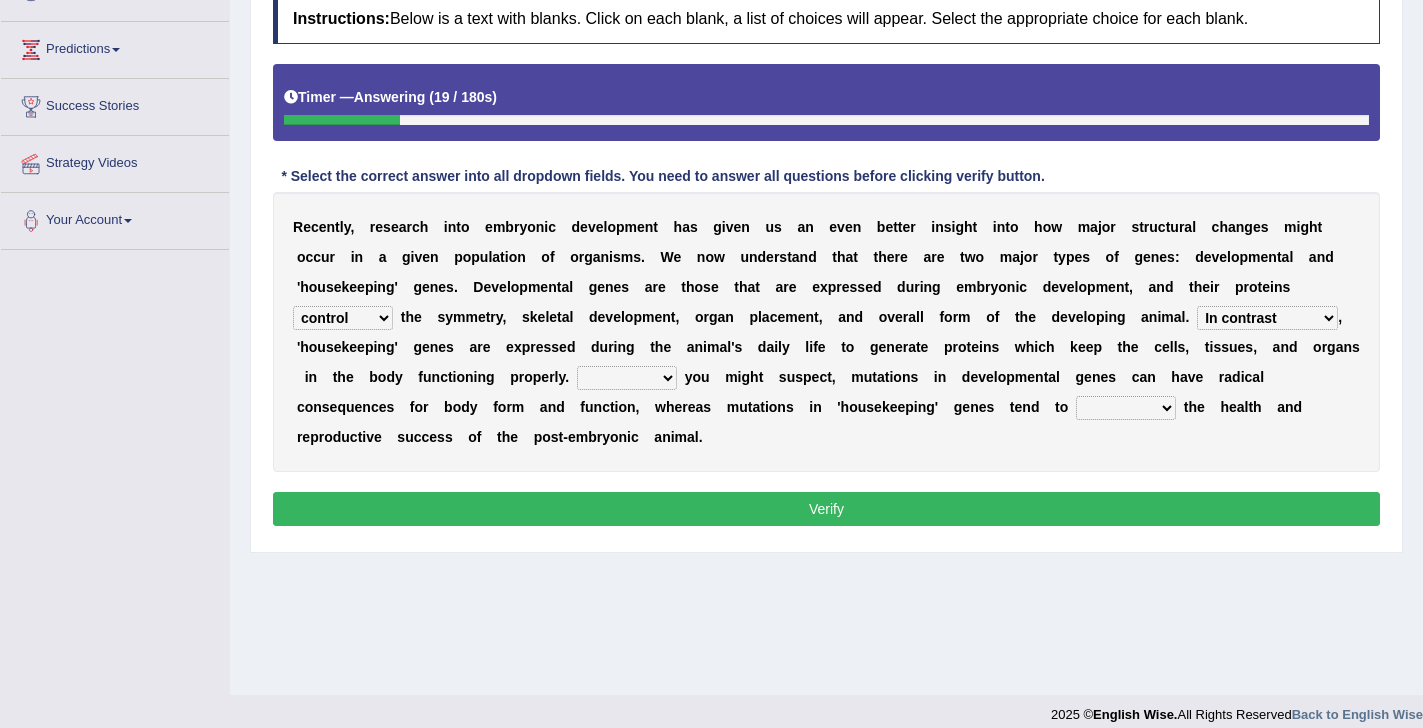 select on "As" 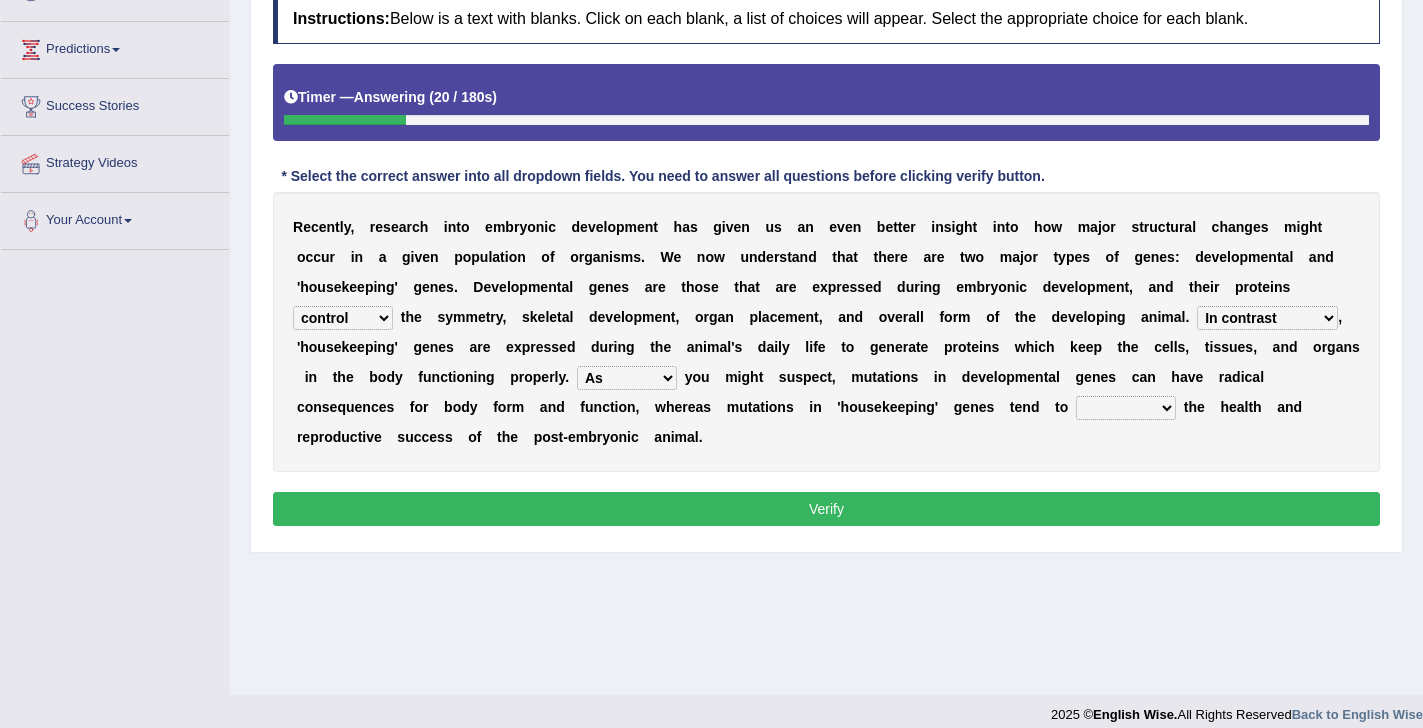 click on "affect effect interrupt defect" at bounding box center (1126, 408) 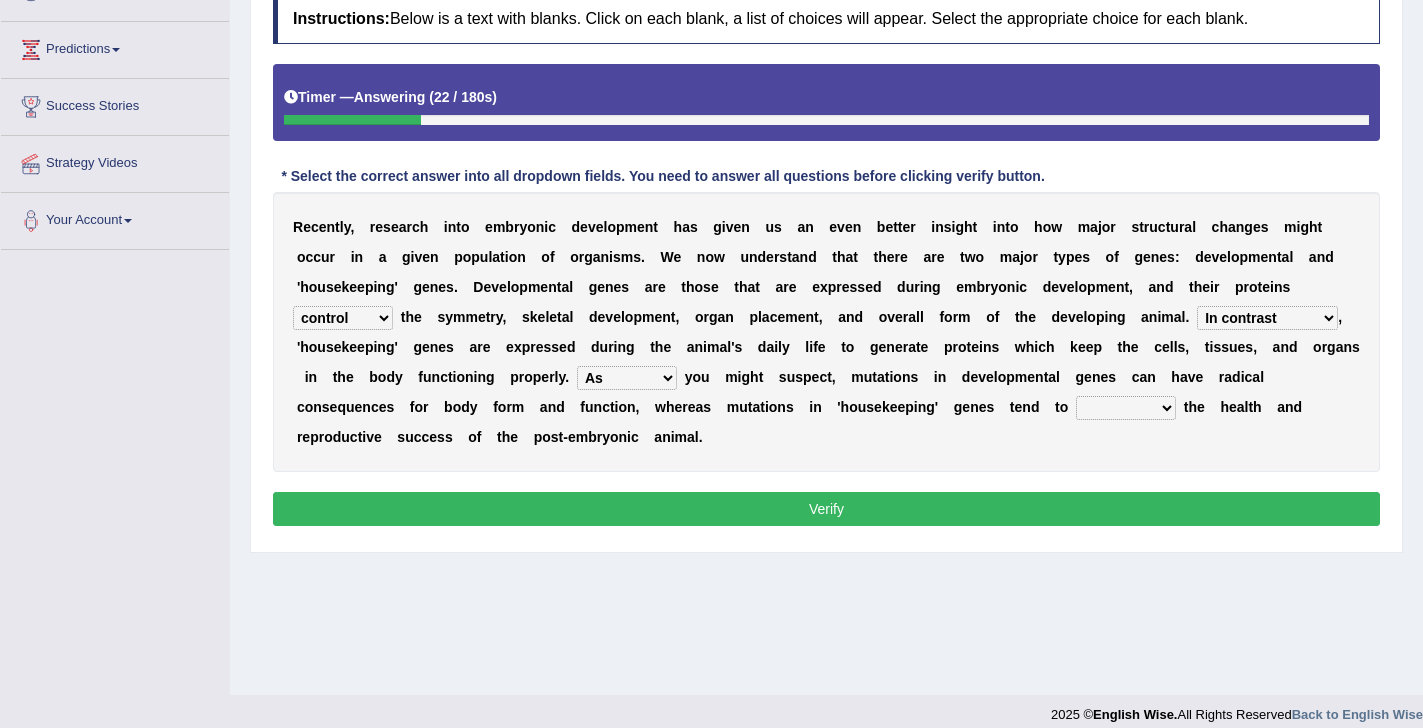 select on "affect" 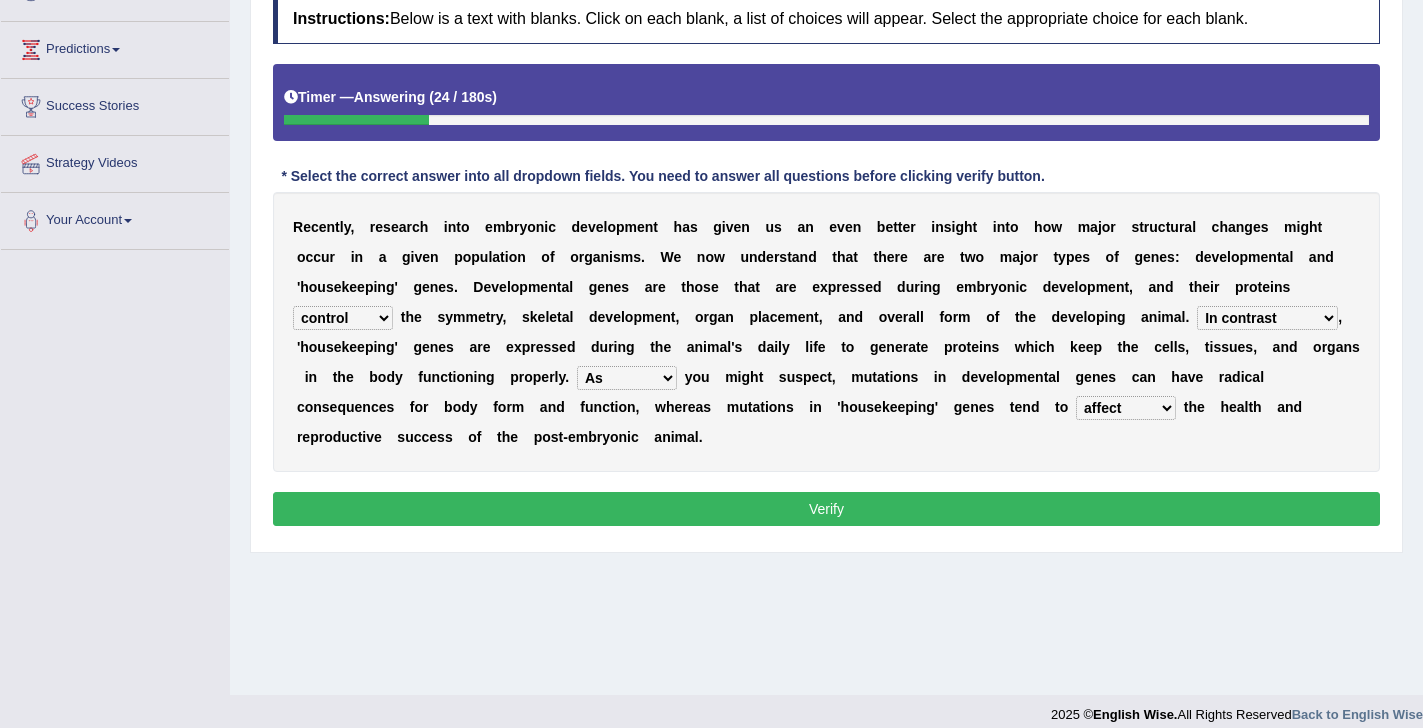click on "Verify" at bounding box center (826, 509) 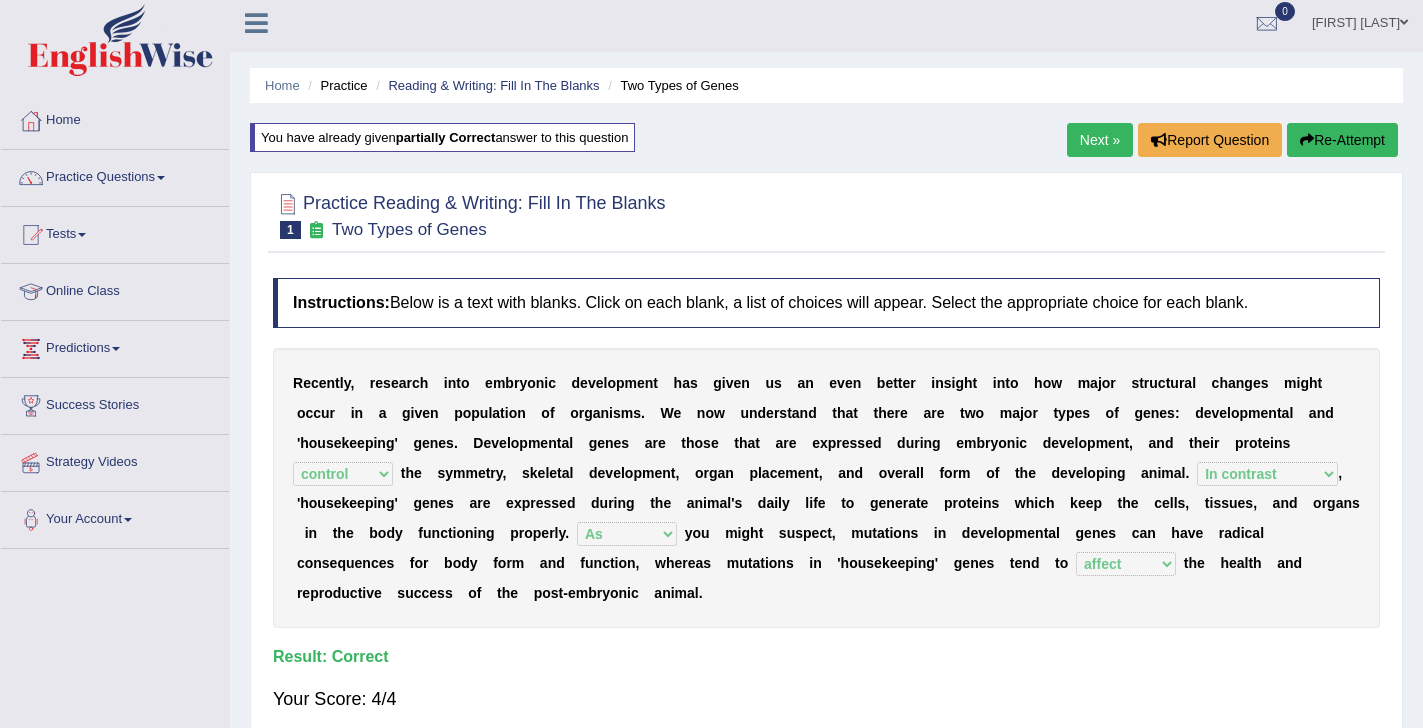 scroll, scrollTop: 0, scrollLeft: 0, axis: both 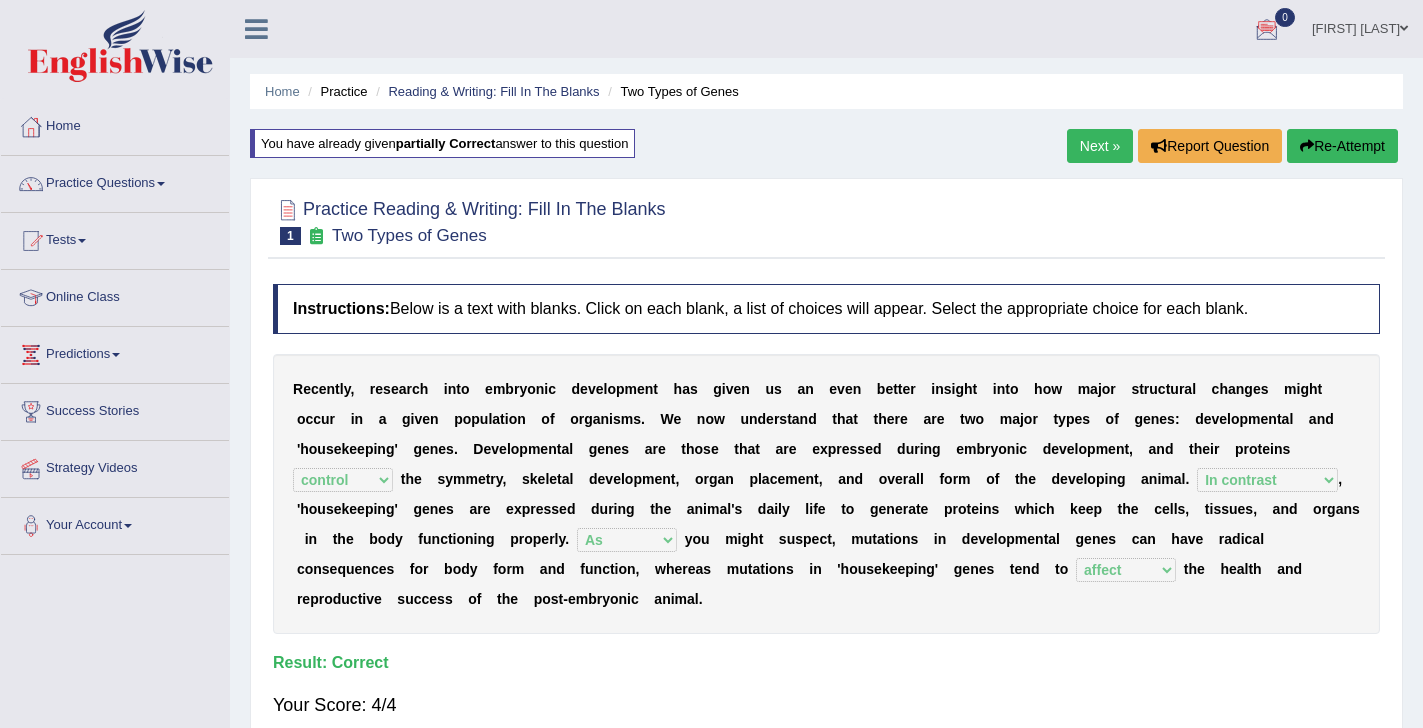 click on "Next »" at bounding box center (1100, 146) 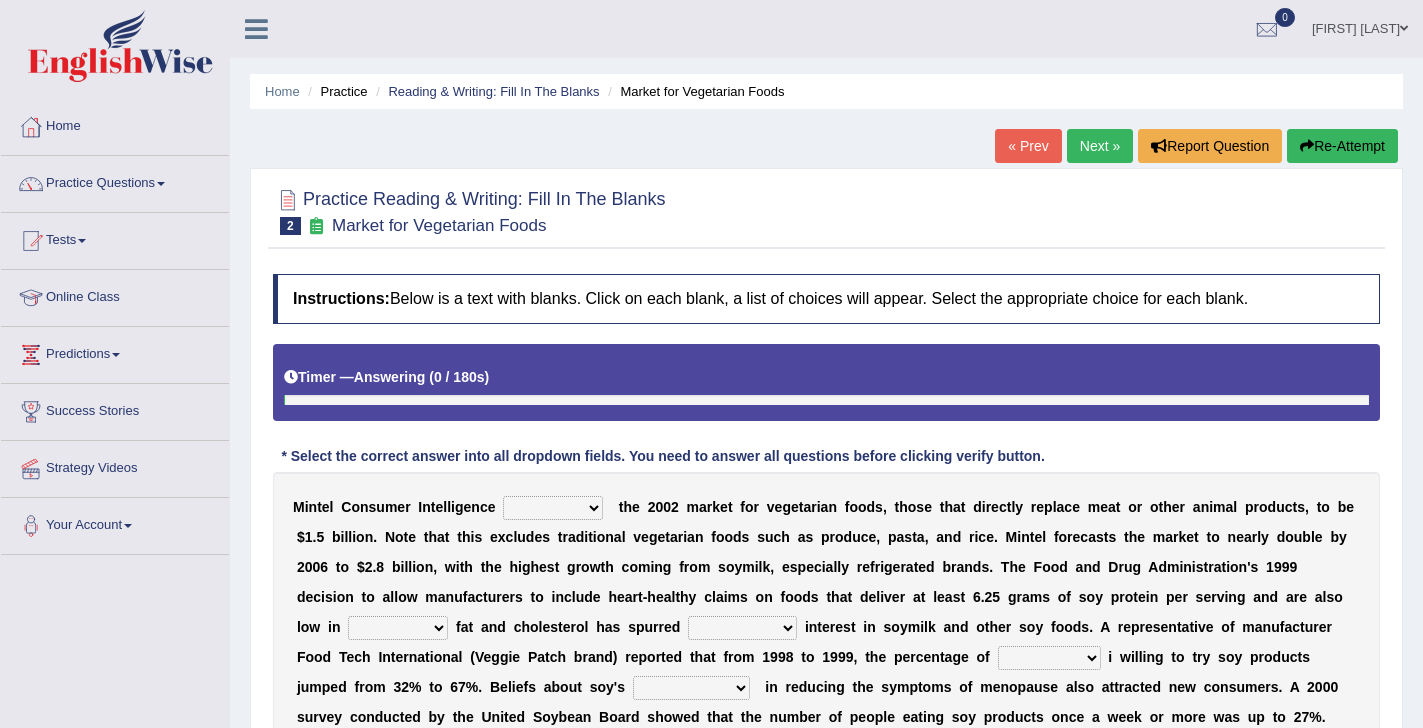 scroll, scrollTop: 0, scrollLeft: 0, axis: both 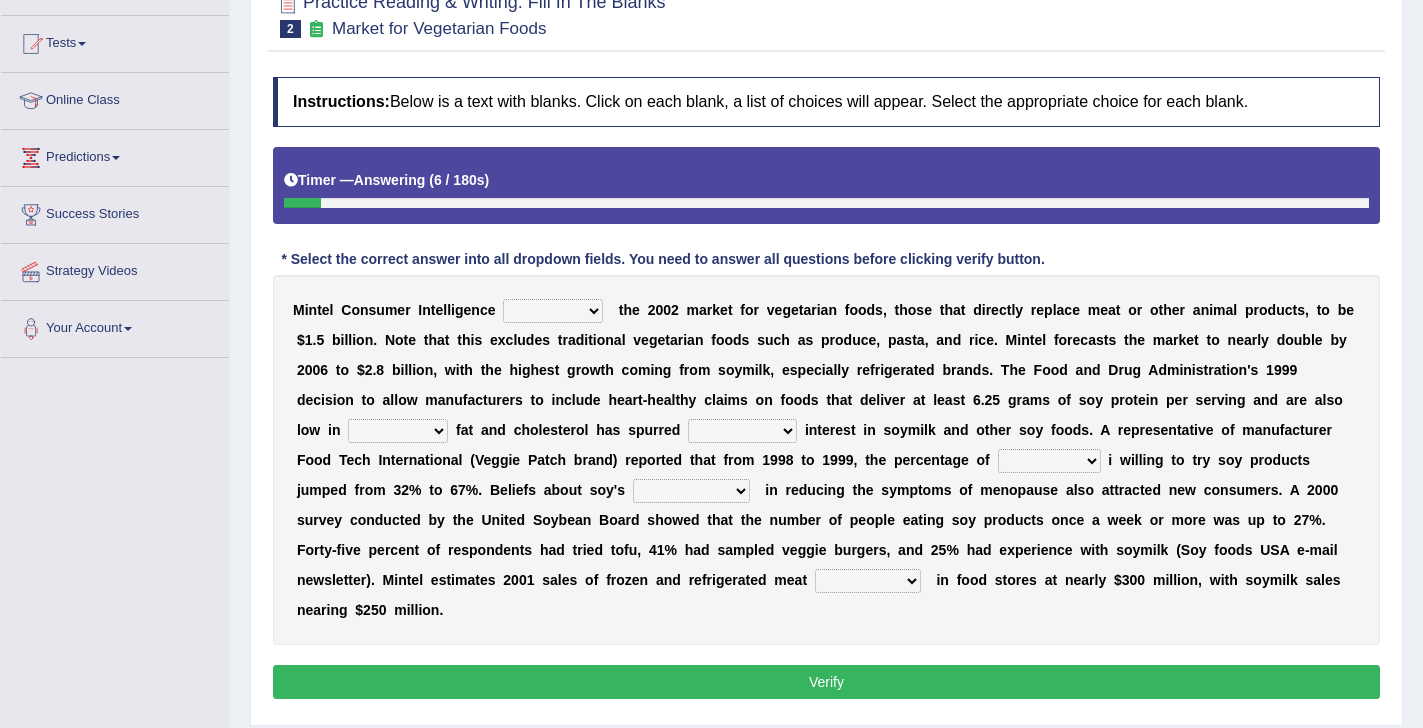 click on "deals fulfills creates estimates" at bounding box center (553, 311) 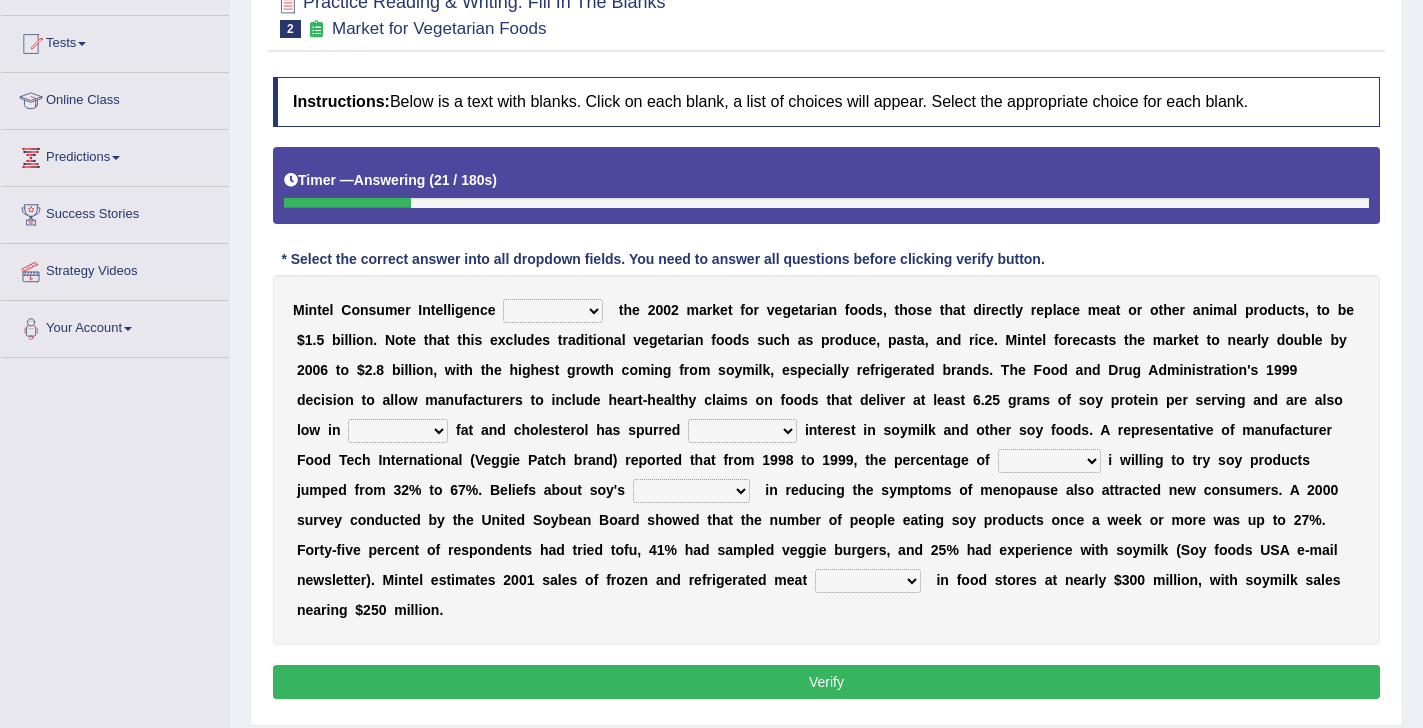 select on "estimates" 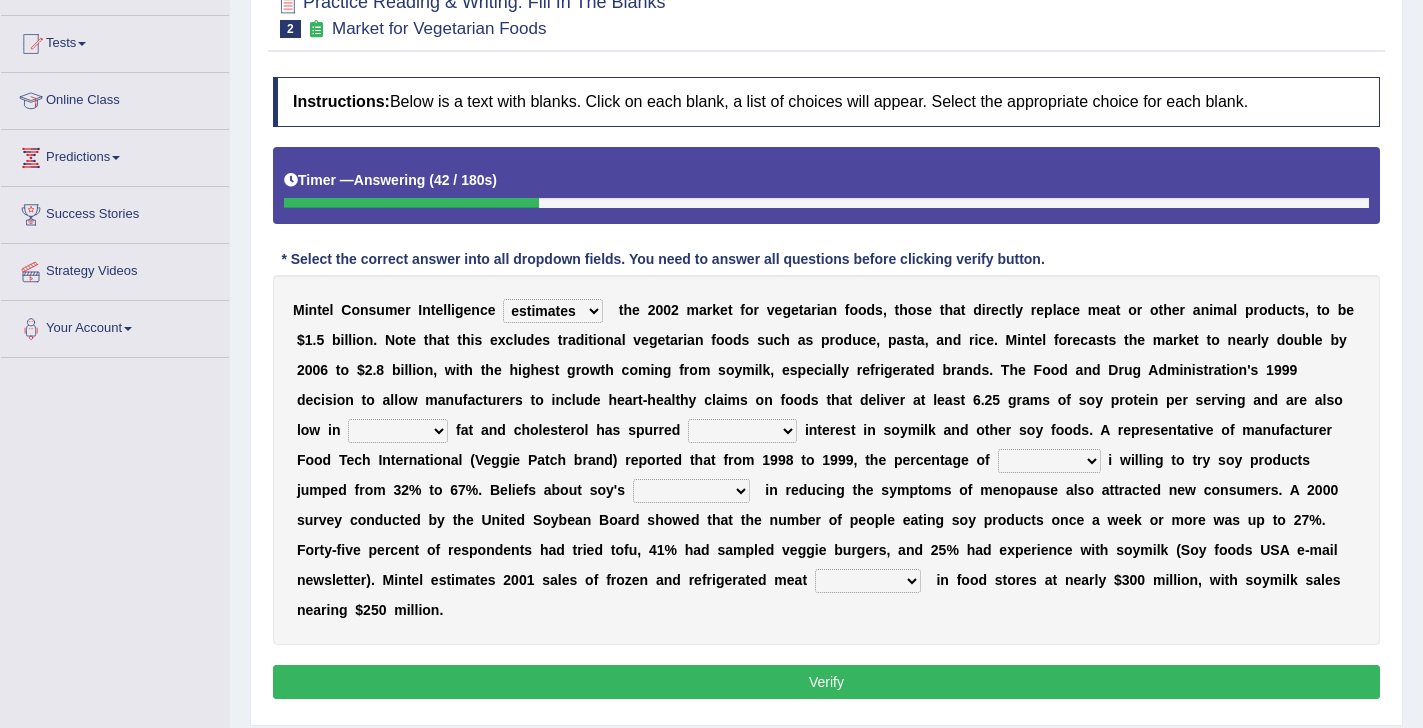 click on "saturated solid acid liquid" at bounding box center [398, 431] 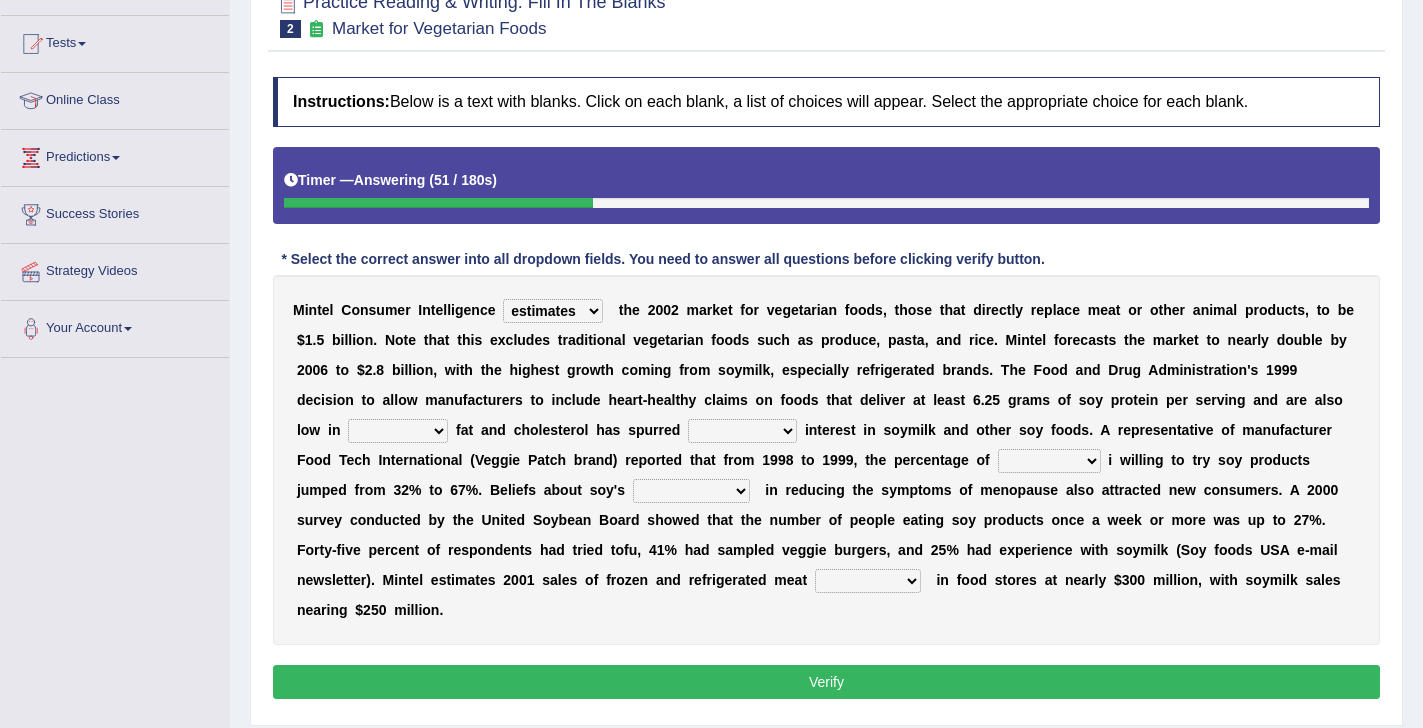 select on "saturated" 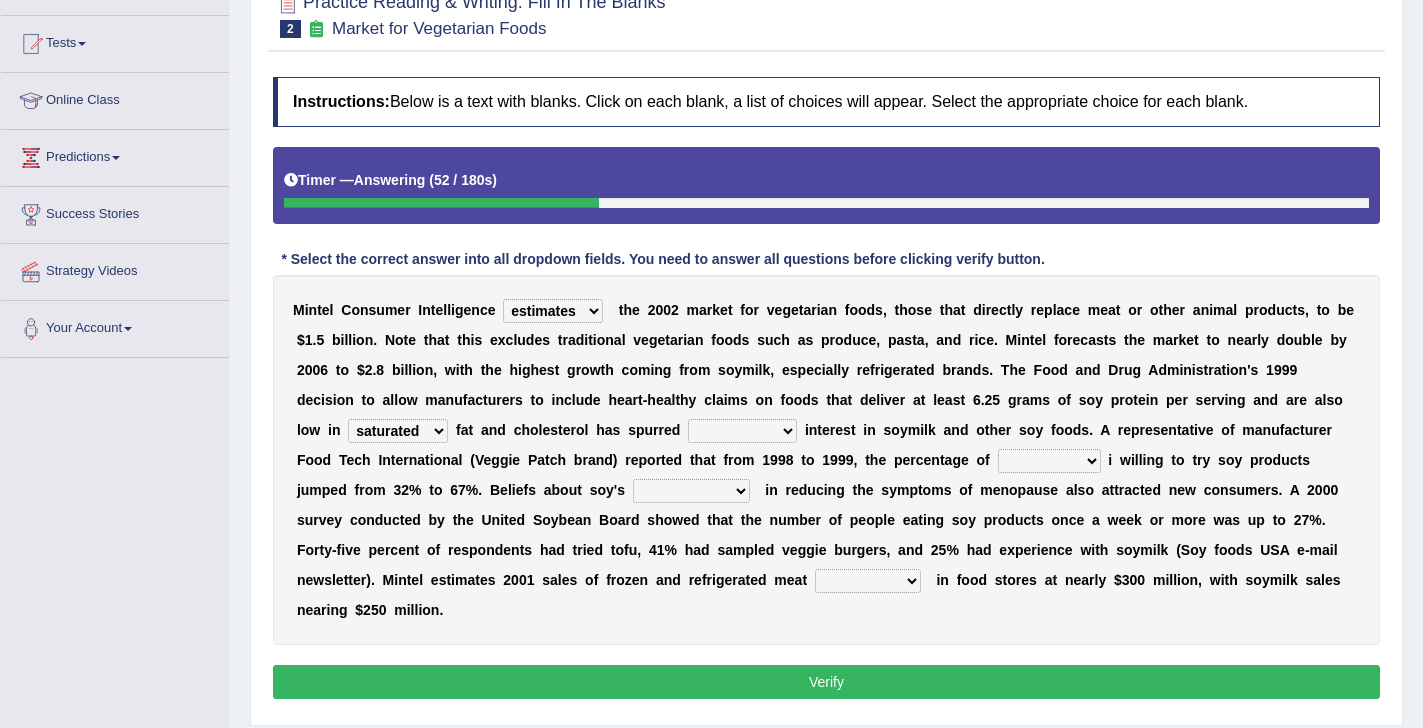 click on "good big tremendous extreme" at bounding box center (742, 431) 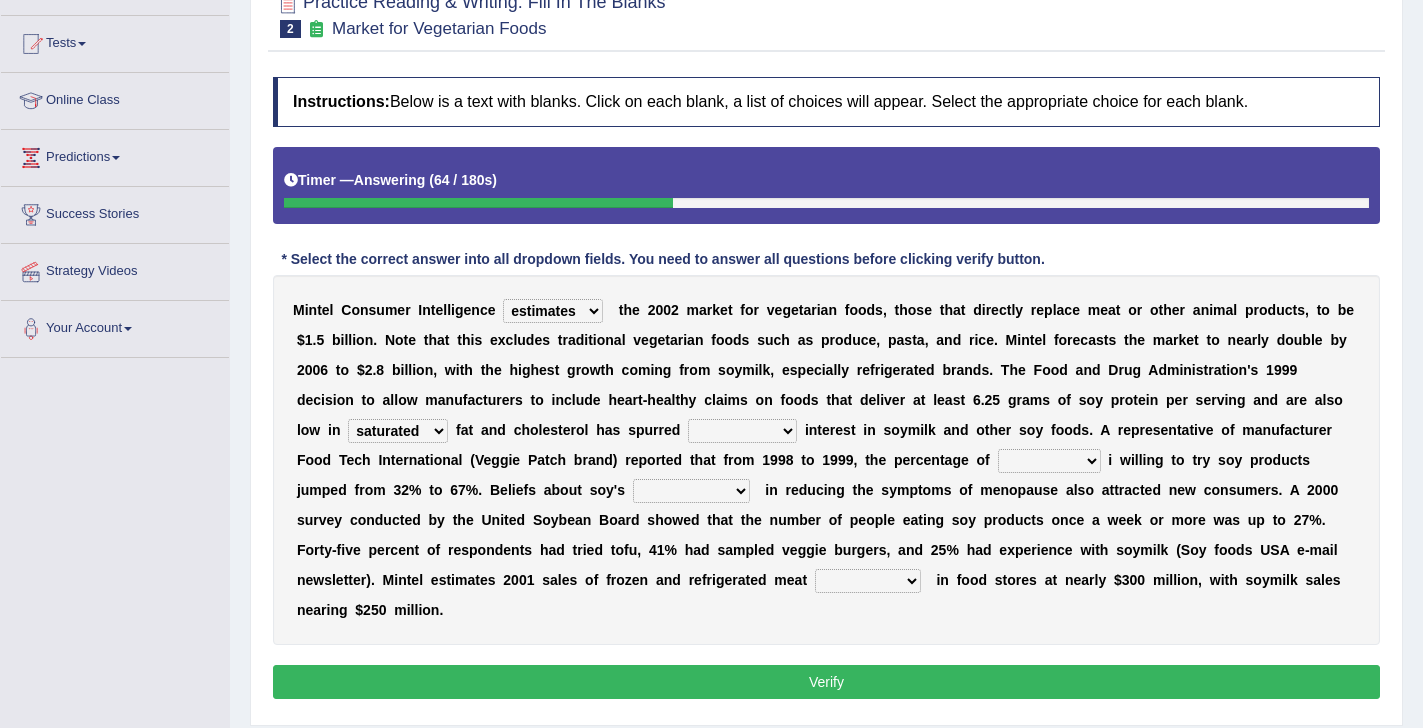 select on "tremendous" 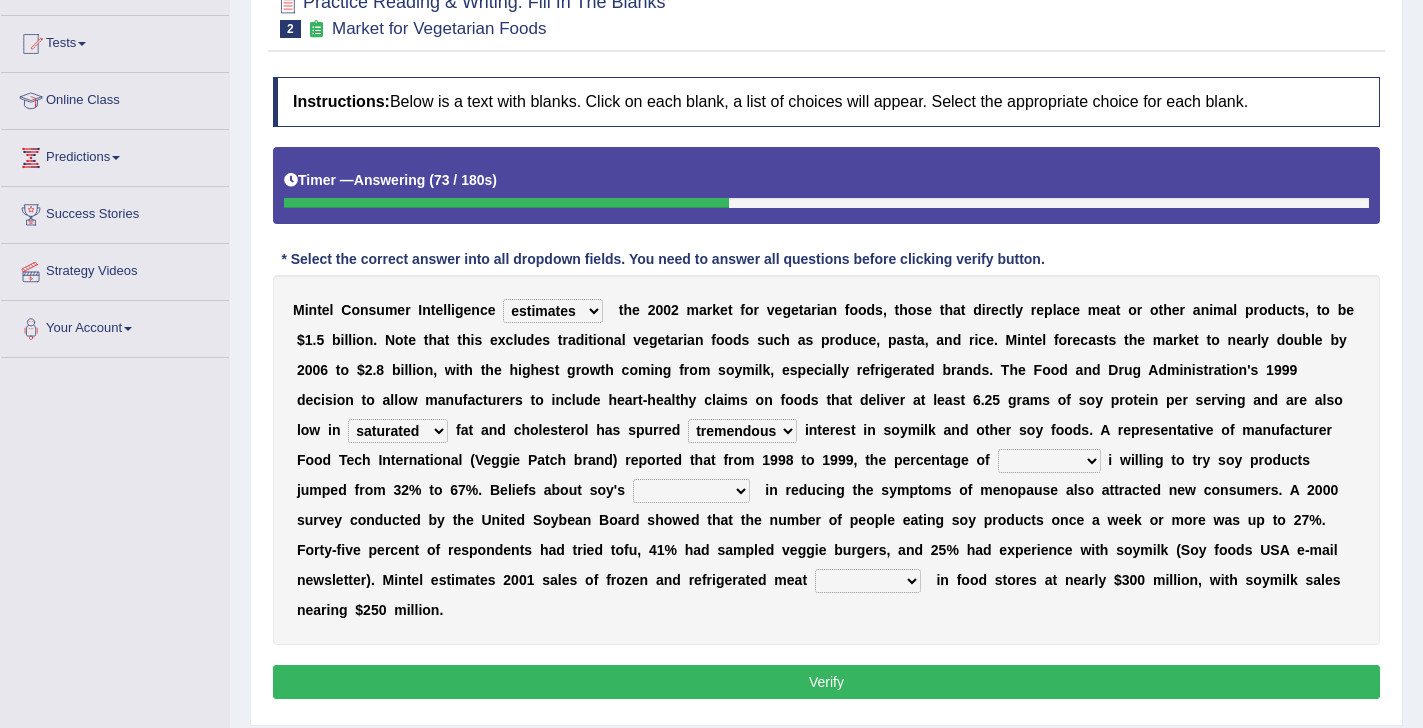 click on "guests consumers customers clients" at bounding box center (1049, 461) 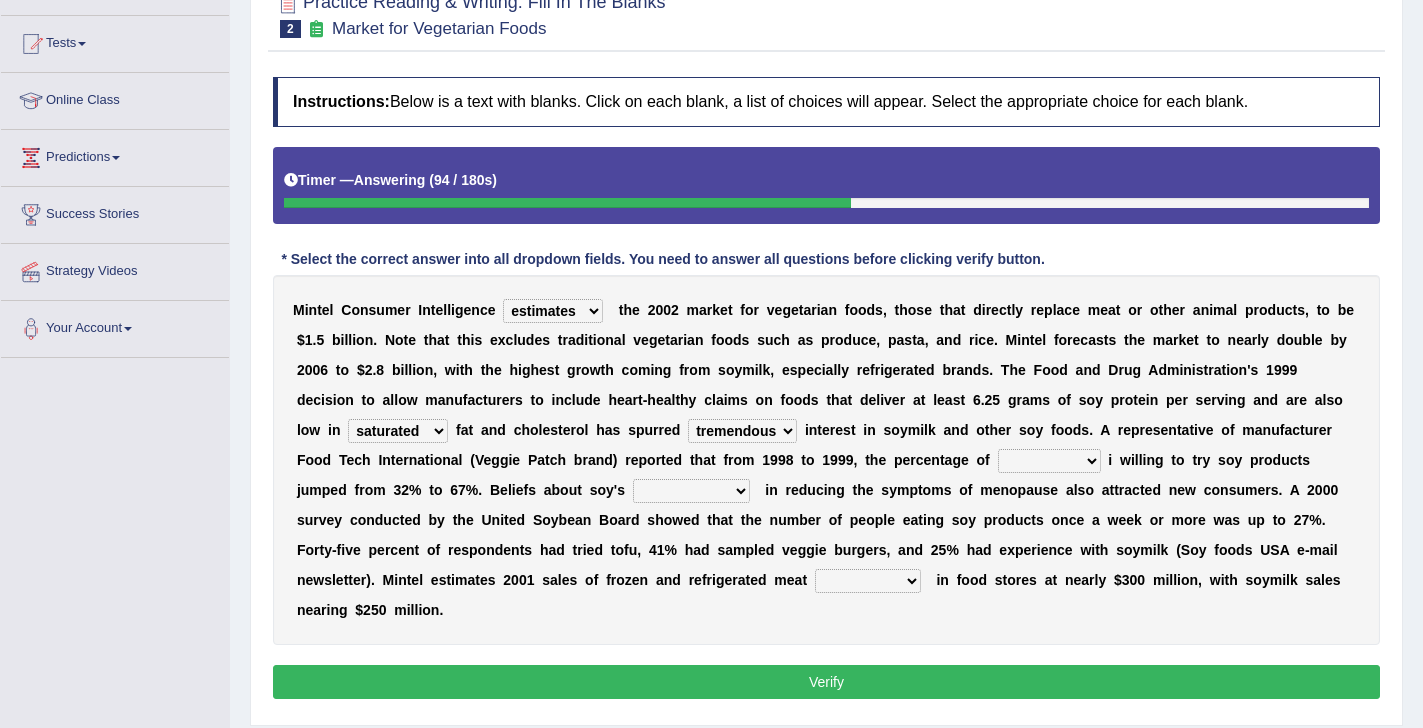 select on "consumers" 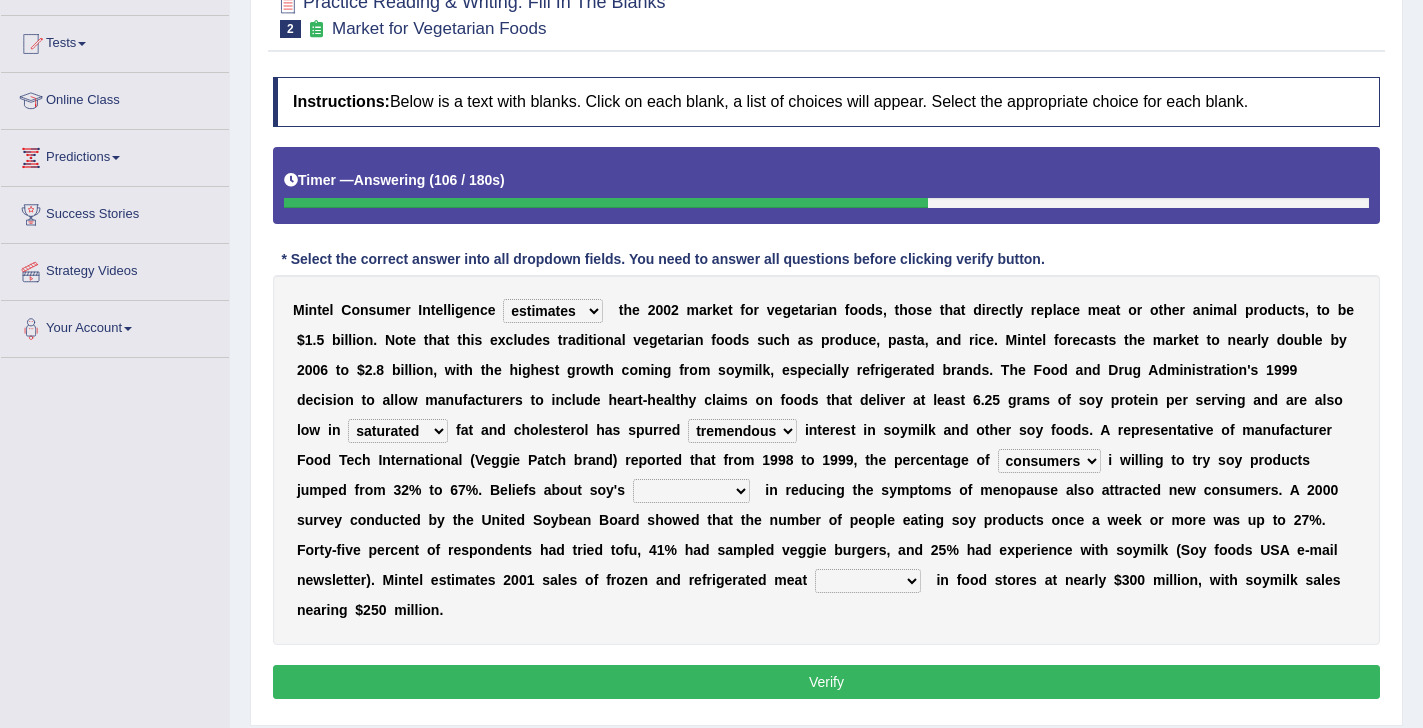 click on "guests consumers customers clients" at bounding box center [1049, 461] 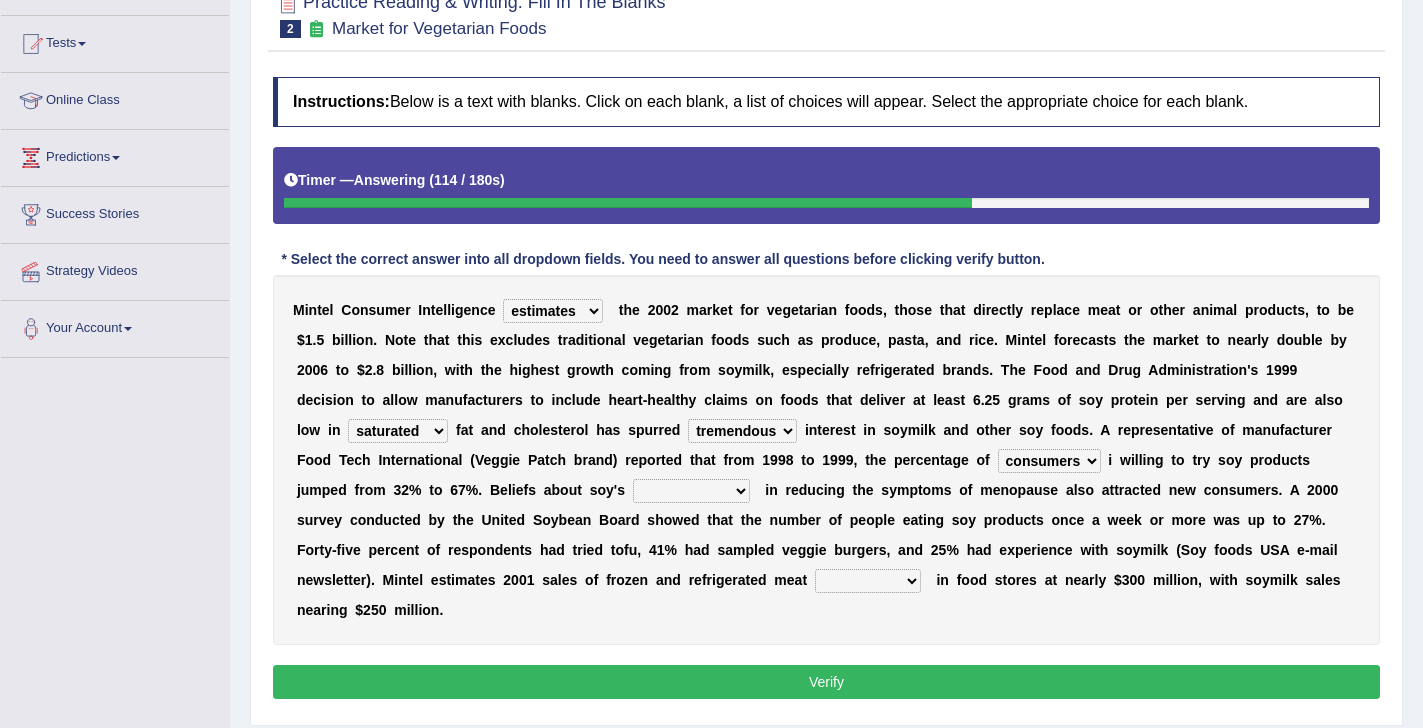 click on "effectiveness timeliness efficiency goodness" at bounding box center (691, 491) 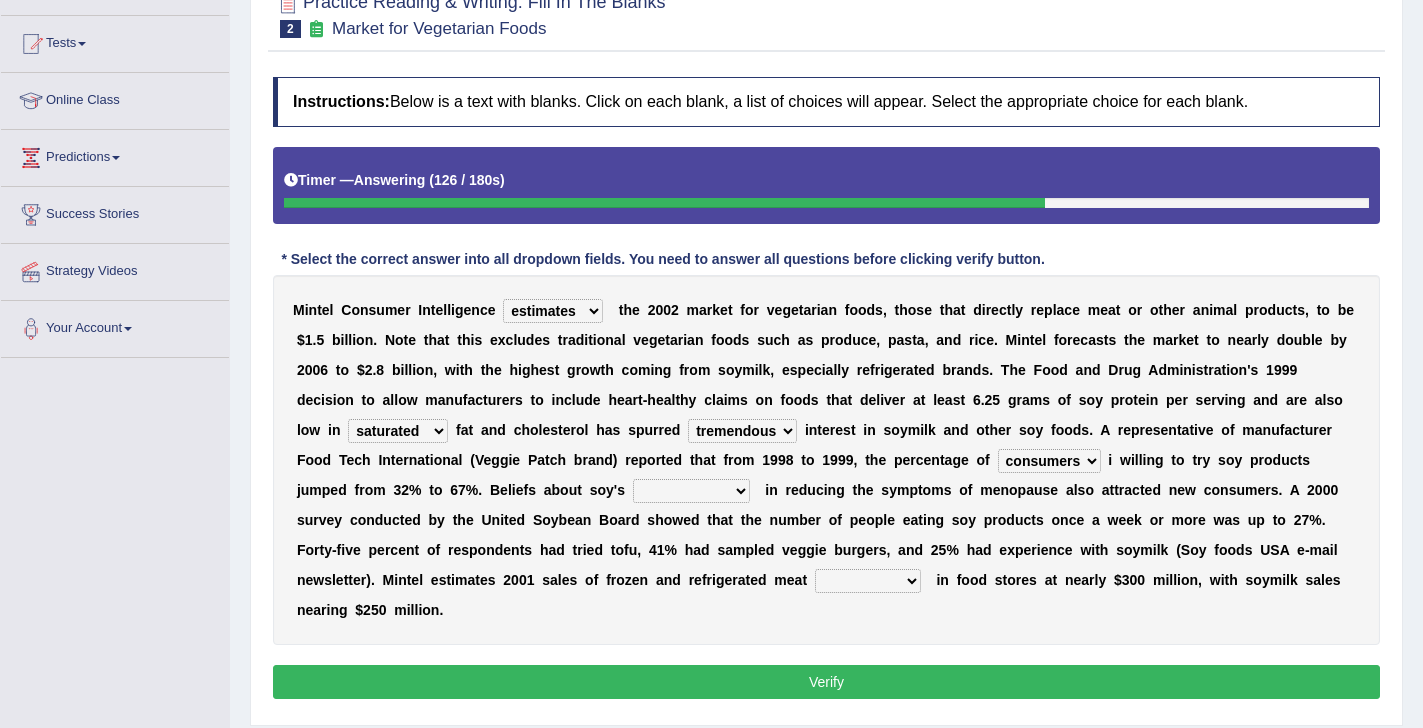 select on "effectiveness" 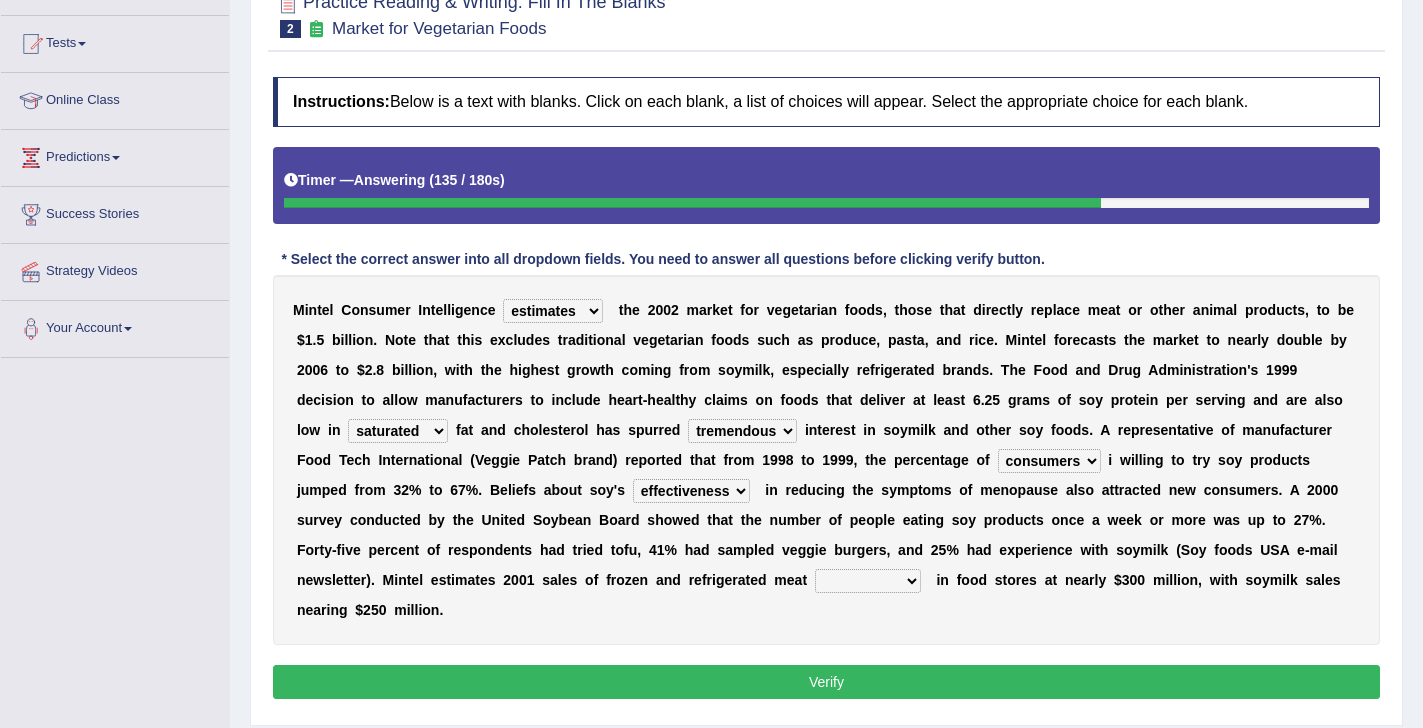 click on "foods choices staffs alternatives" at bounding box center (868, 581) 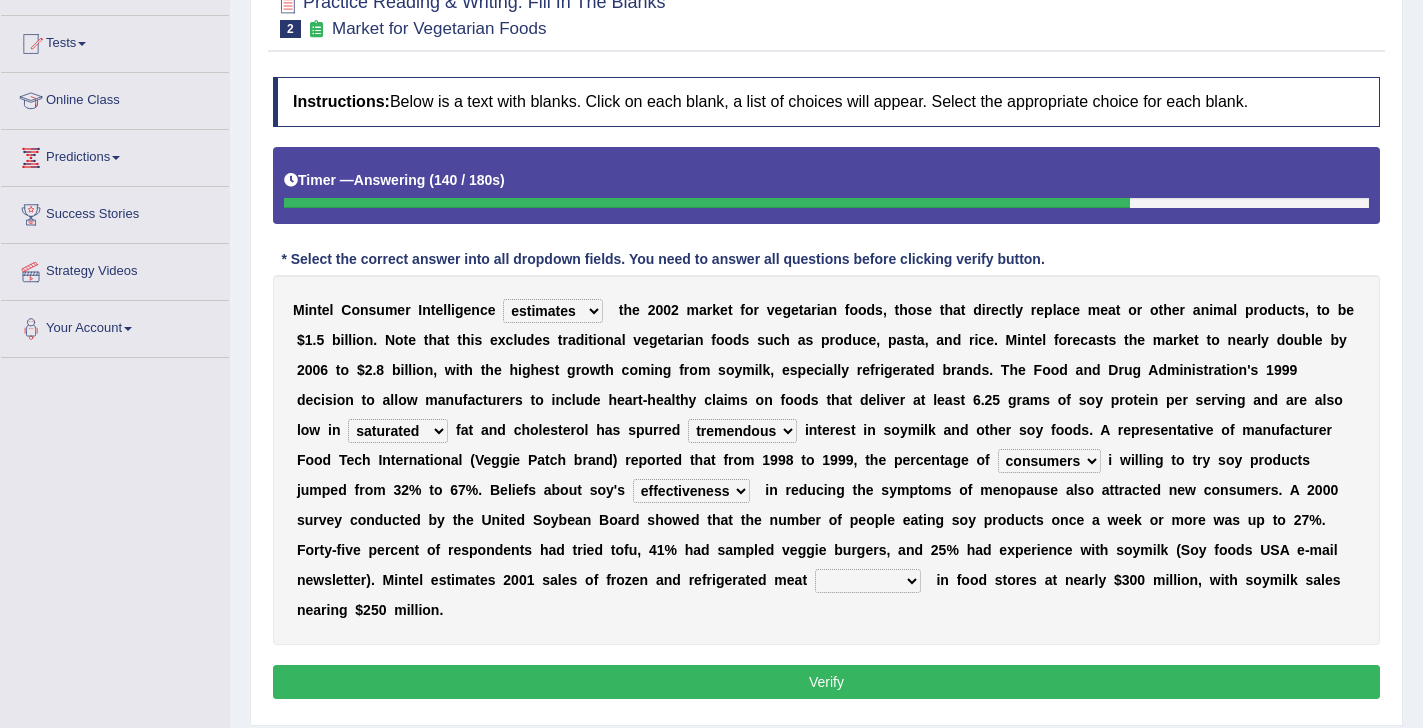 select on "alternatives" 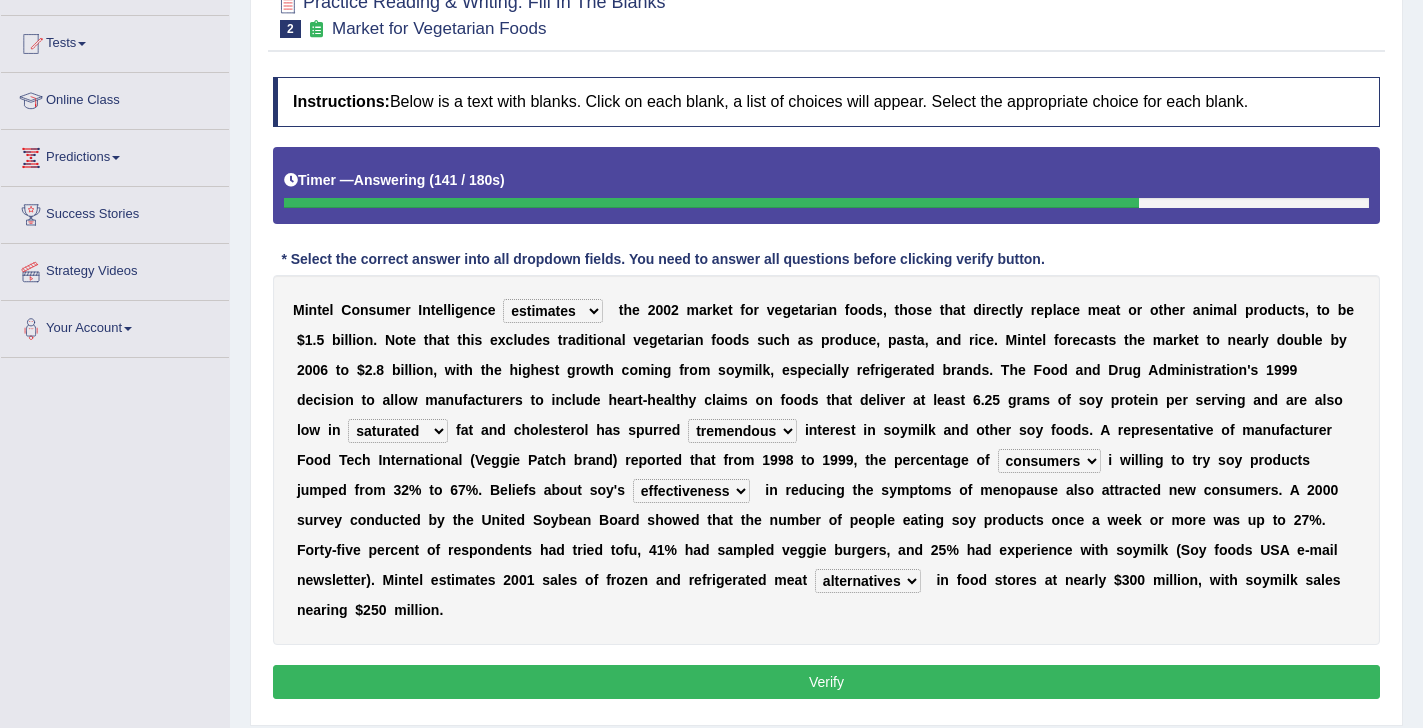 click on "Verify" at bounding box center (826, 682) 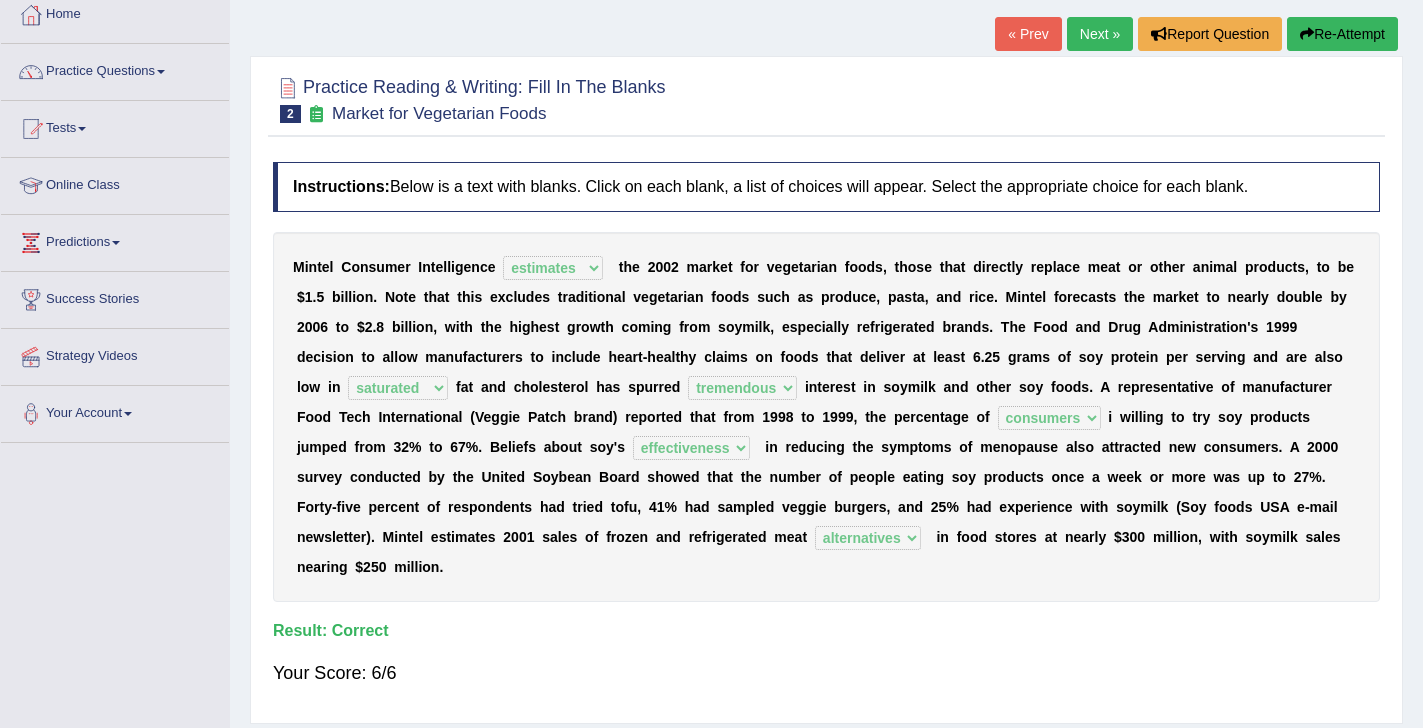 scroll, scrollTop: 0, scrollLeft: 0, axis: both 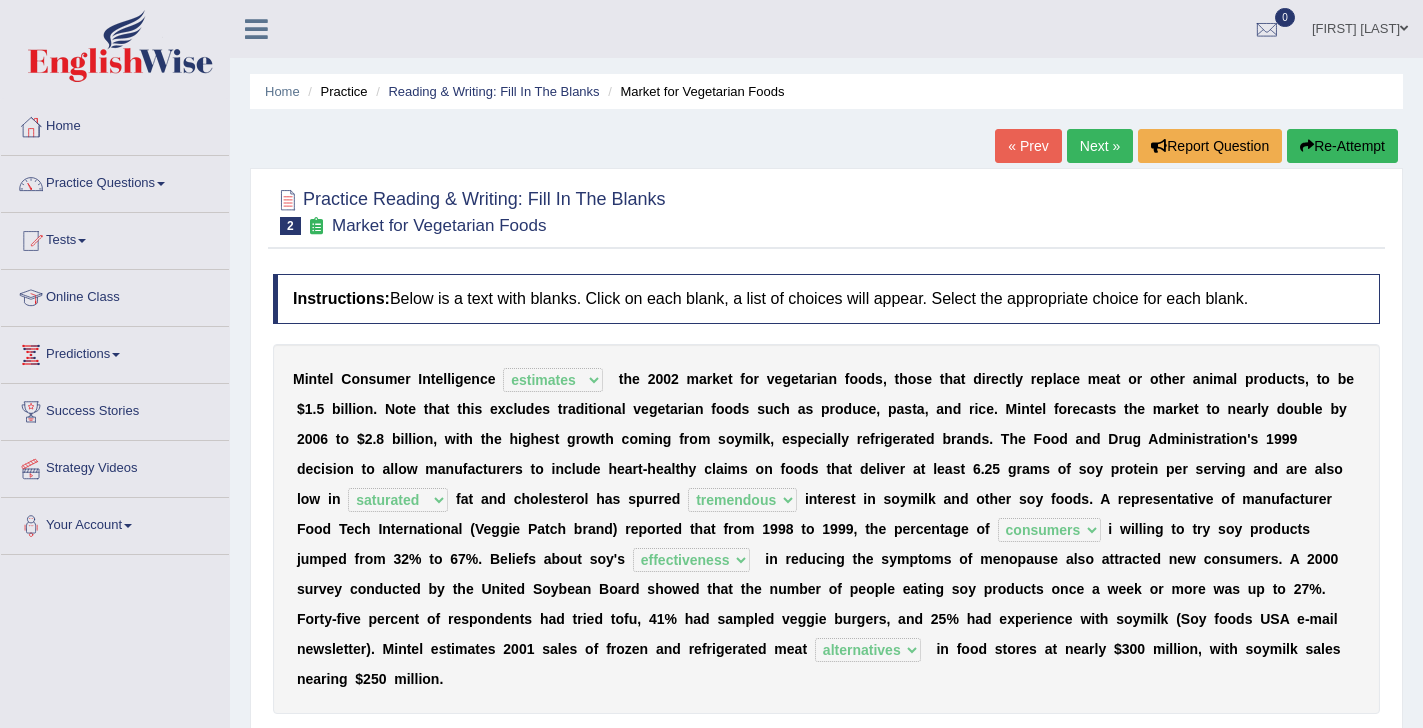 click on "Next »" at bounding box center (1100, 146) 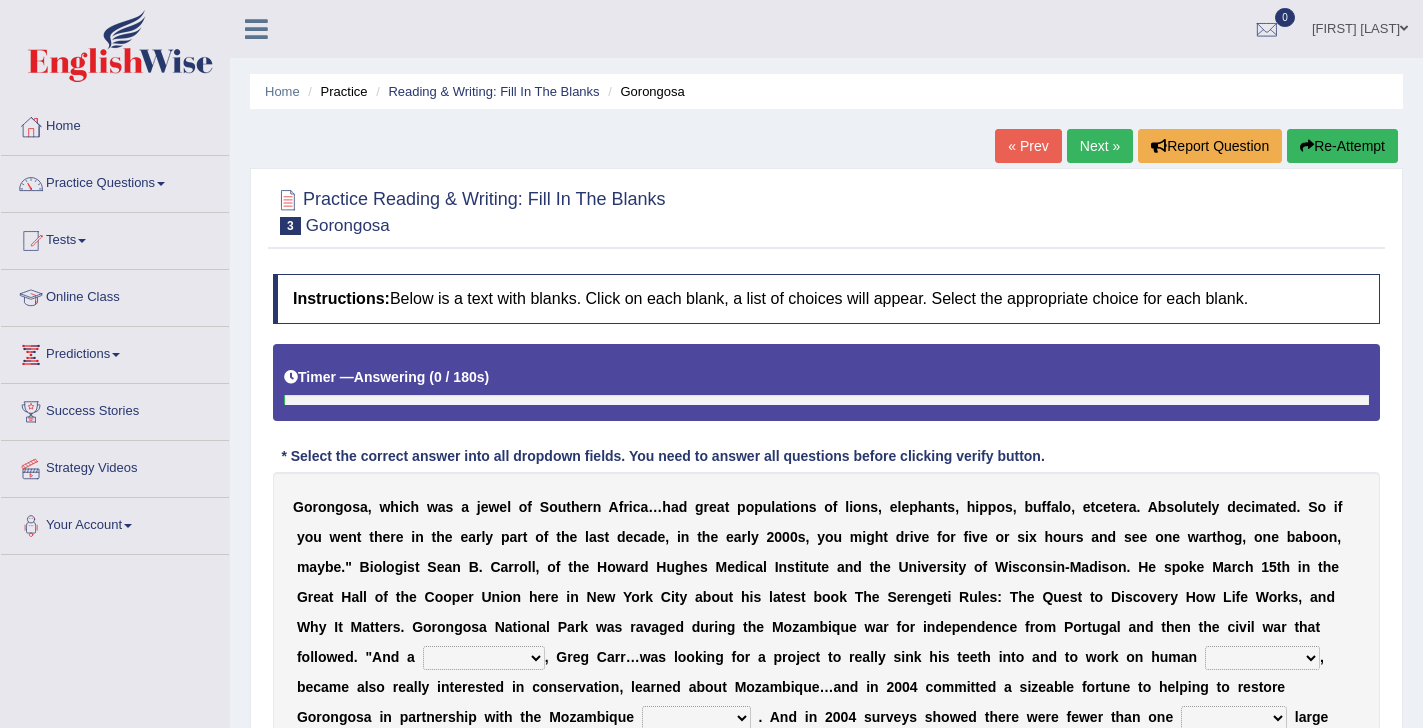 scroll, scrollTop: 0, scrollLeft: 0, axis: both 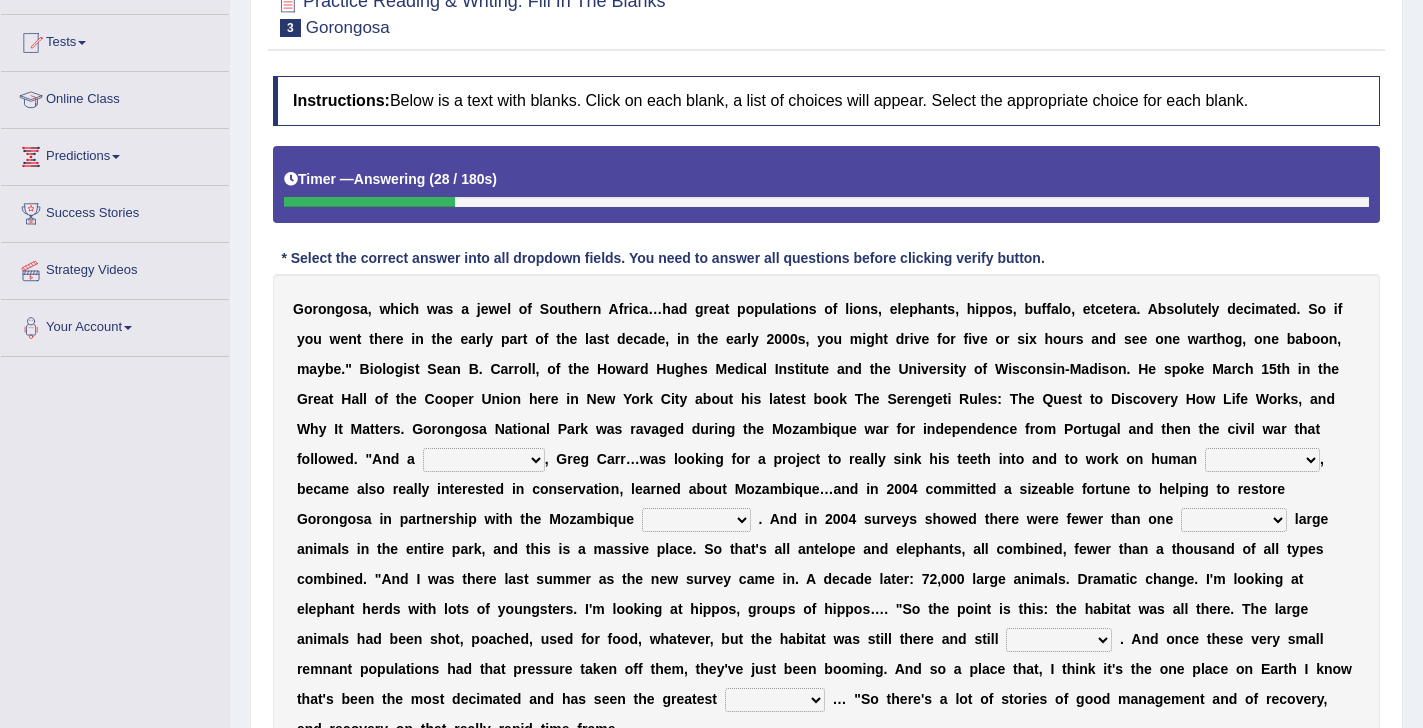 click on "passion solstice ballast philanthropist" at bounding box center [484, 460] 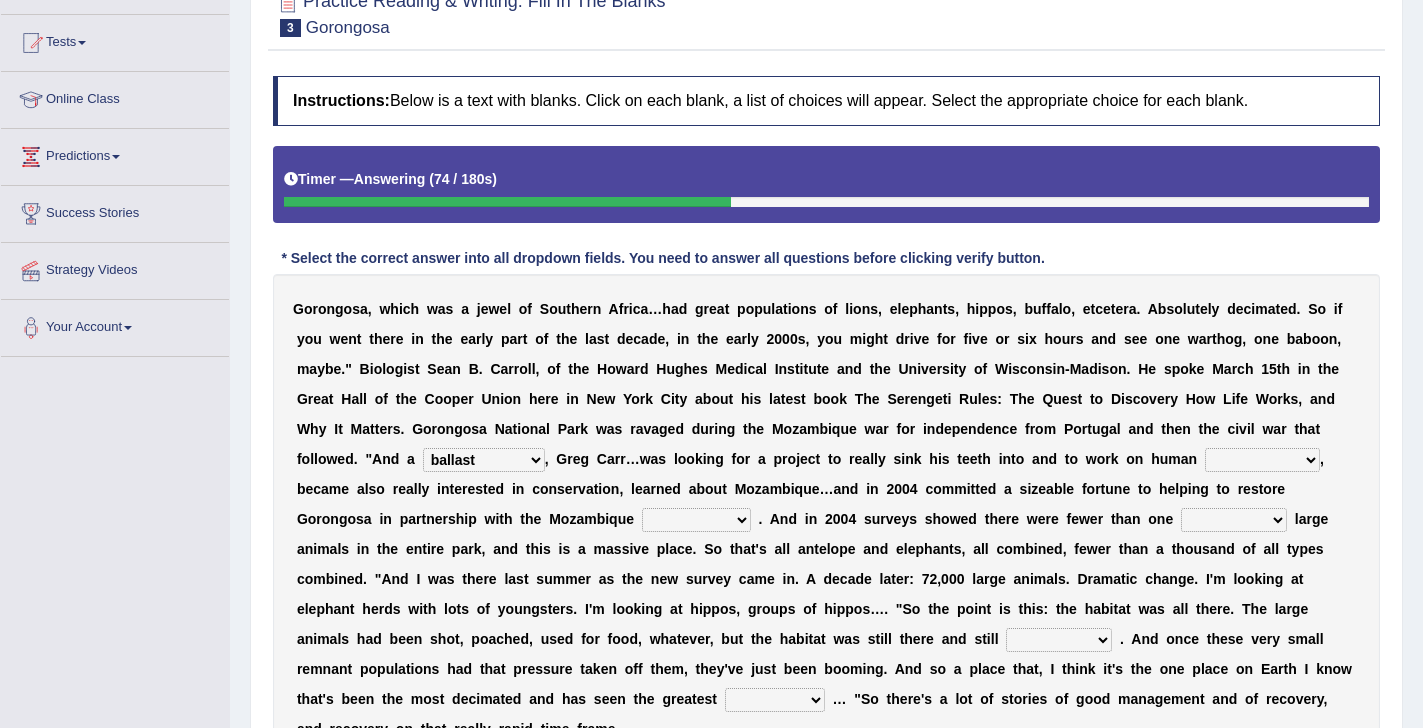 click on "passion solstice ballast philanthropist" at bounding box center [484, 460] 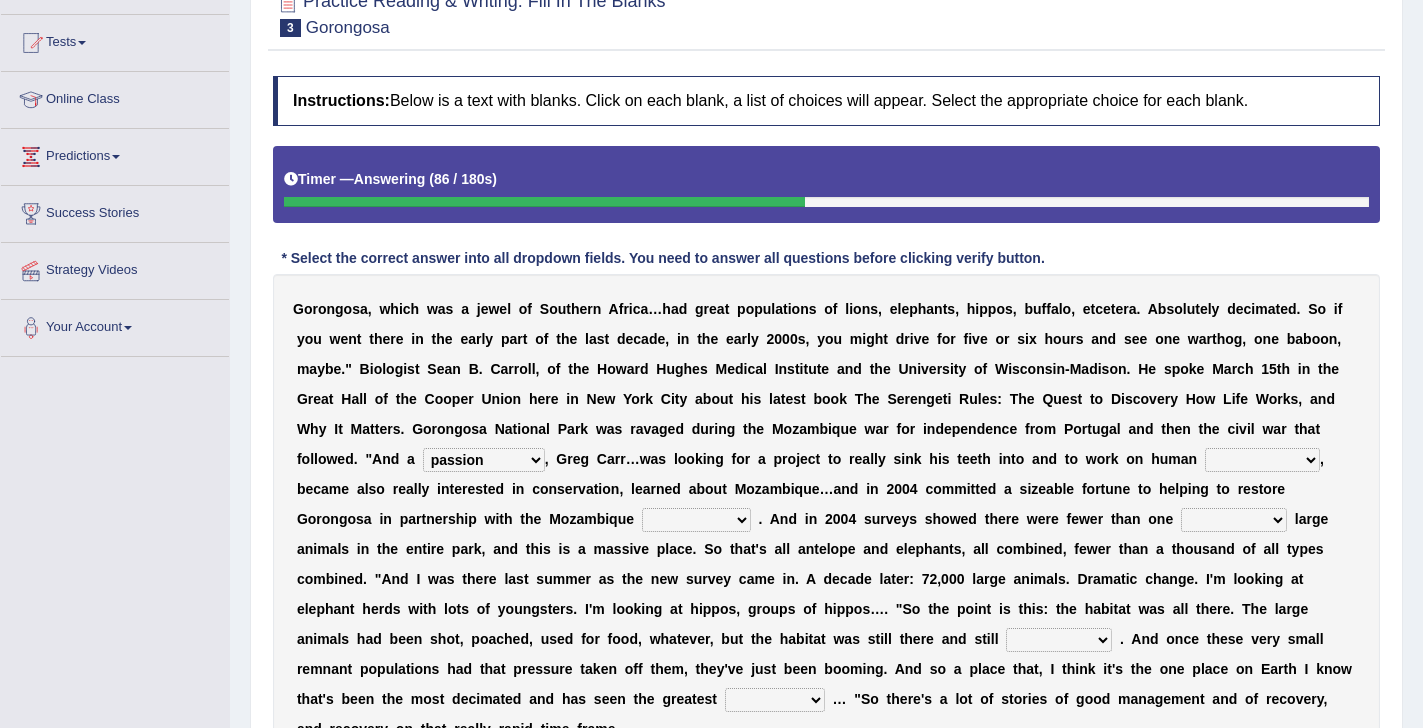 click on "passion solstice ballast philanthropist" at bounding box center [484, 460] 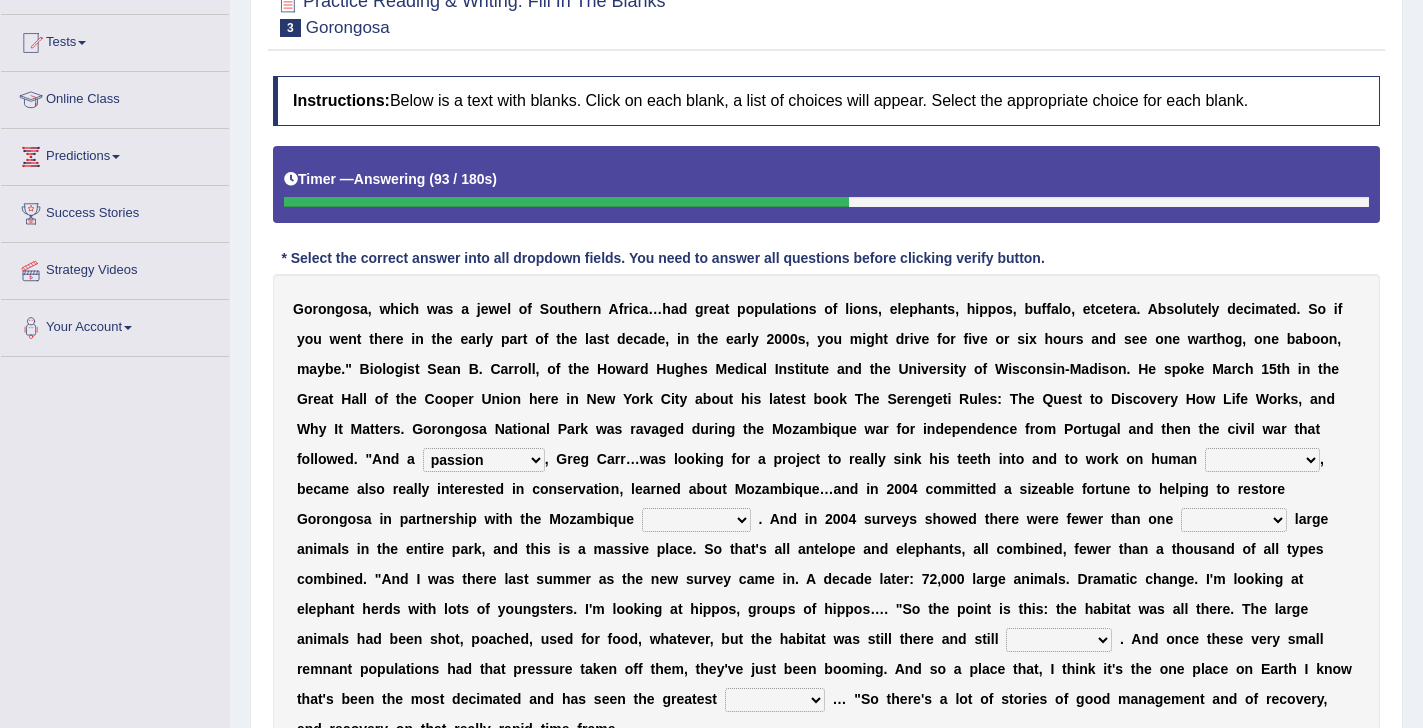 select on "philanthropist" 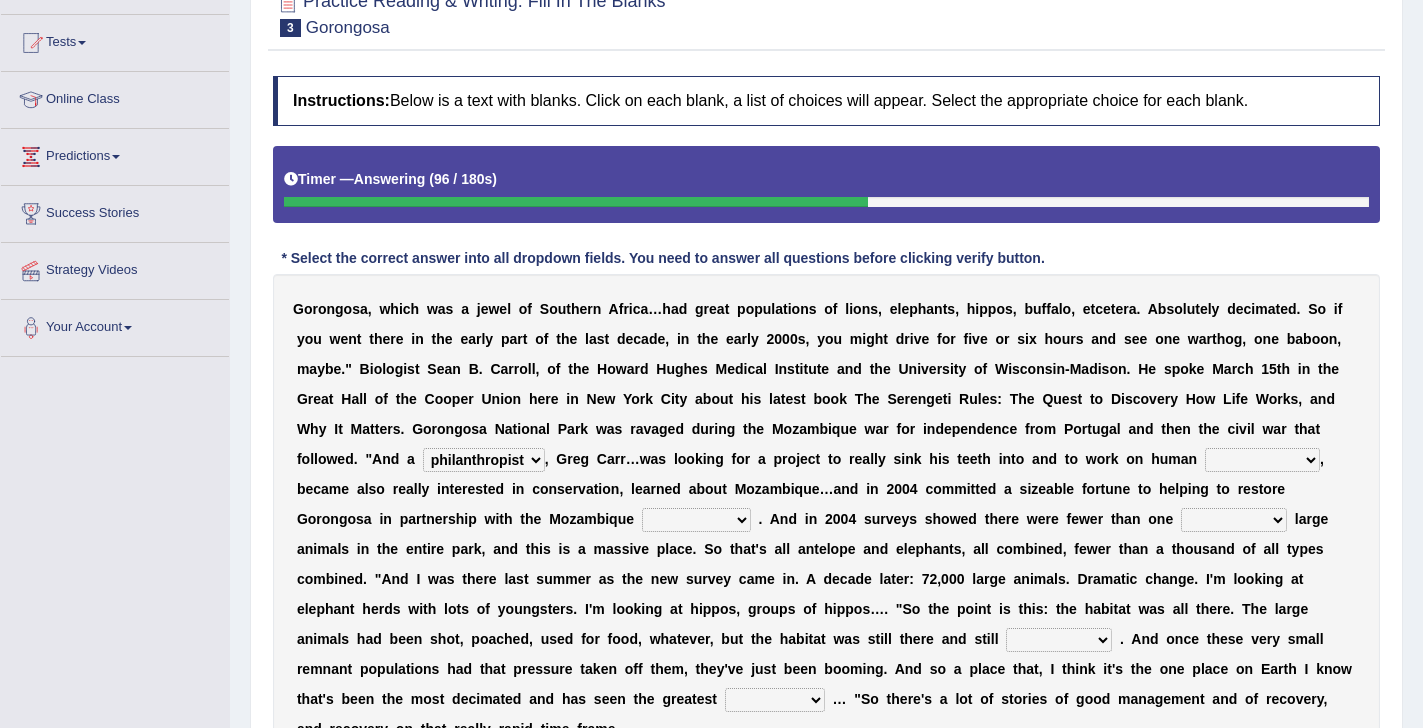 click on "negligence prevalence development malevolence" at bounding box center [1262, 460] 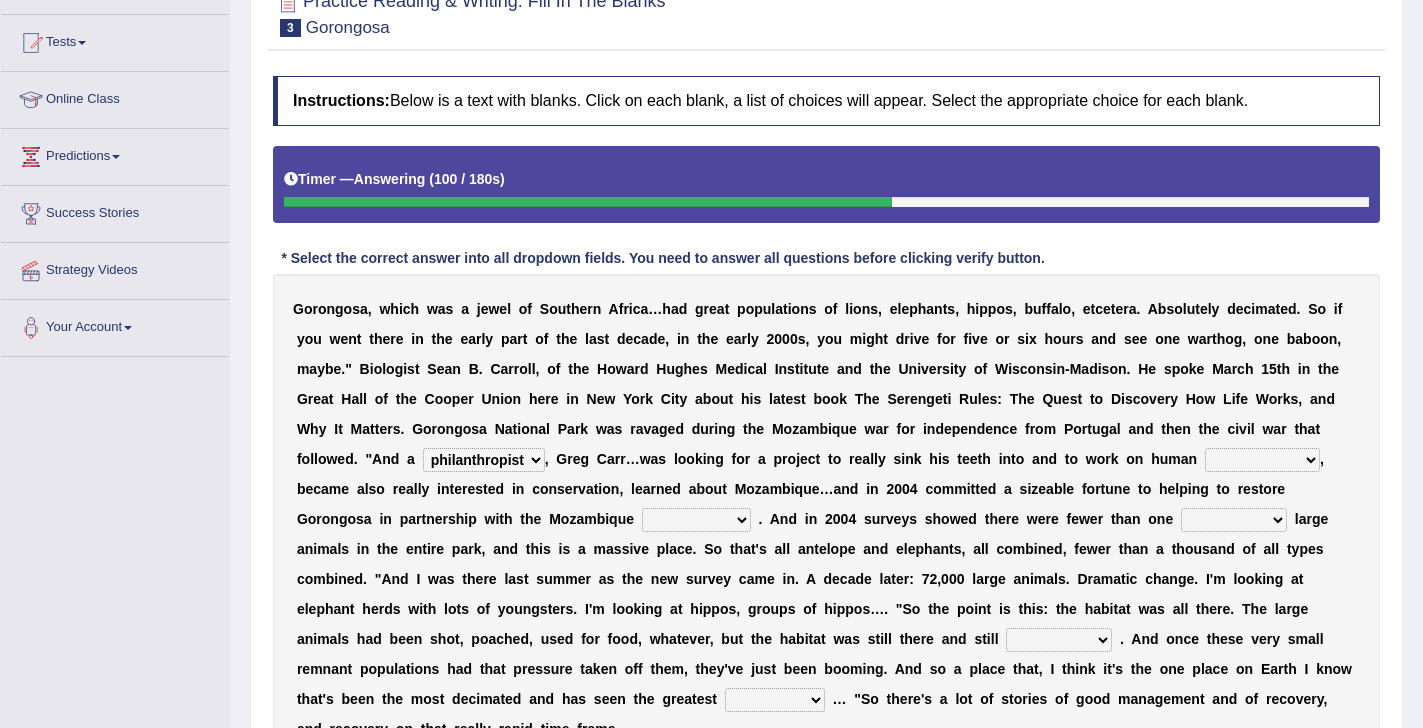 select on "development" 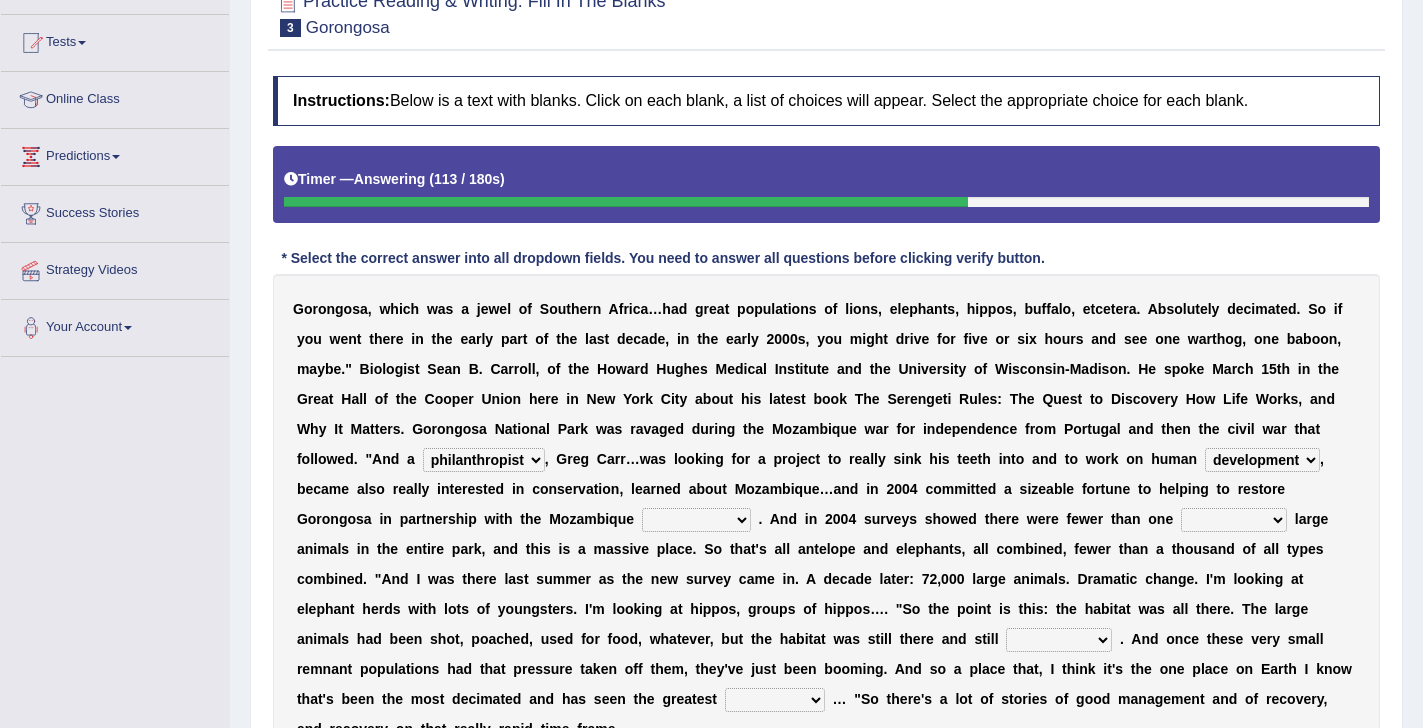 click on "negligence prevalence development malevolence" at bounding box center (1262, 460) 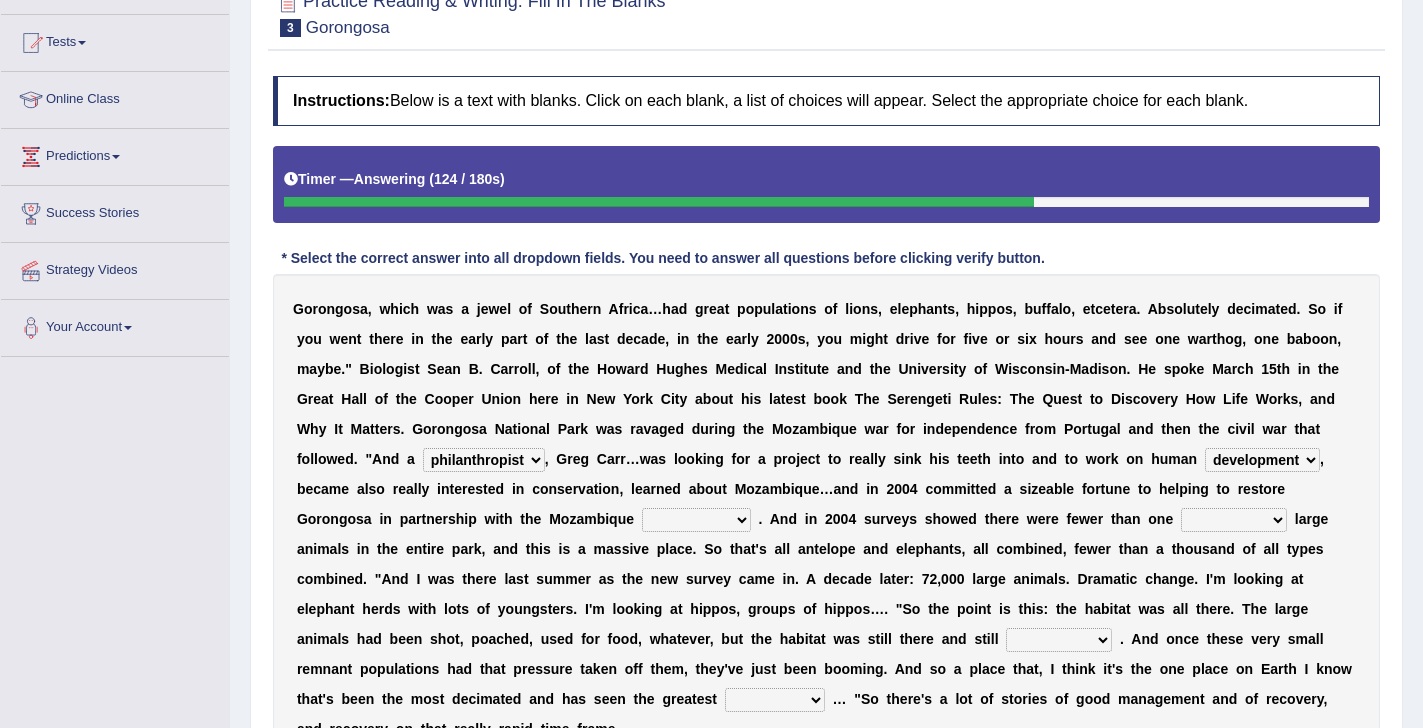 click on "parliament semanticist government journalist" at bounding box center [696, 520] 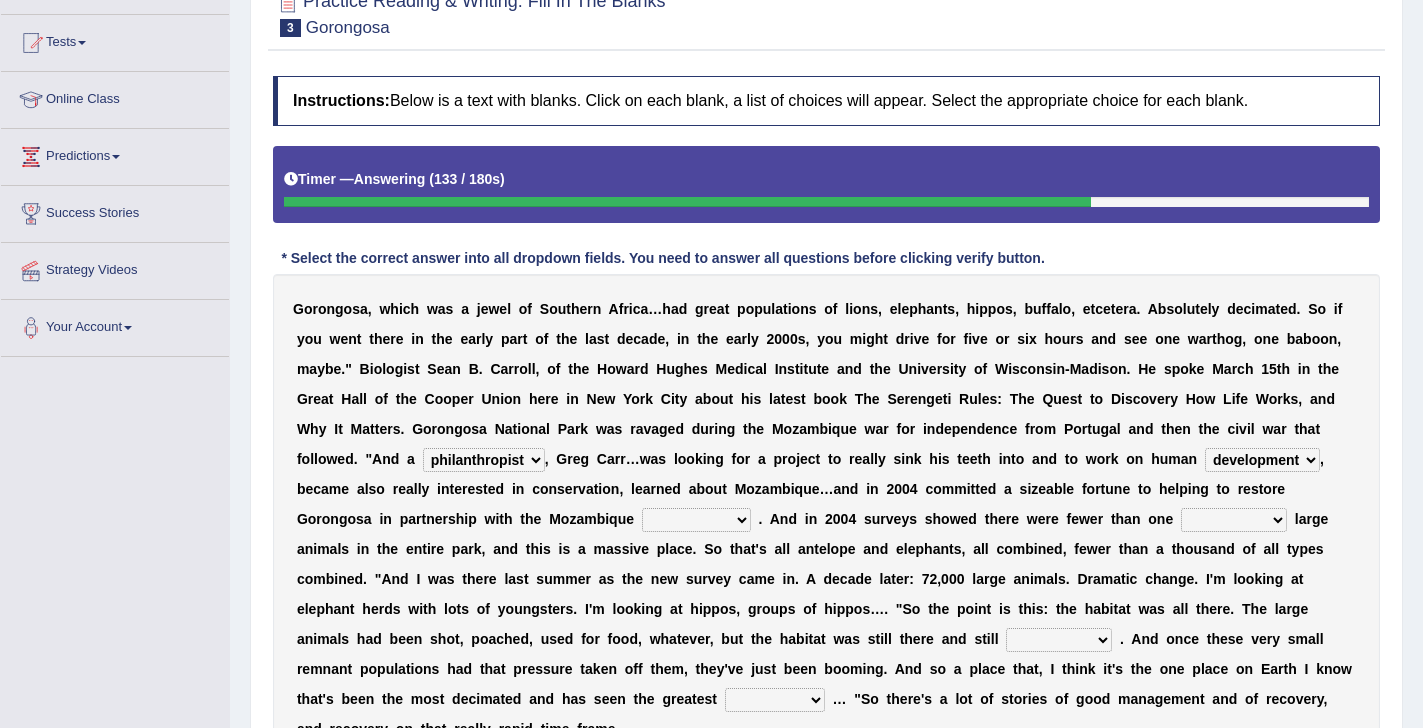 select on "government" 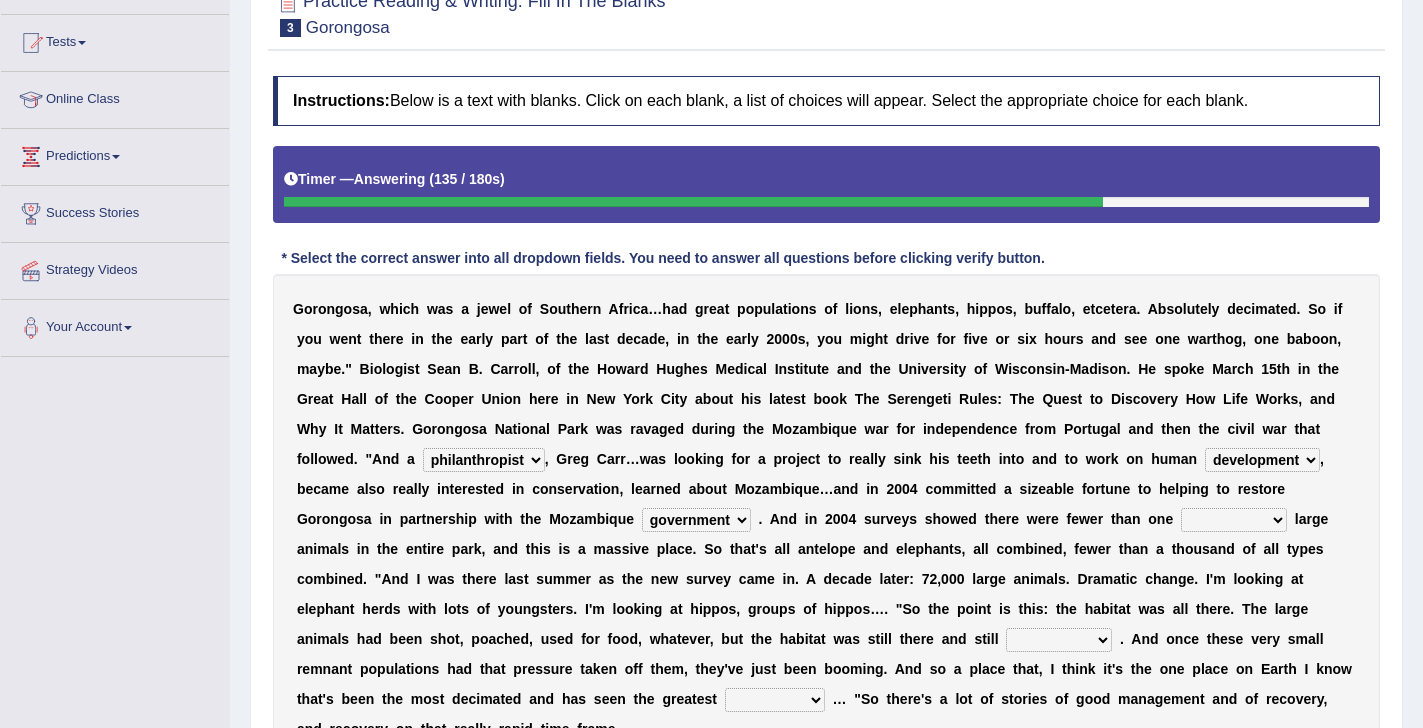 click on "deflowered embowered roundest thousand" at bounding box center (1234, 520) 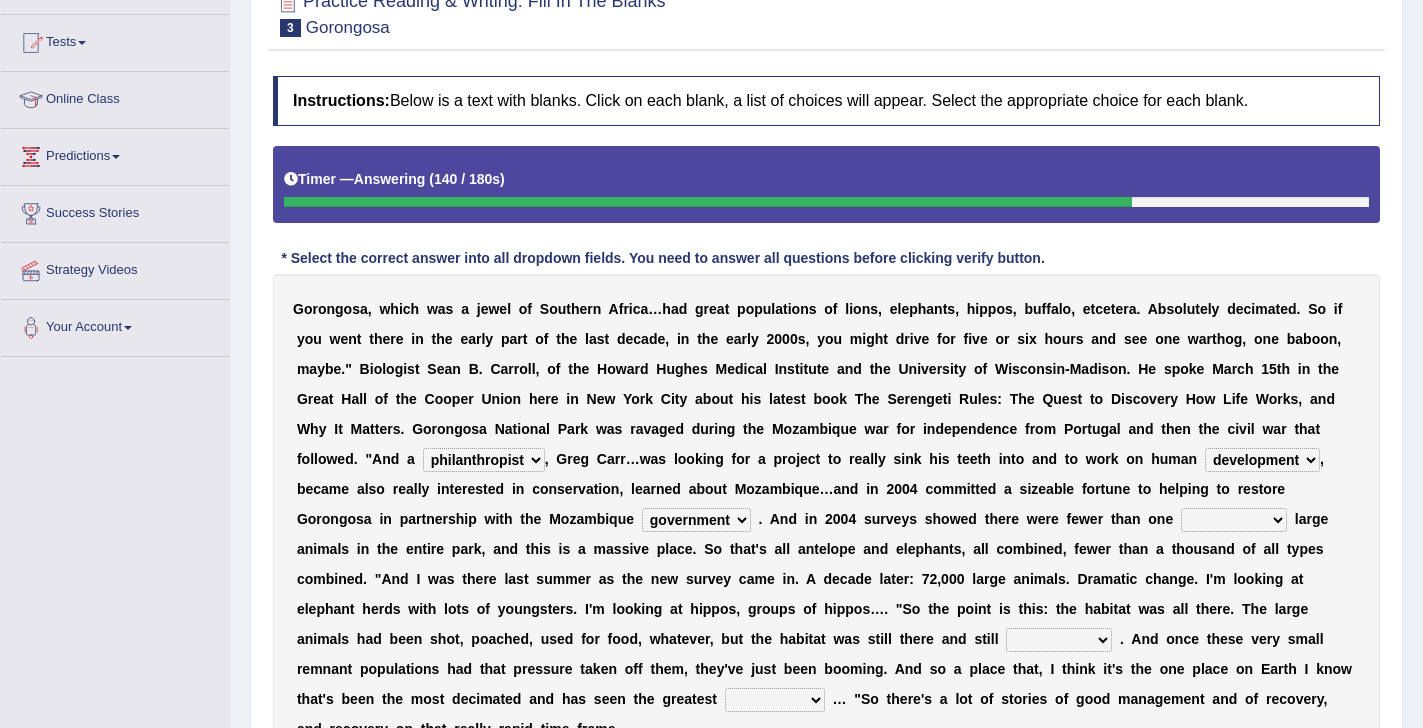 select on "thousand" 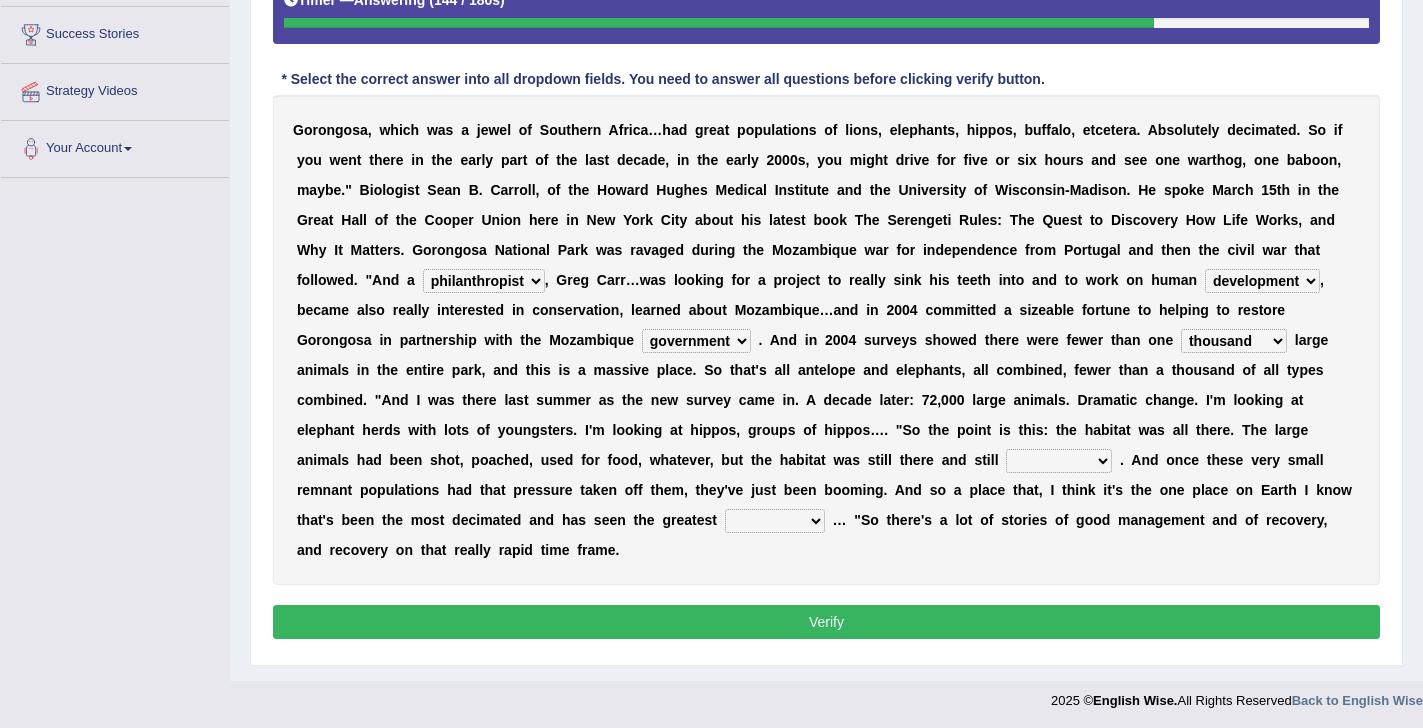 scroll, scrollTop: 378, scrollLeft: 0, axis: vertical 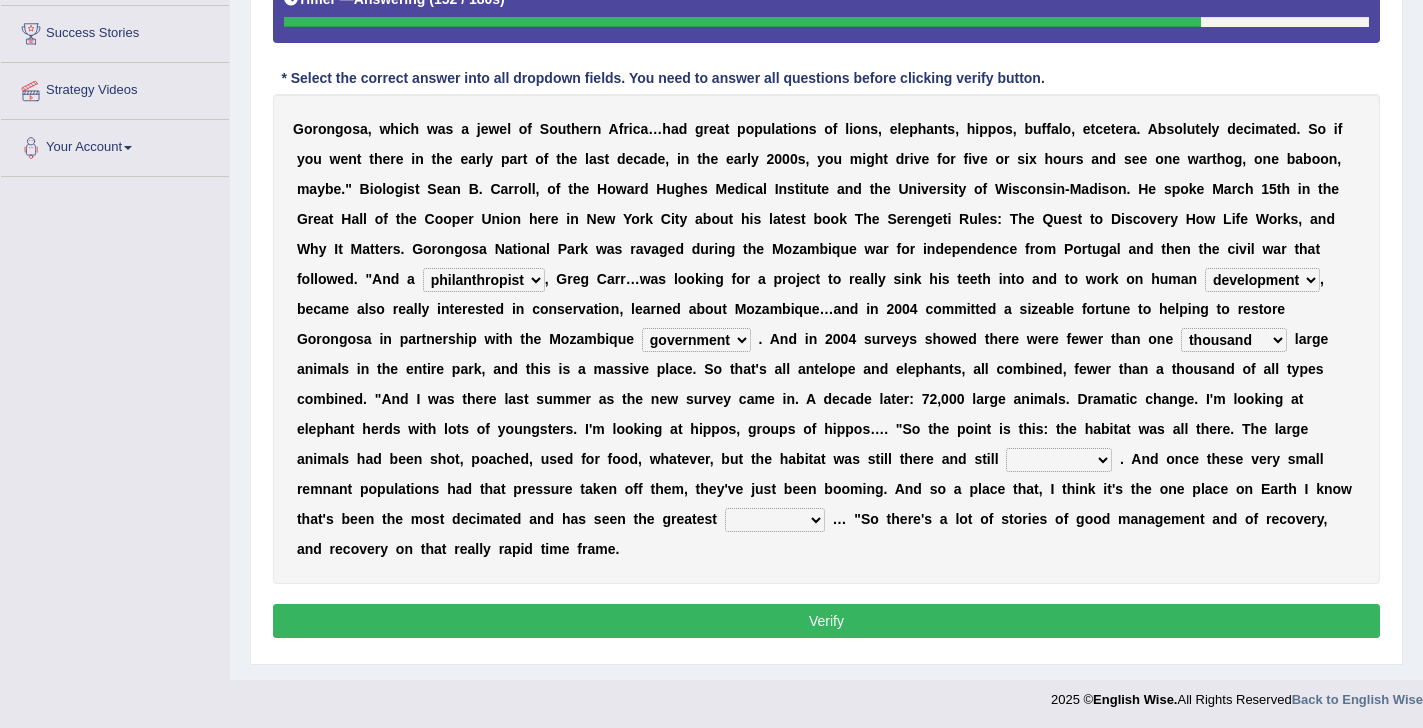 click on "assertive incidental compulsive productive" at bounding box center (1059, 460) 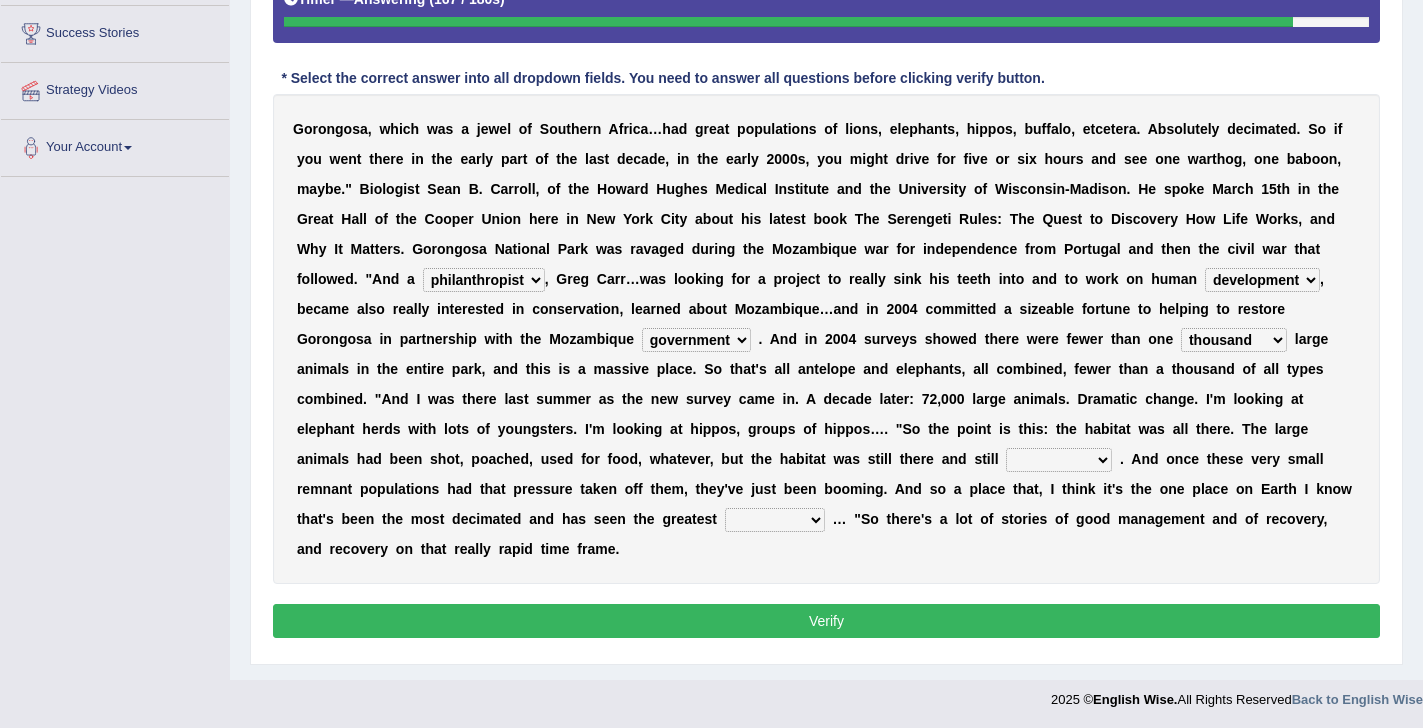 select on "assertive" 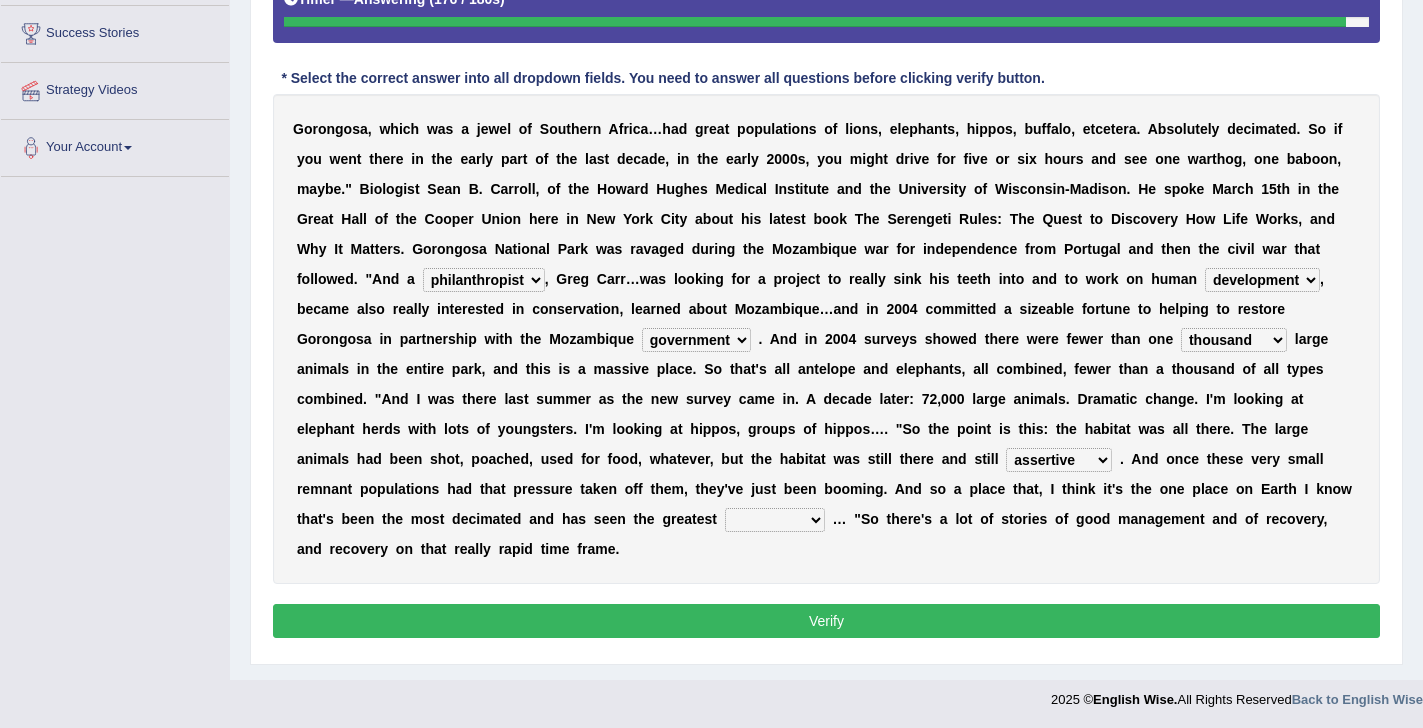click on "recovery efficacy golly stumpy" at bounding box center [775, 520] 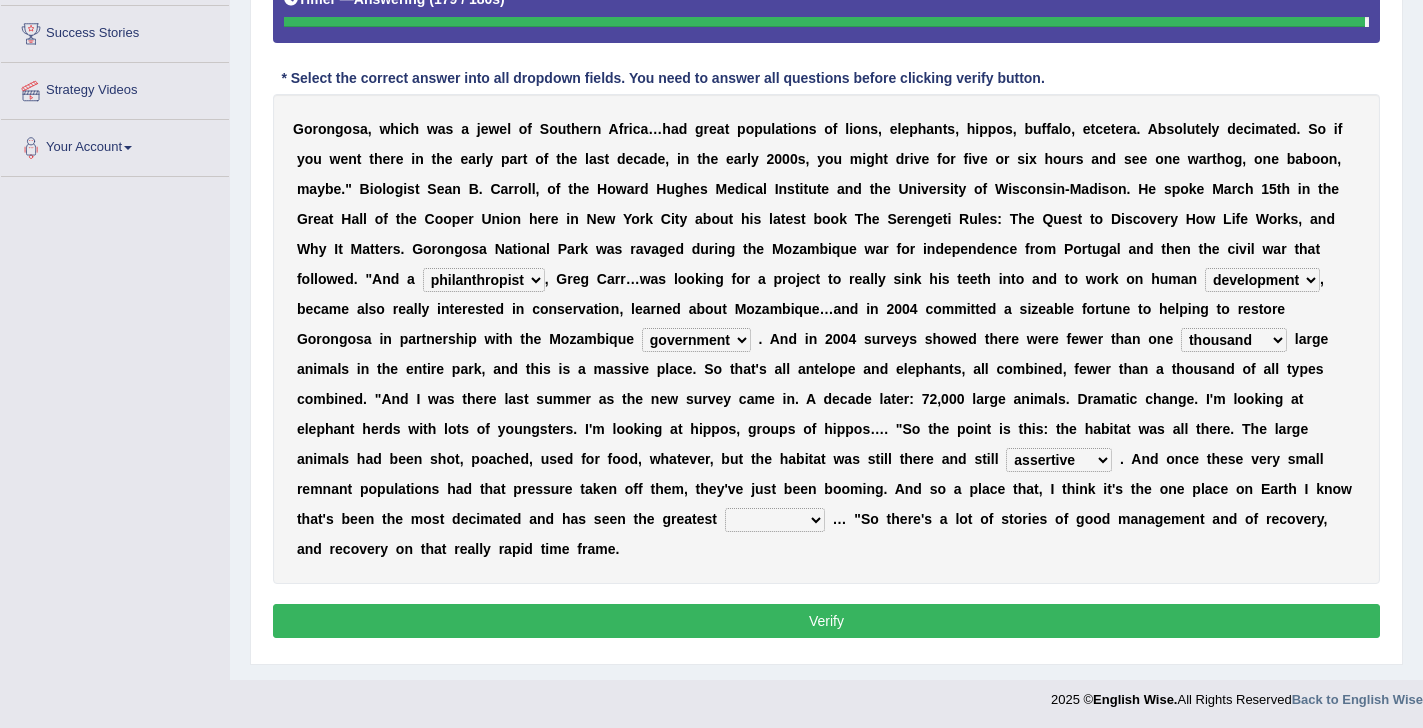 select on "efficacy" 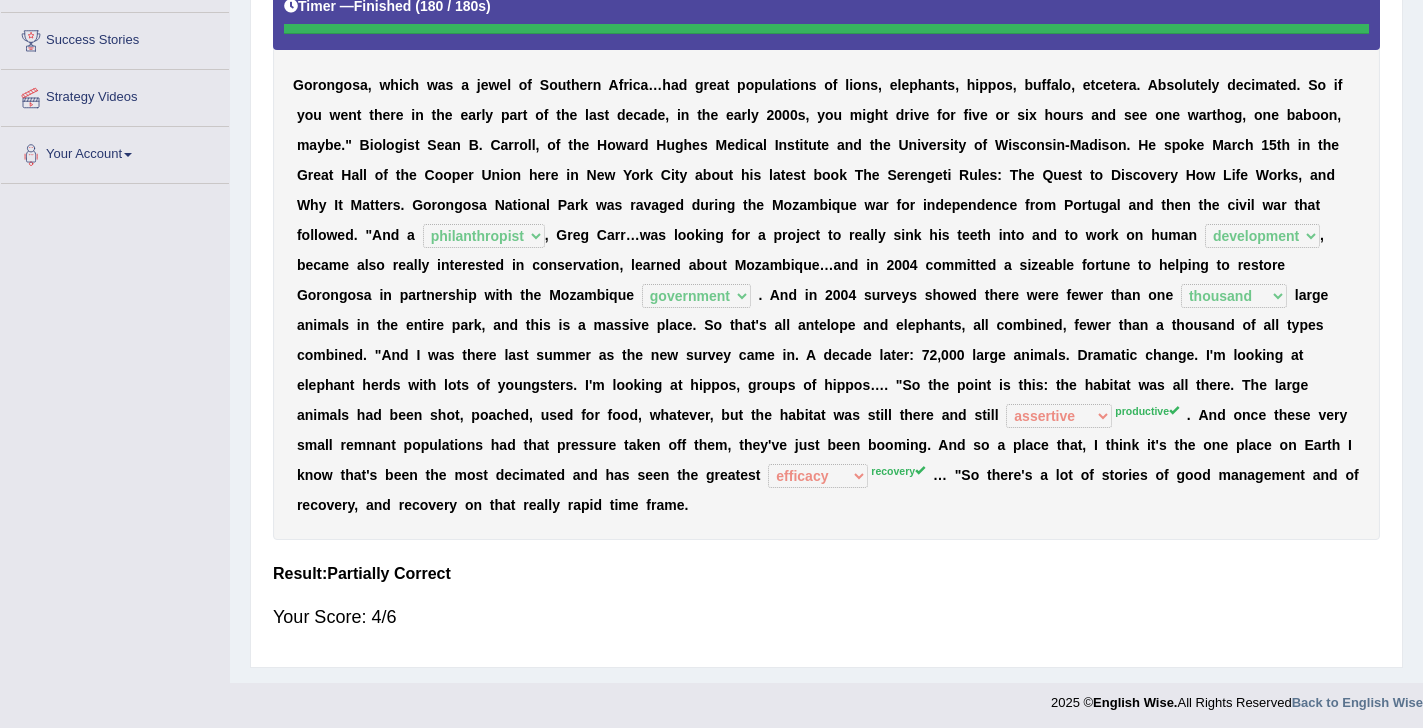 click on "Toggle navigation
Home
Practice Questions   Speaking Practice Read Aloud
Repeat Sentence
Describe Image
Re-tell Lecture
Answer Short Question
Summarize Group Discussion
Respond To A Situation
Writing Practice  Summarize Written Text
Write Essay
Reading Practice  Reading & Writing: Fill In The Blanks
Choose Multiple Answers
Re-order Paragraphs
Fill In The Blanks
Choose Single Answer
Listening Practice  Summarize Spoken Text
Highlight Incorrect Words
Highlight Correct Summary
Select Missing Word
Choose Single Answer
Choose Multiple Answers
Fill In The Blanks
Write From Dictation
Pronunciation
Tests  Take Practice Sectional Test" at bounding box center (711, -7) 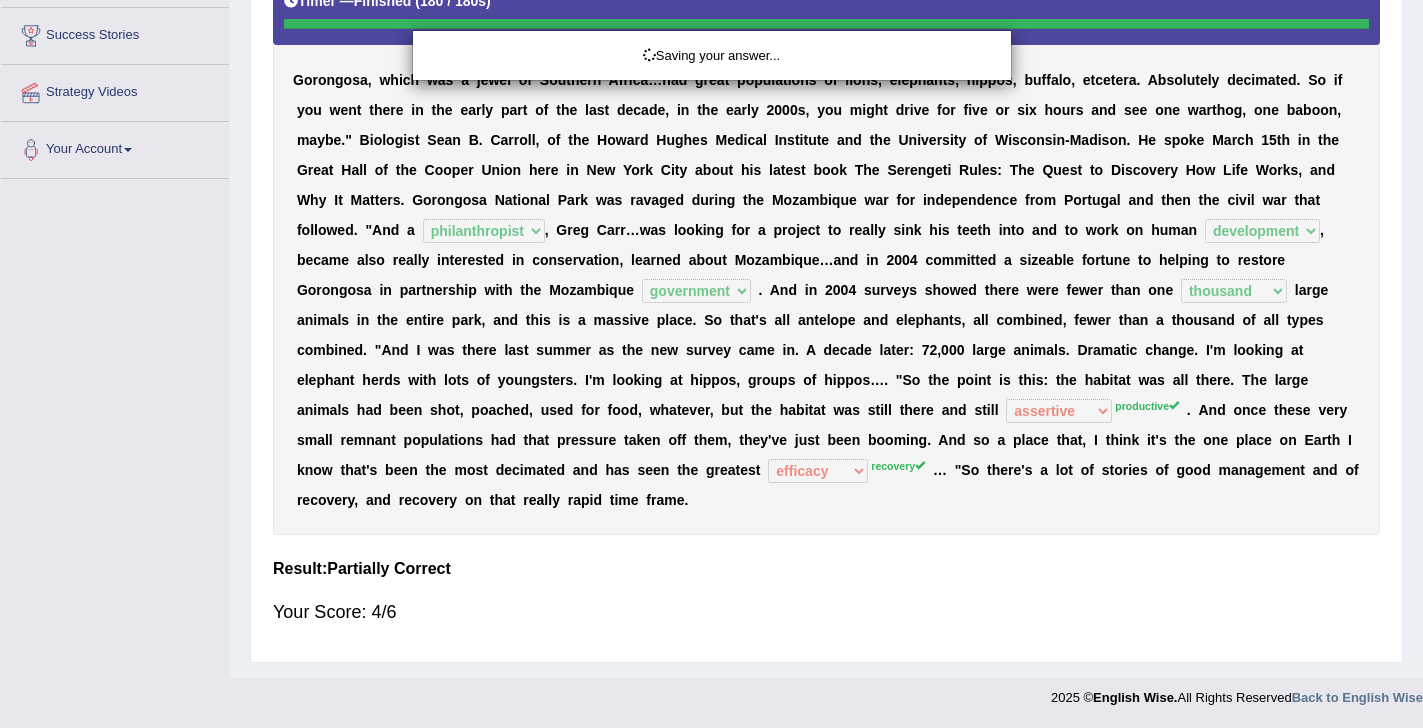 scroll, scrollTop: 371, scrollLeft: 0, axis: vertical 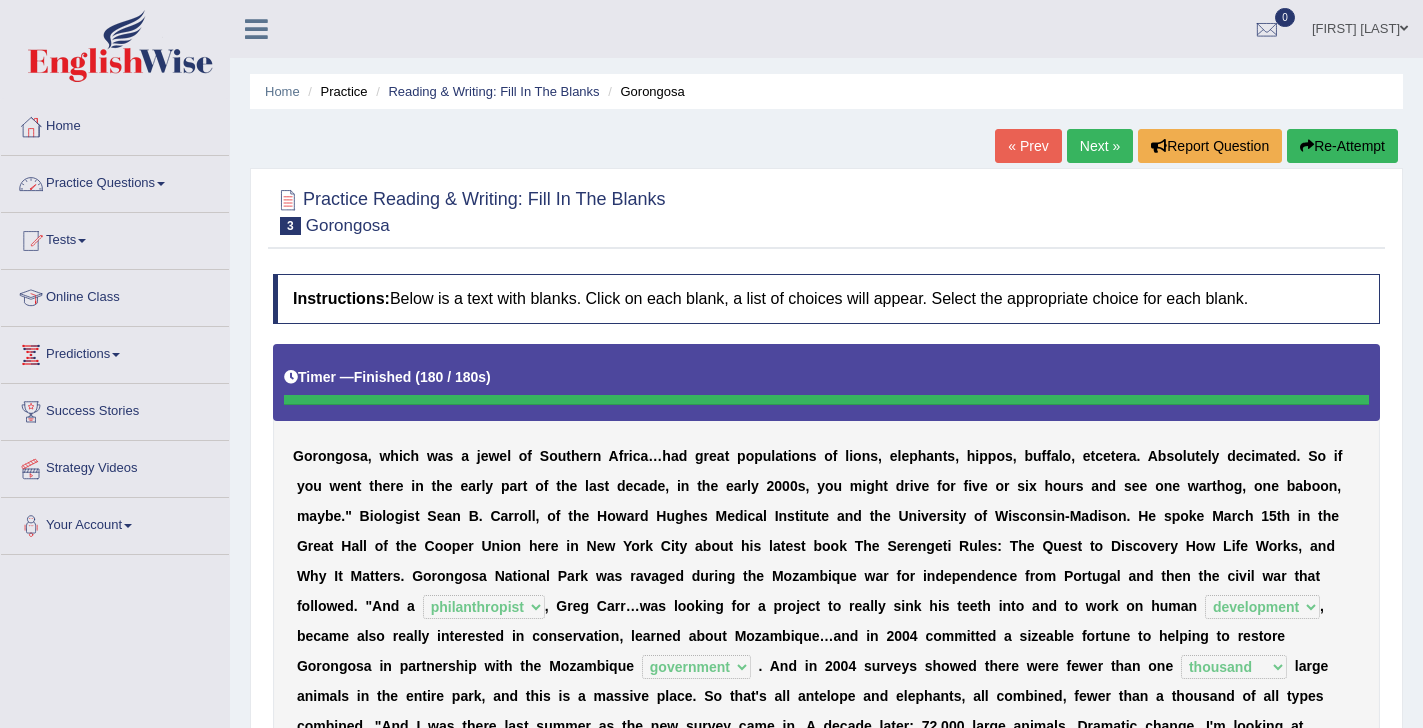 click on "Practice Questions" at bounding box center (115, 181) 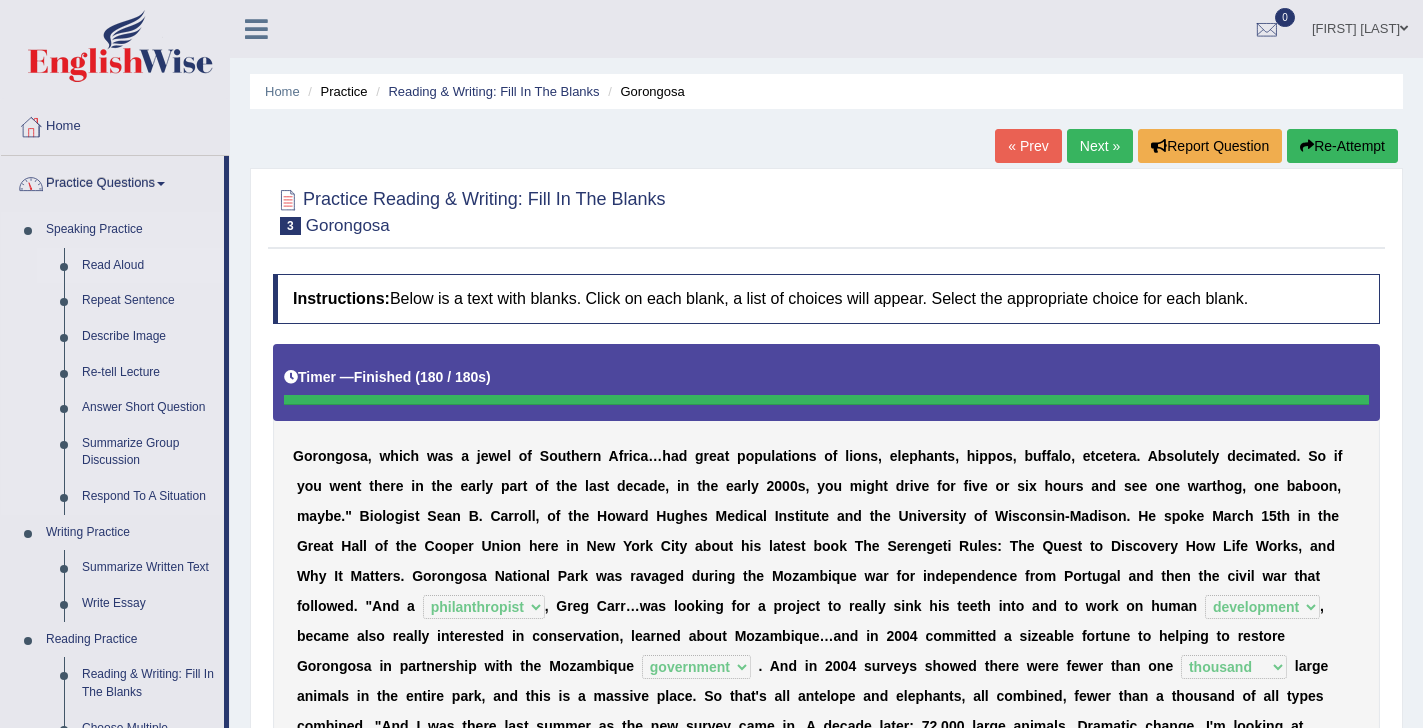 click on "Read Aloud" at bounding box center [148, 266] 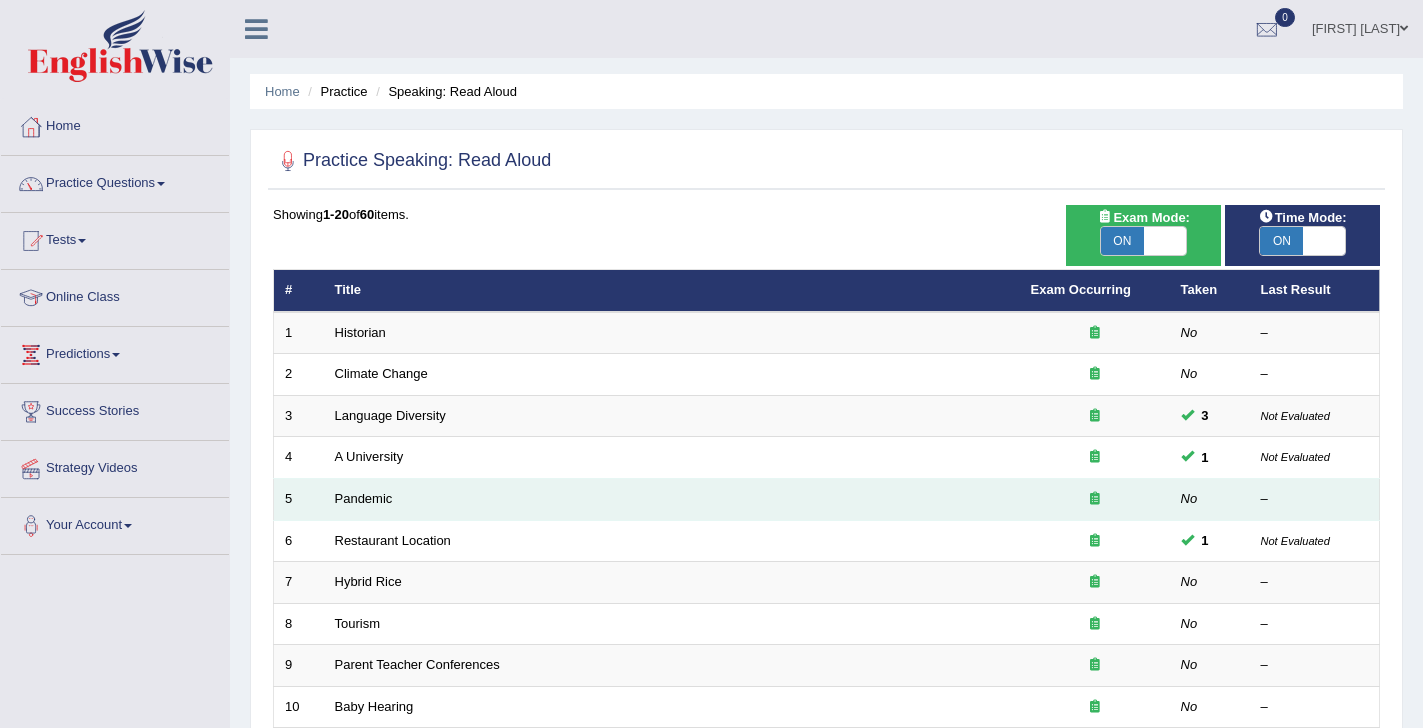 scroll, scrollTop: 0, scrollLeft: 0, axis: both 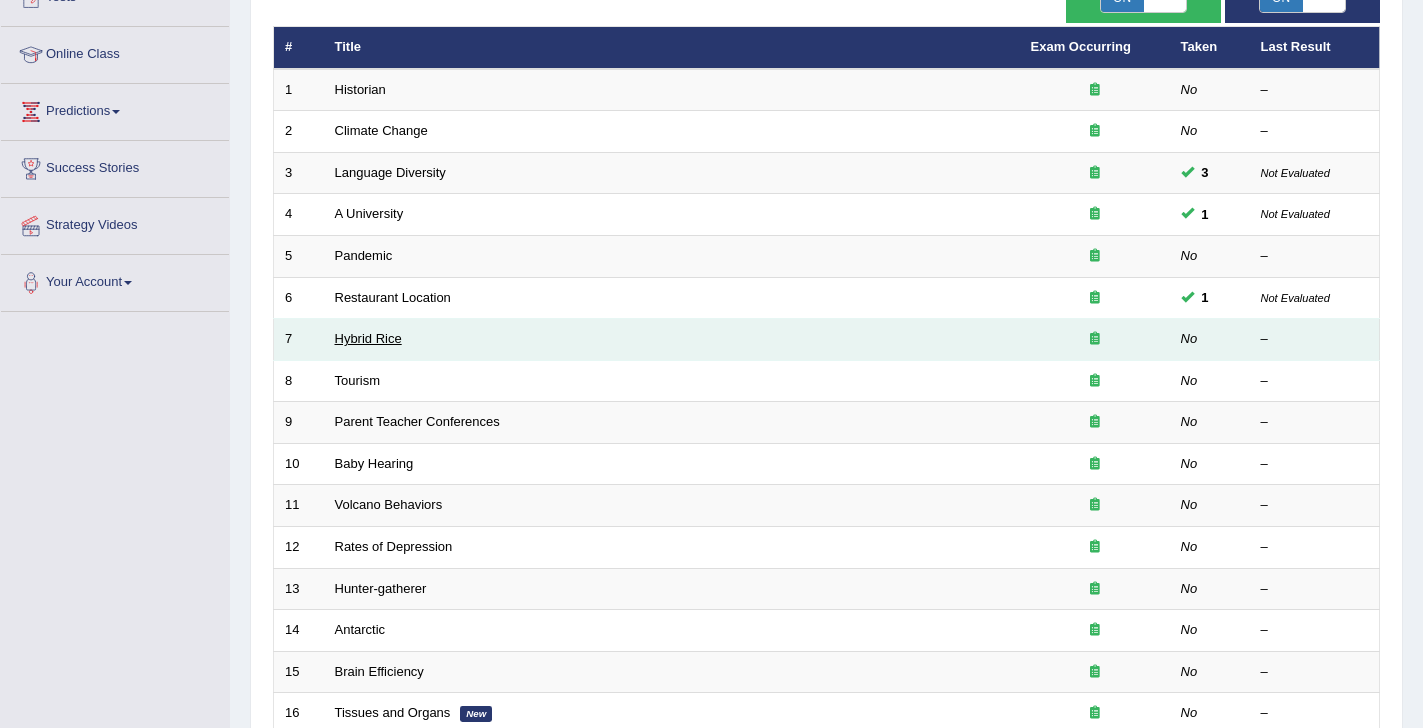 click on "Hybrid Rice" at bounding box center [368, 338] 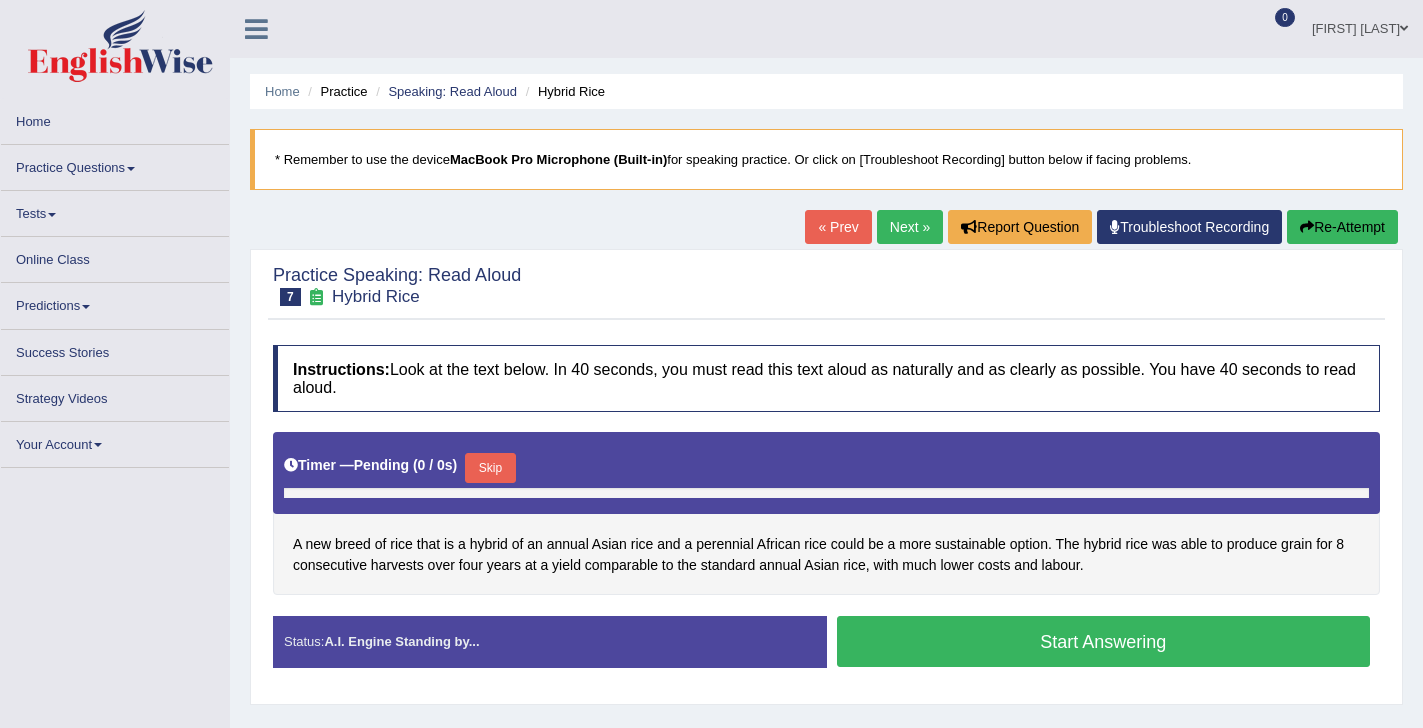 scroll, scrollTop: 0, scrollLeft: 0, axis: both 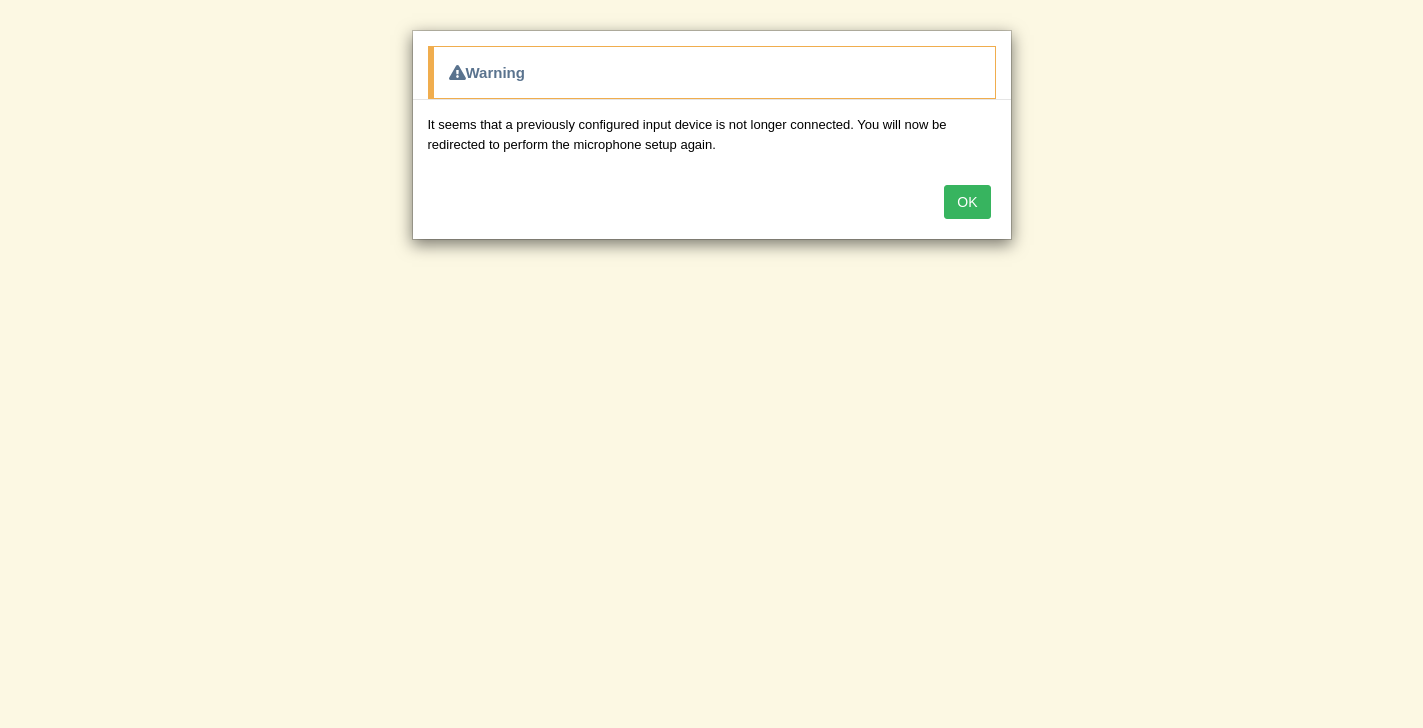 click on "OK" at bounding box center [967, 202] 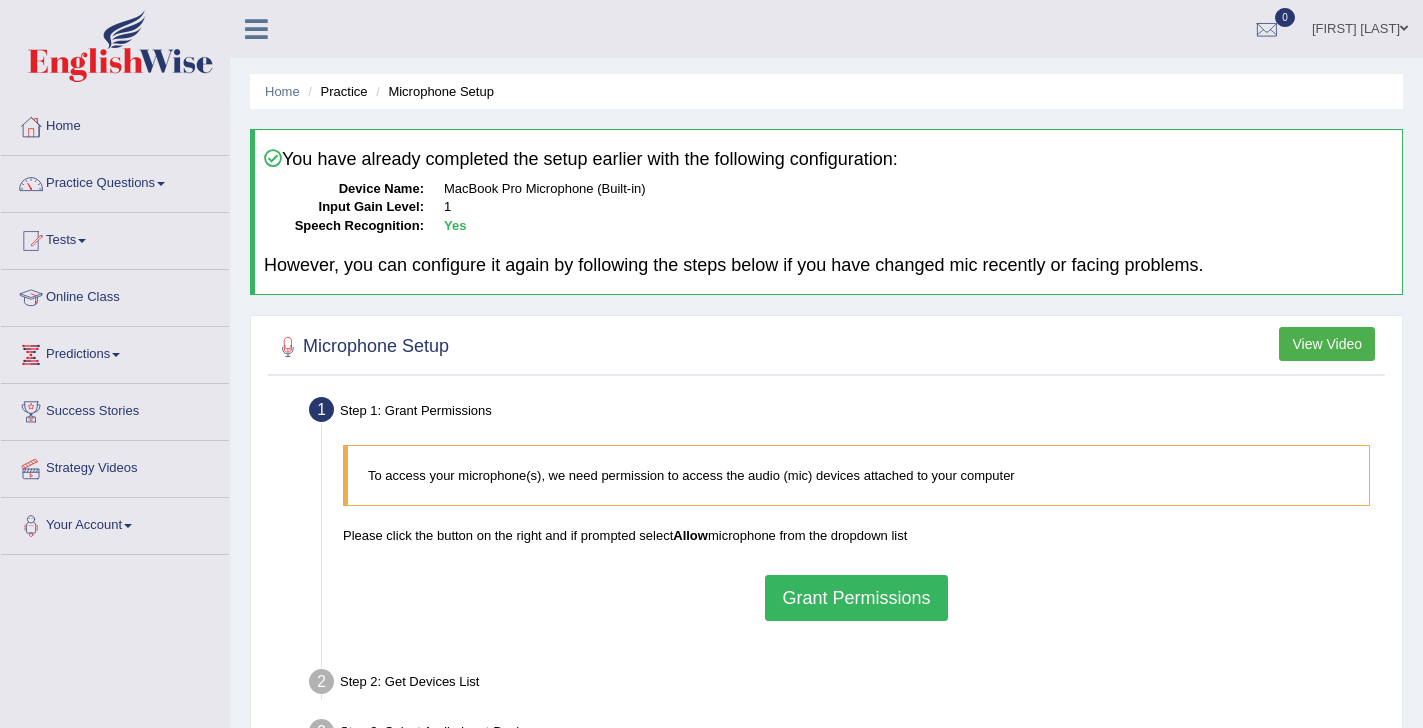 scroll, scrollTop: 118, scrollLeft: 0, axis: vertical 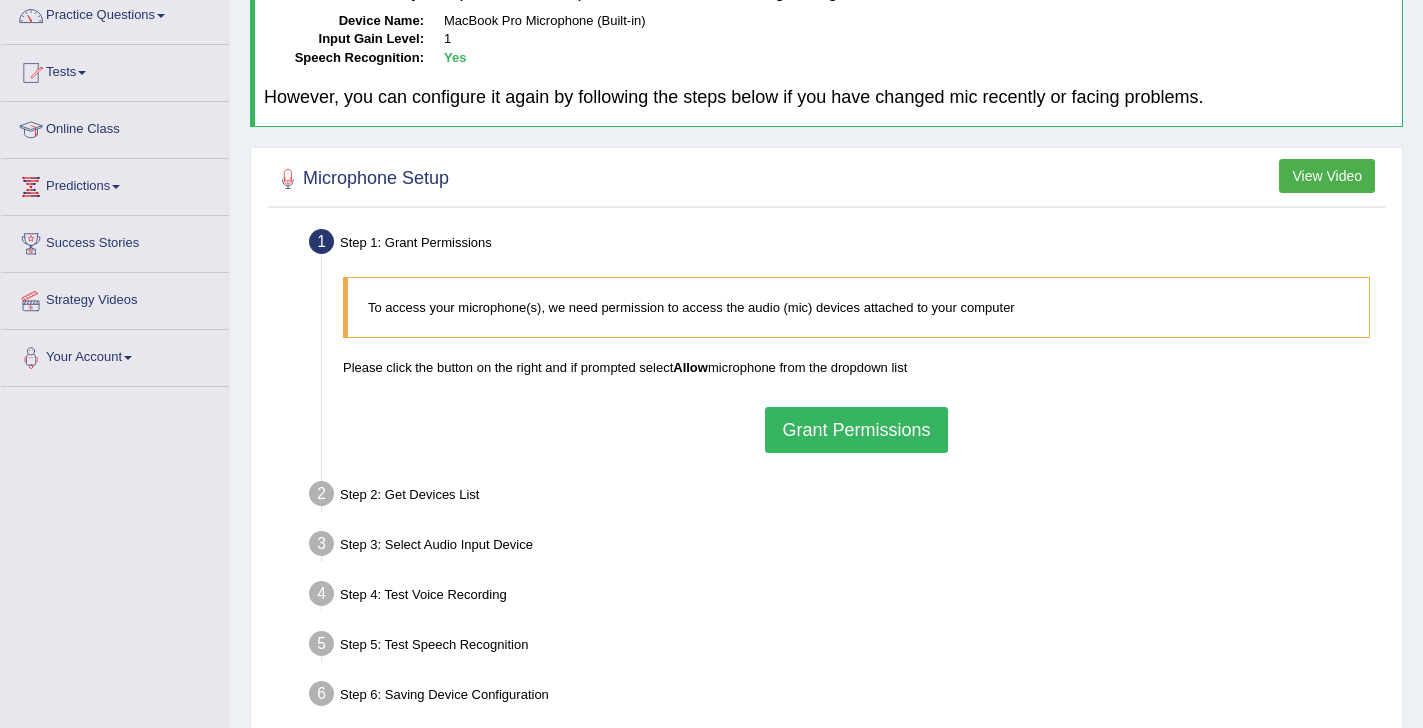 click on "Grant Permissions" at bounding box center (856, 430) 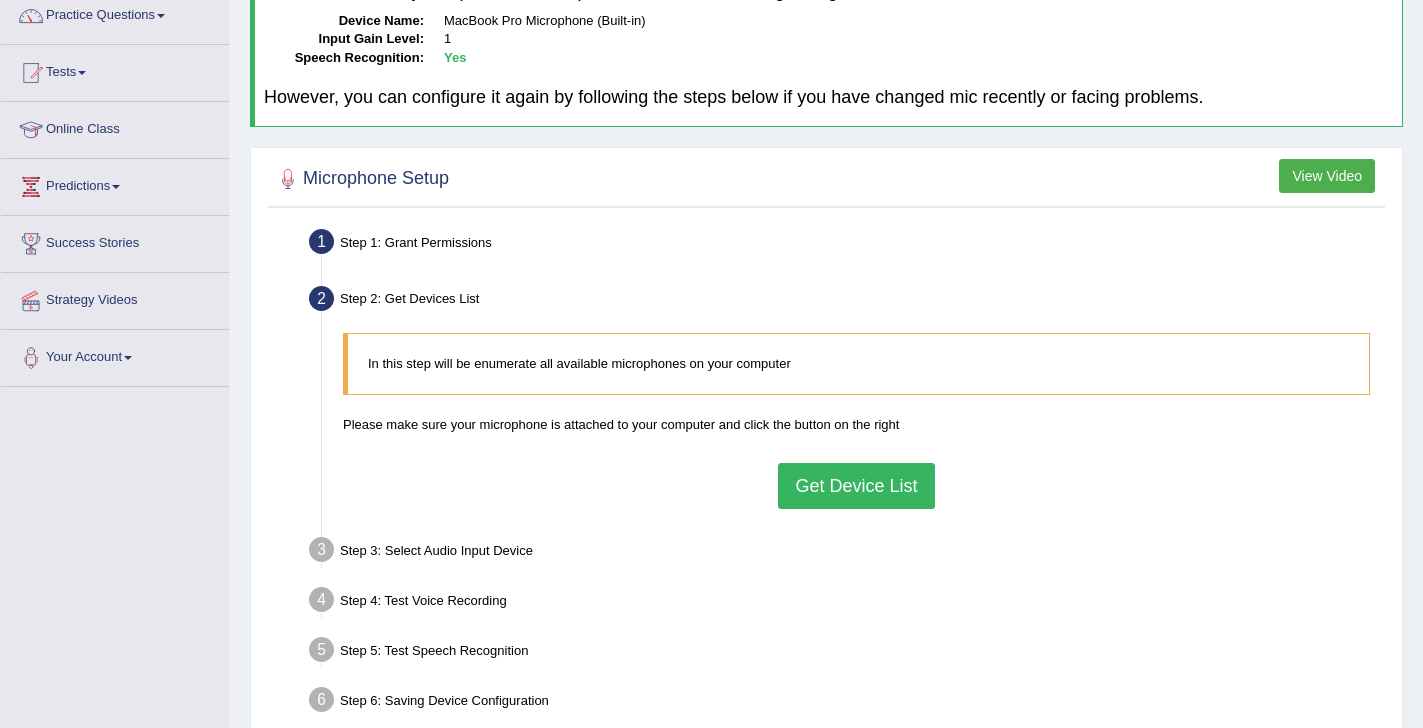 click on "Get Device List" at bounding box center (856, 486) 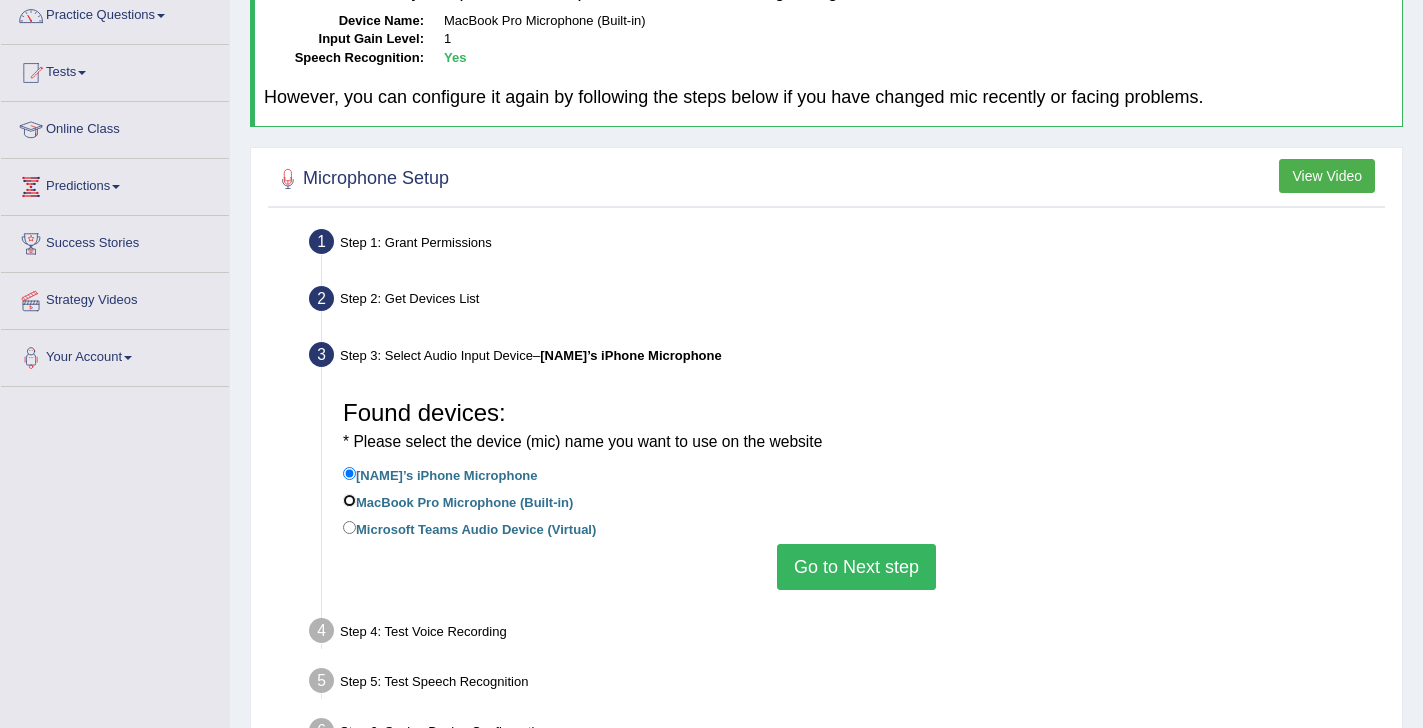 click on "MacBook Pro Microphone (Built-in)" at bounding box center [349, 500] 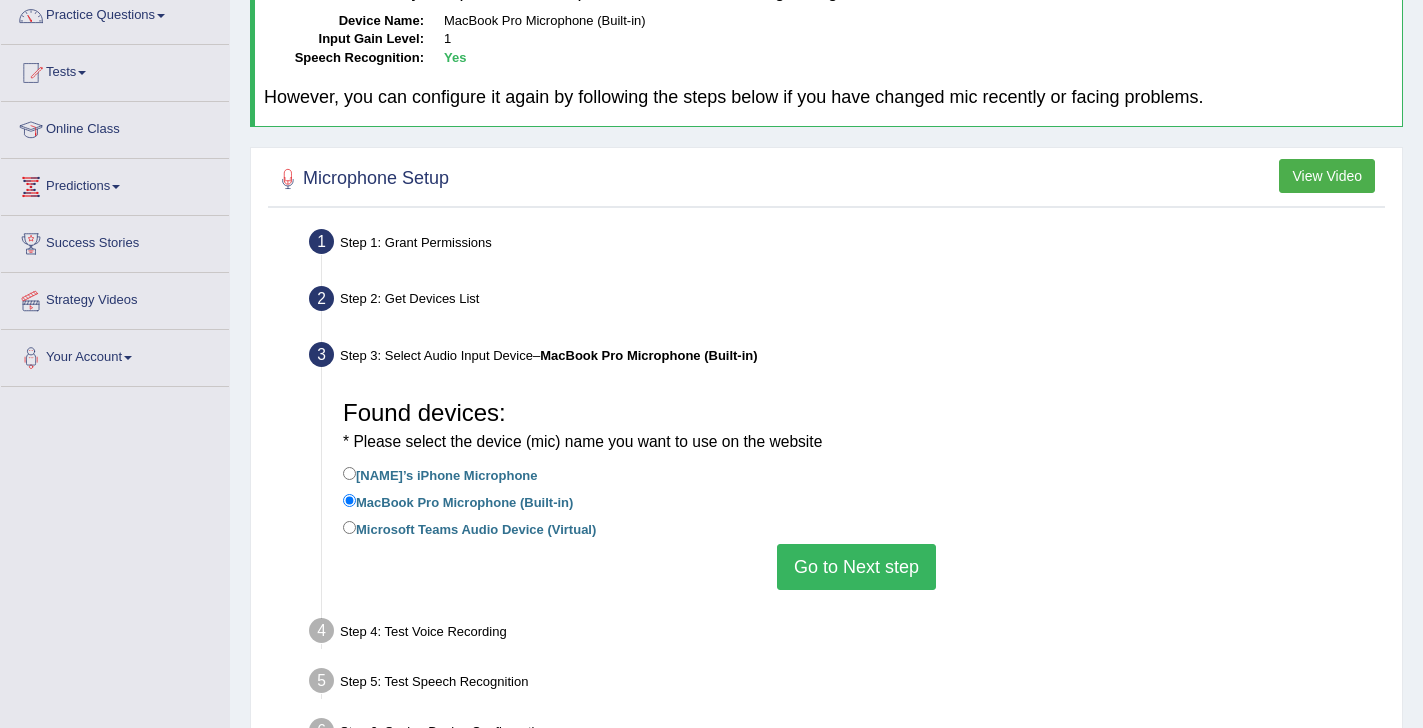 click on "Go to Next step" at bounding box center [856, 567] 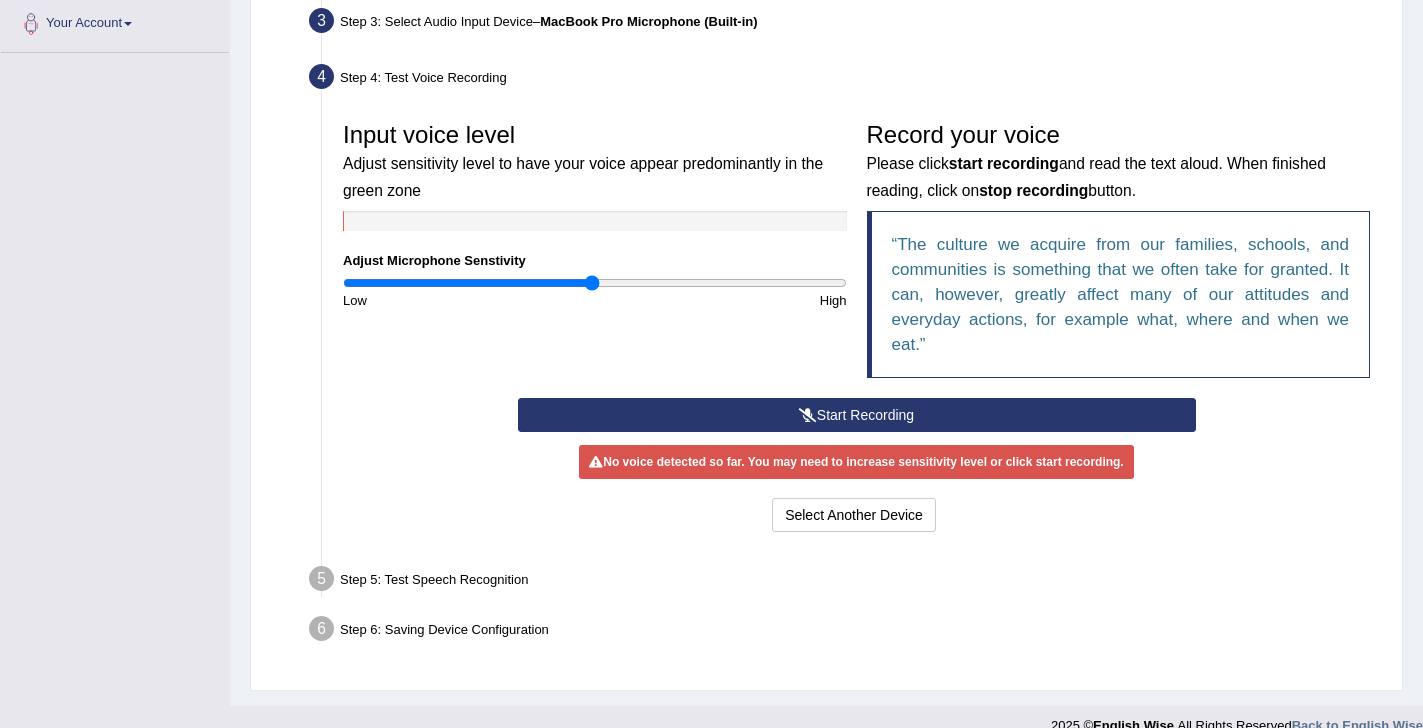 scroll, scrollTop: 505, scrollLeft: 0, axis: vertical 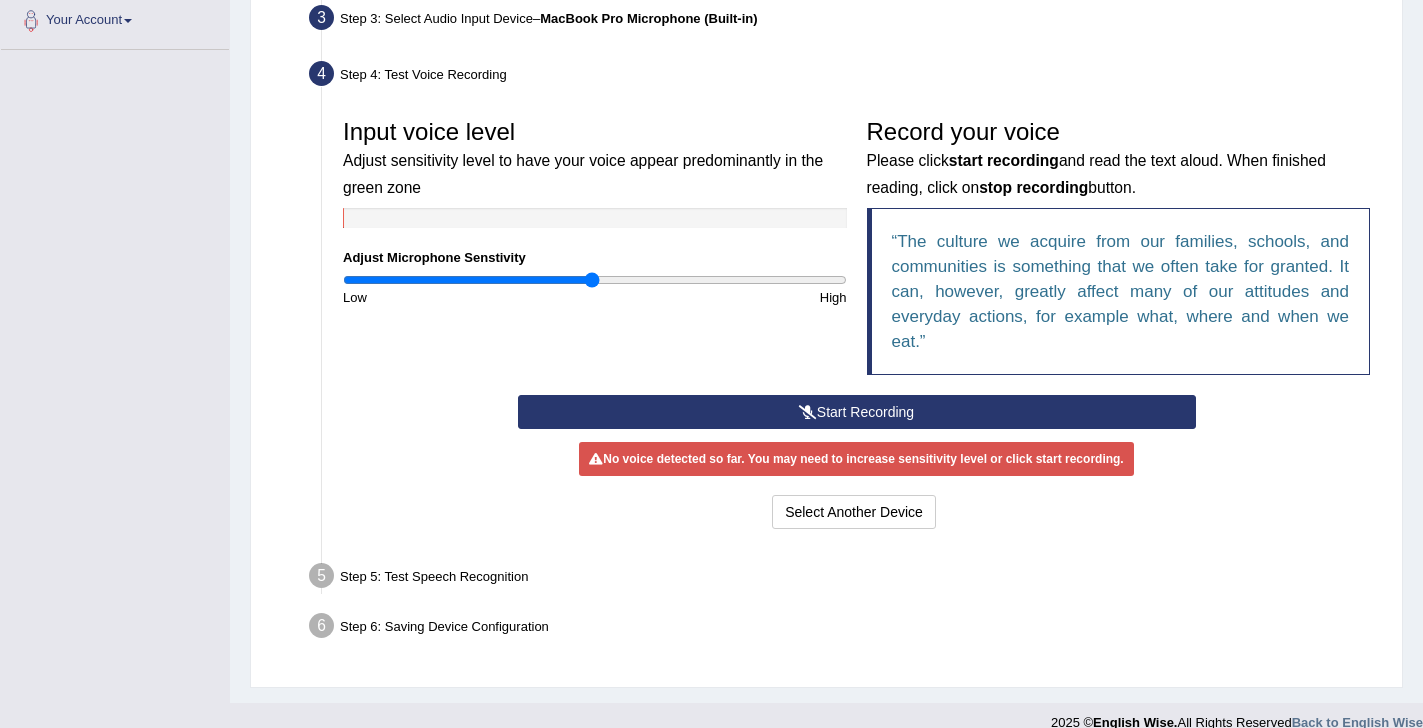 click on "Start Recording" at bounding box center (857, 412) 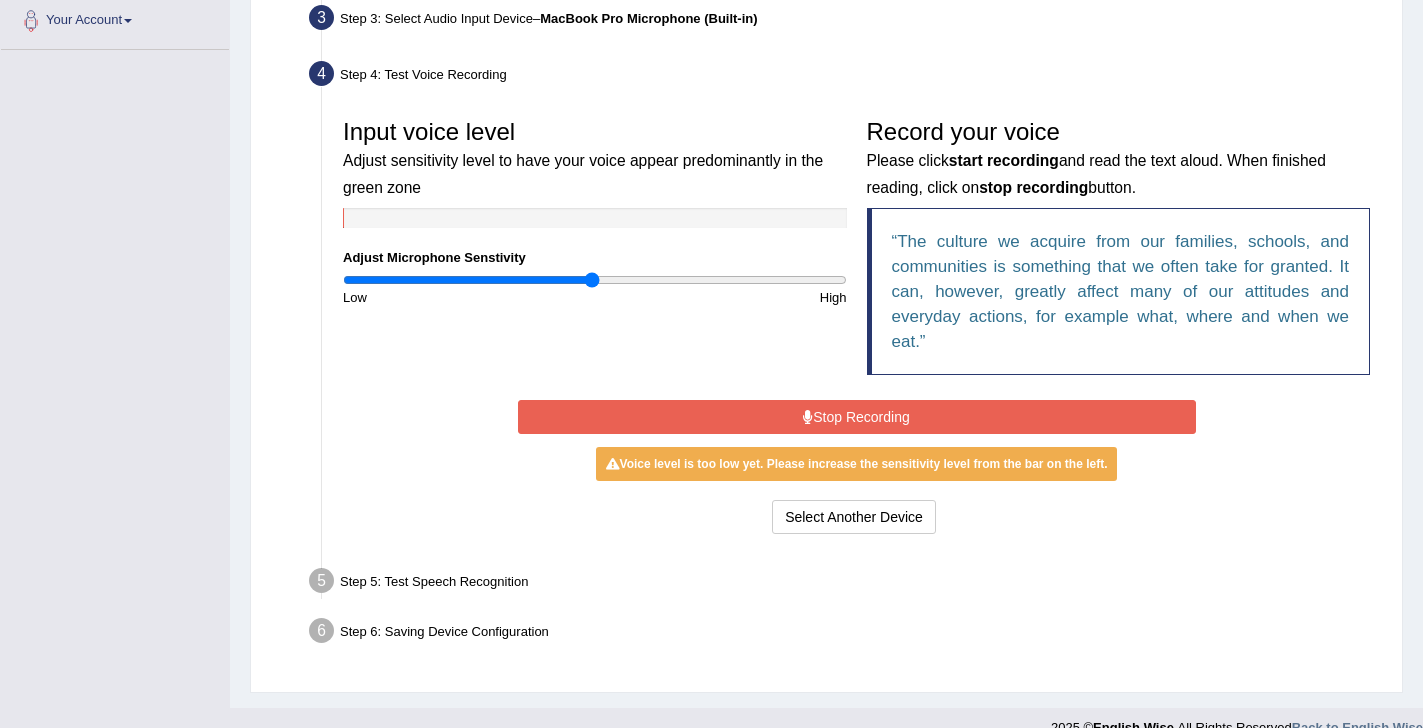 click on "Stop Recording" at bounding box center (857, 417) 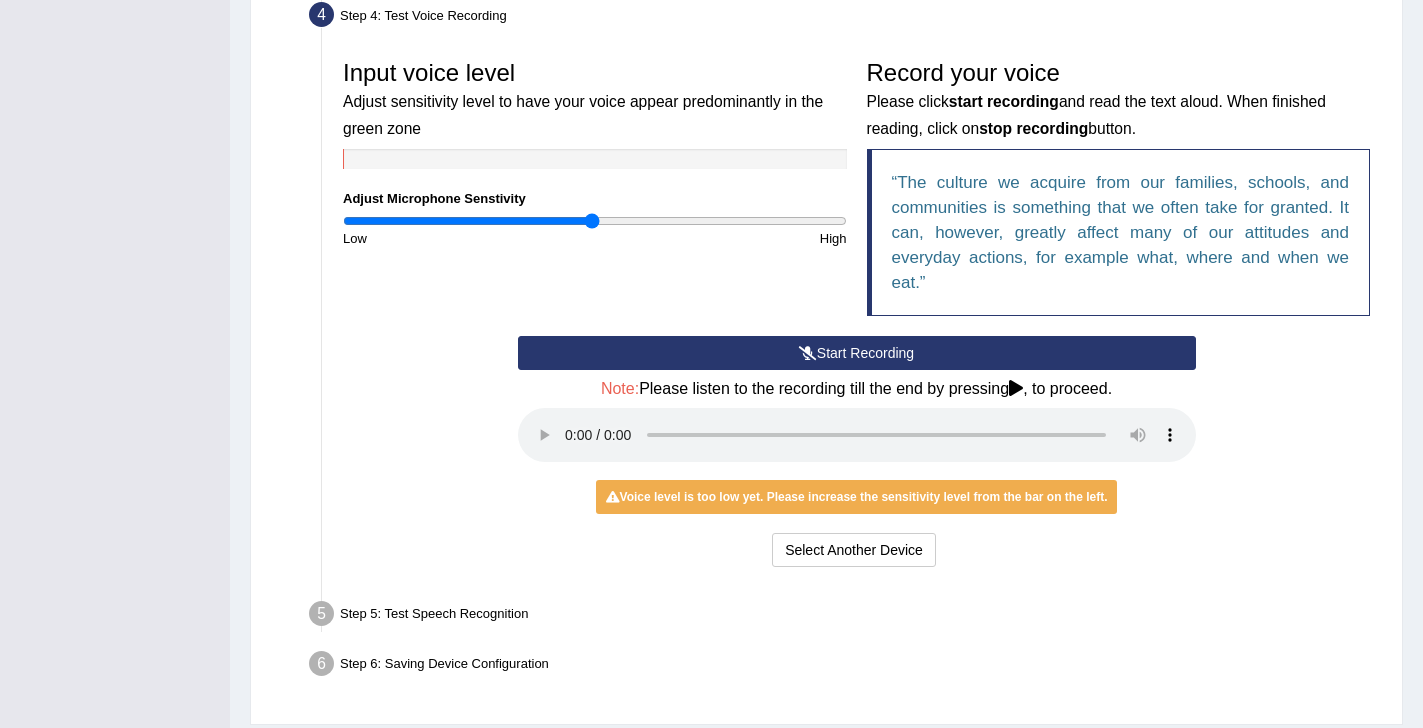 scroll, scrollTop: 625, scrollLeft: 0, axis: vertical 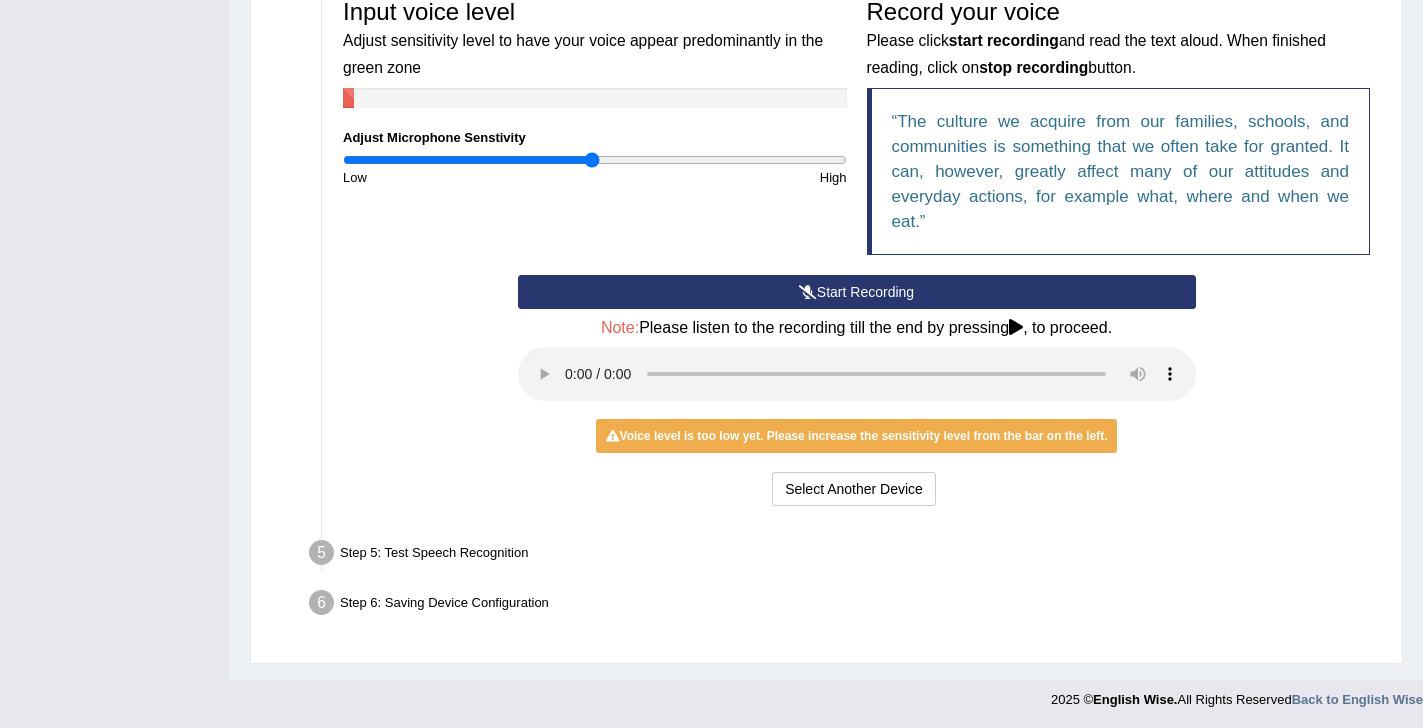 click on "Start Recording" at bounding box center [857, 292] 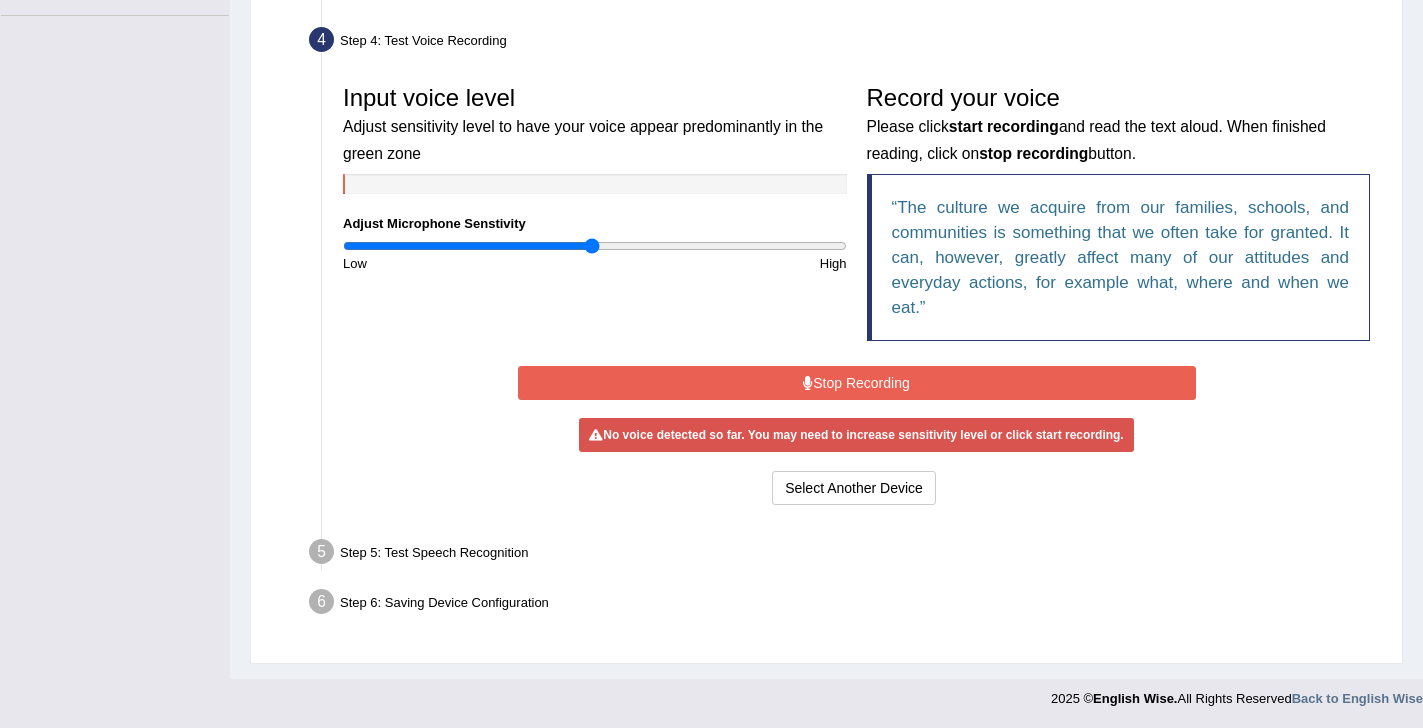 scroll, scrollTop: 534, scrollLeft: 0, axis: vertical 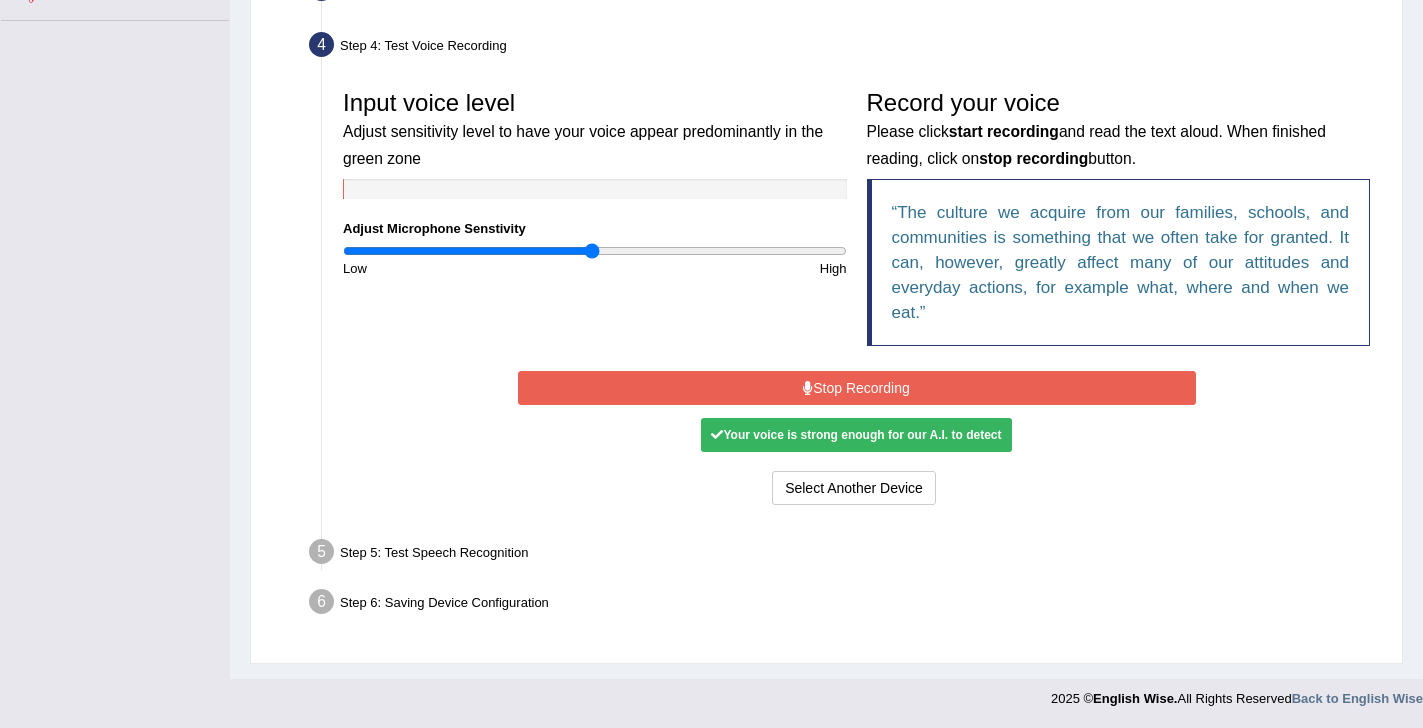 click on "Stop Recording" at bounding box center (857, 388) 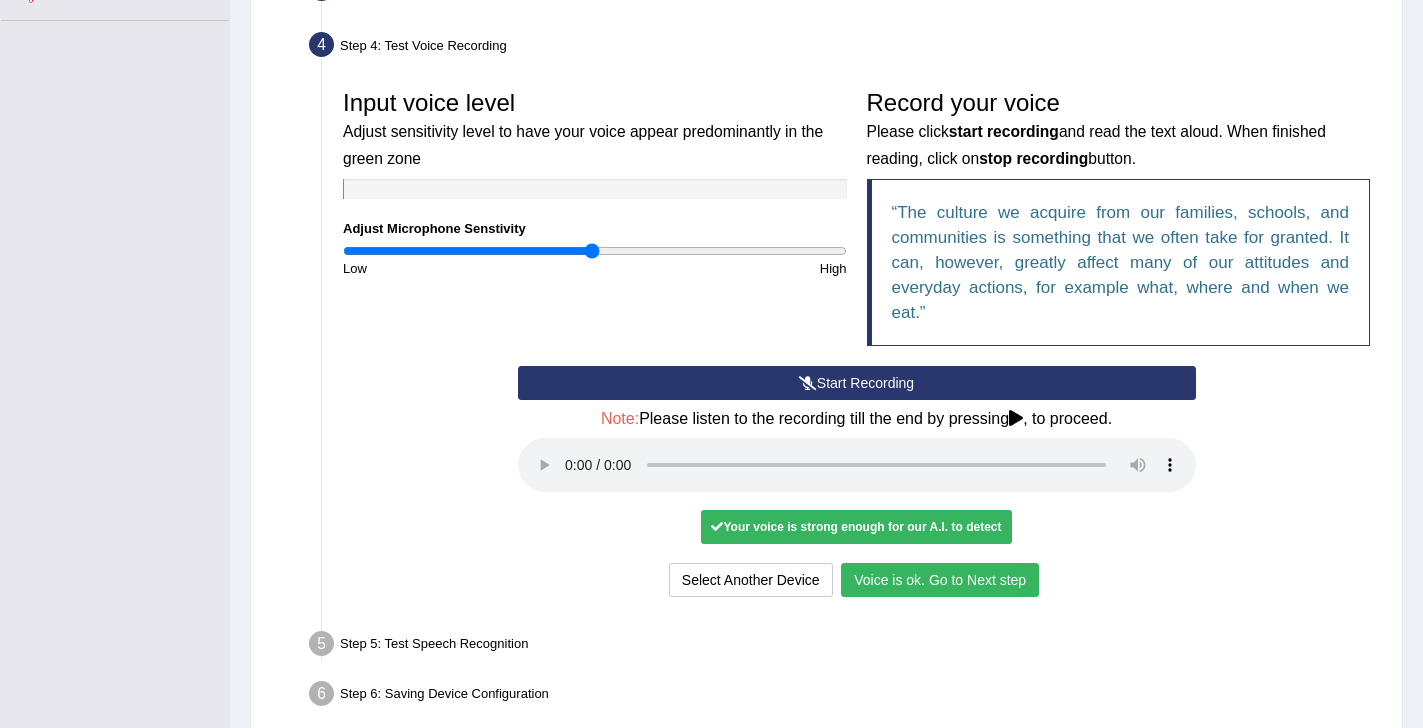 click on "Voice is ok. Go to Next step" at bounding box center (940, 580) 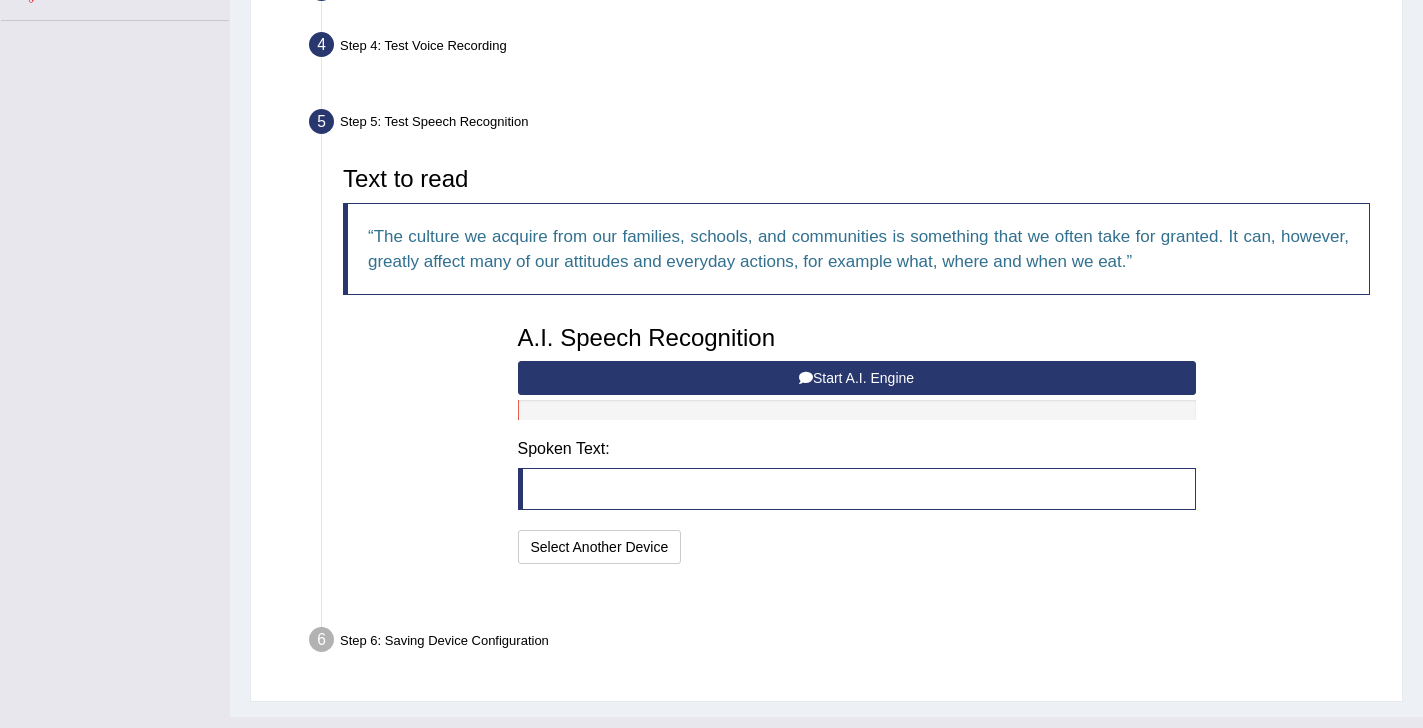 scroll, scrollTop: 522, scrollLeft: 0, axis: vertical 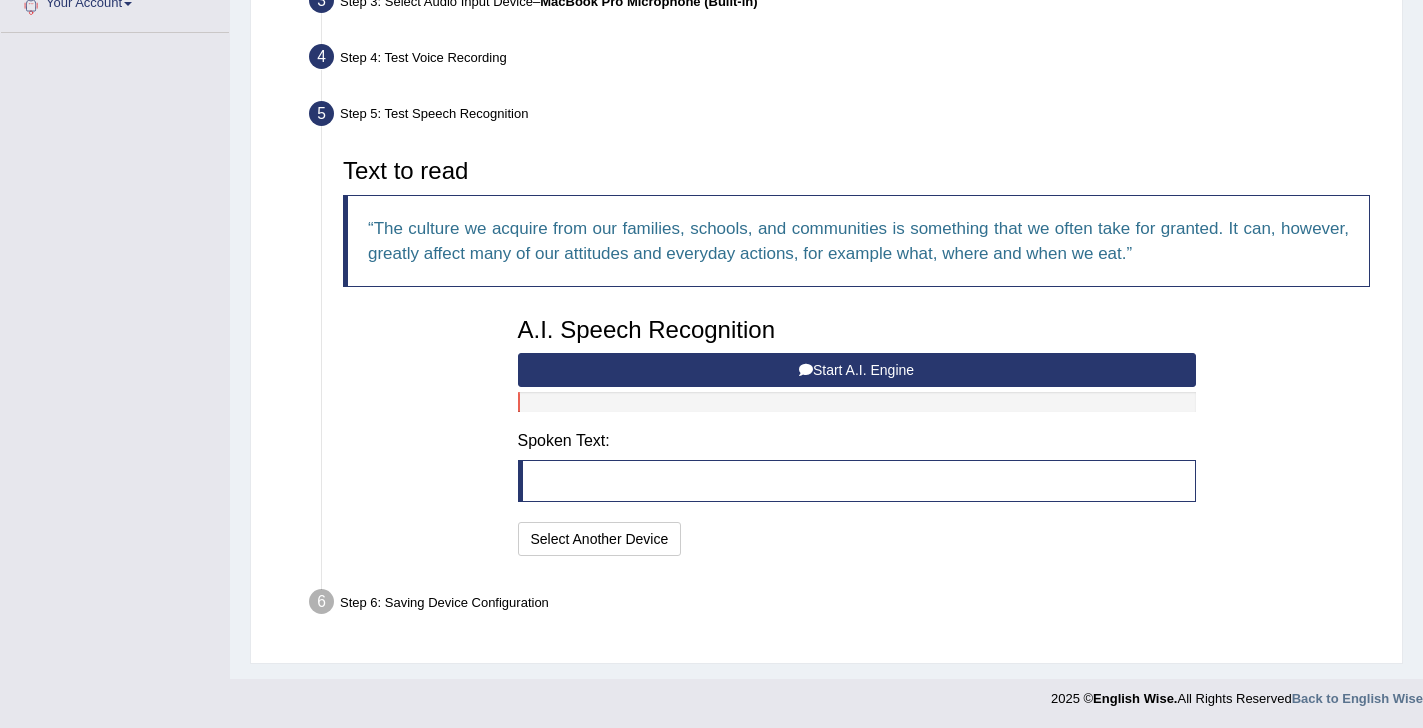 click on "Start A.I. Engine" at bounding box center [857, 370] 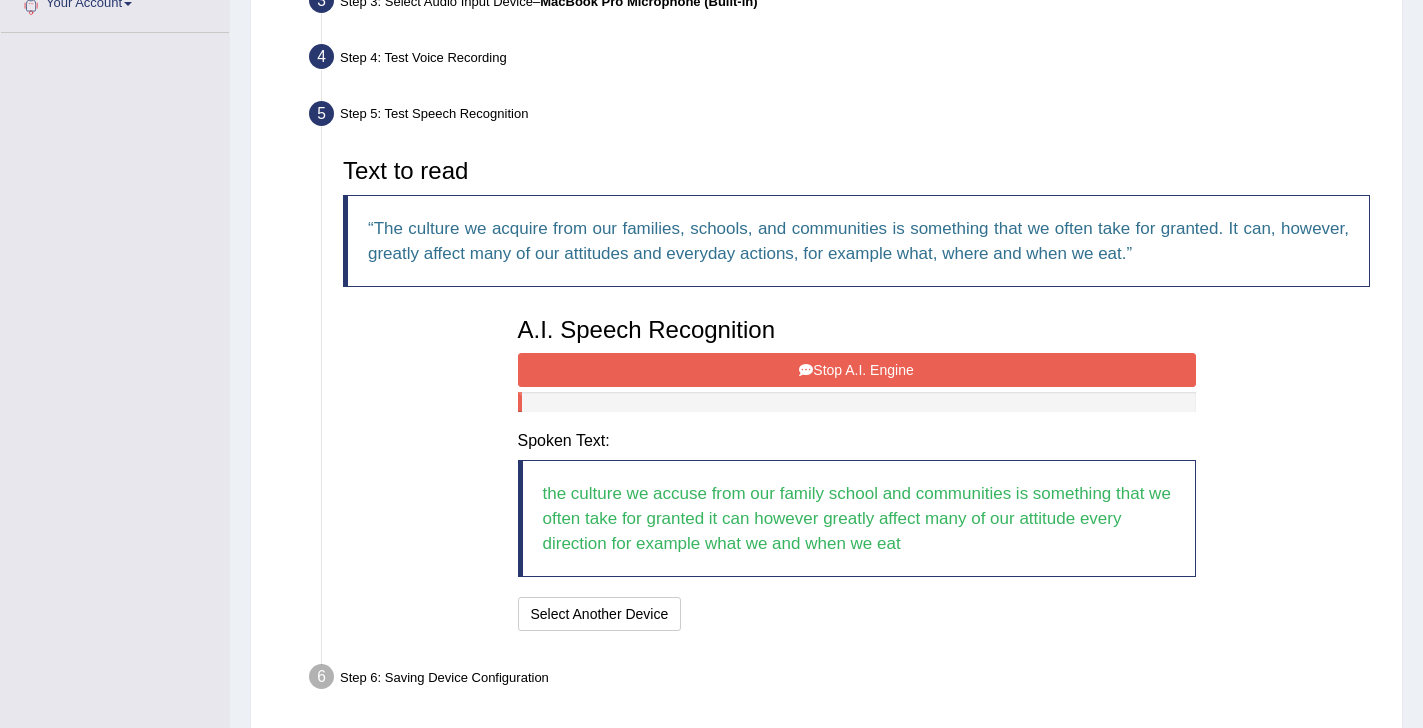 click on "Stop A.I. Engine" at bounding box center (857, 370) 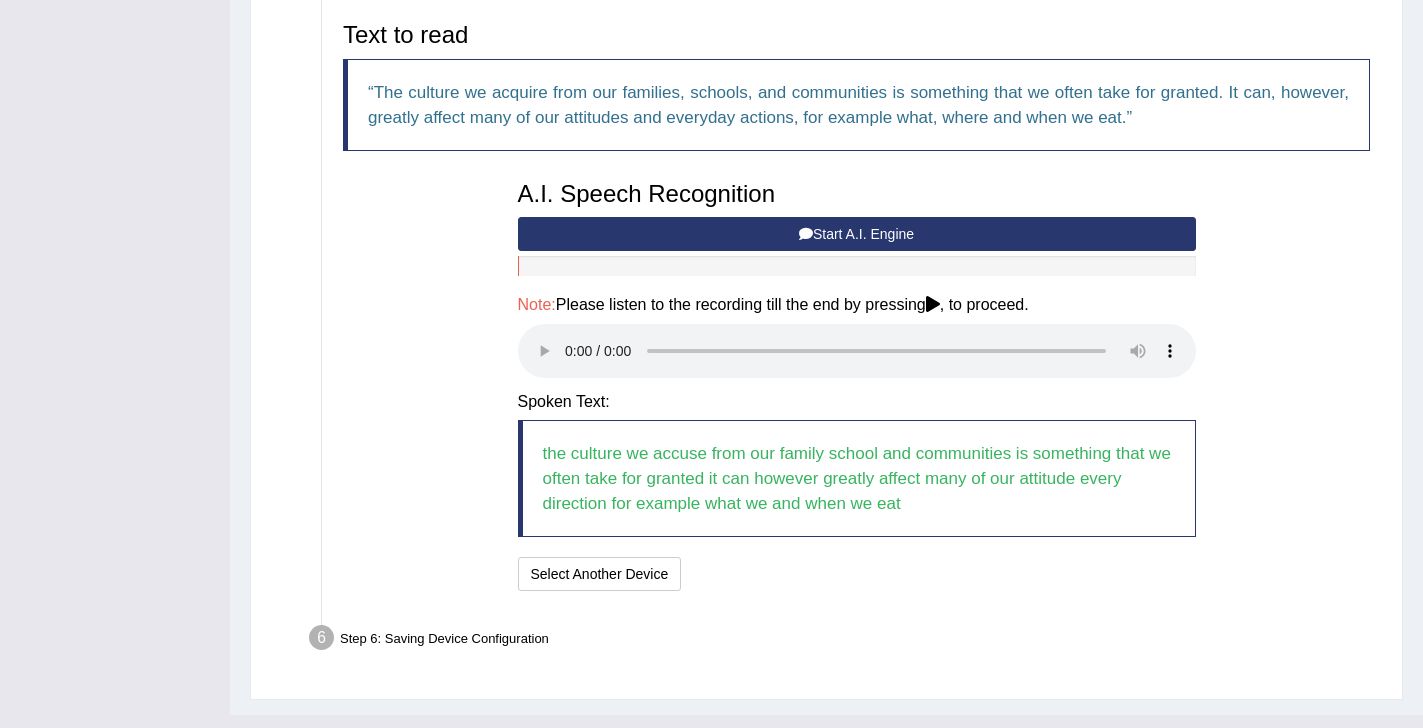 scroll, scrollTop: 694, scrollLeft: 0, axis: vertical 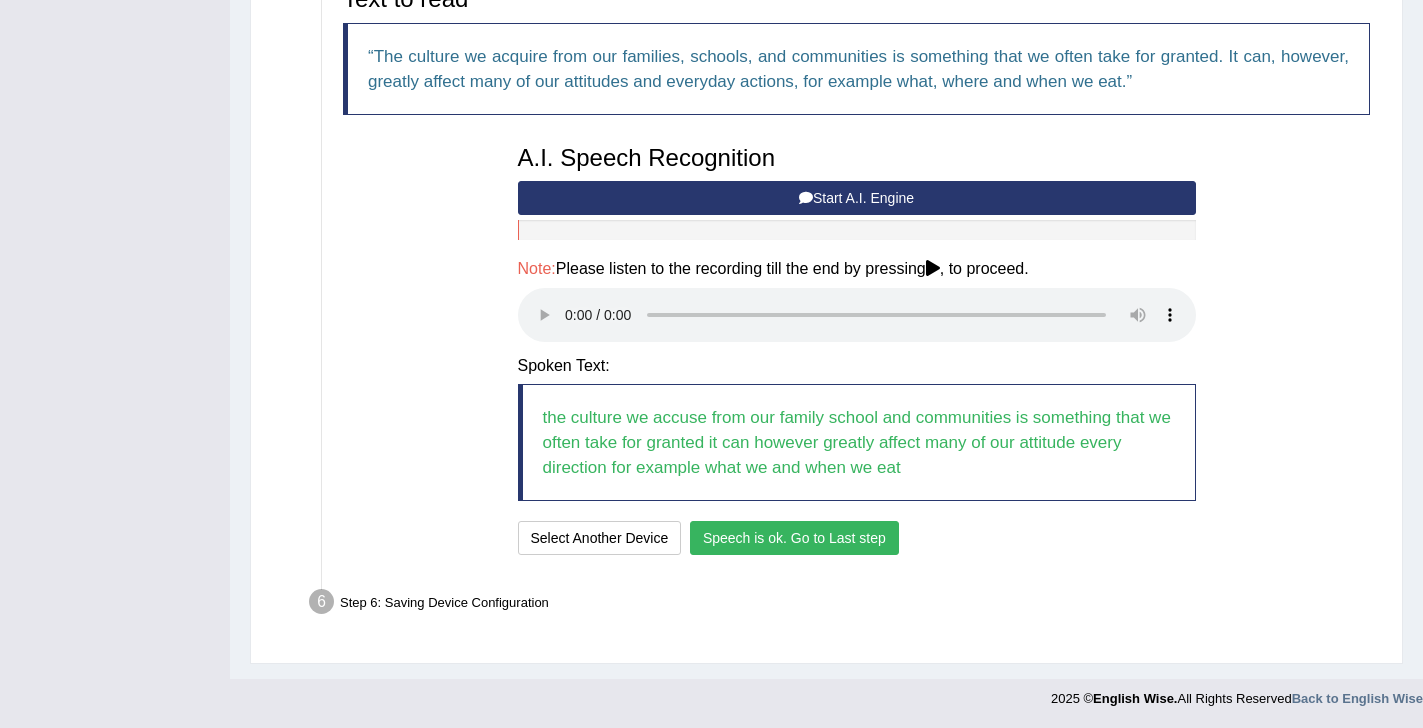 click on "Speech is ok. Go to Last step" at bounding box center (794, 538) 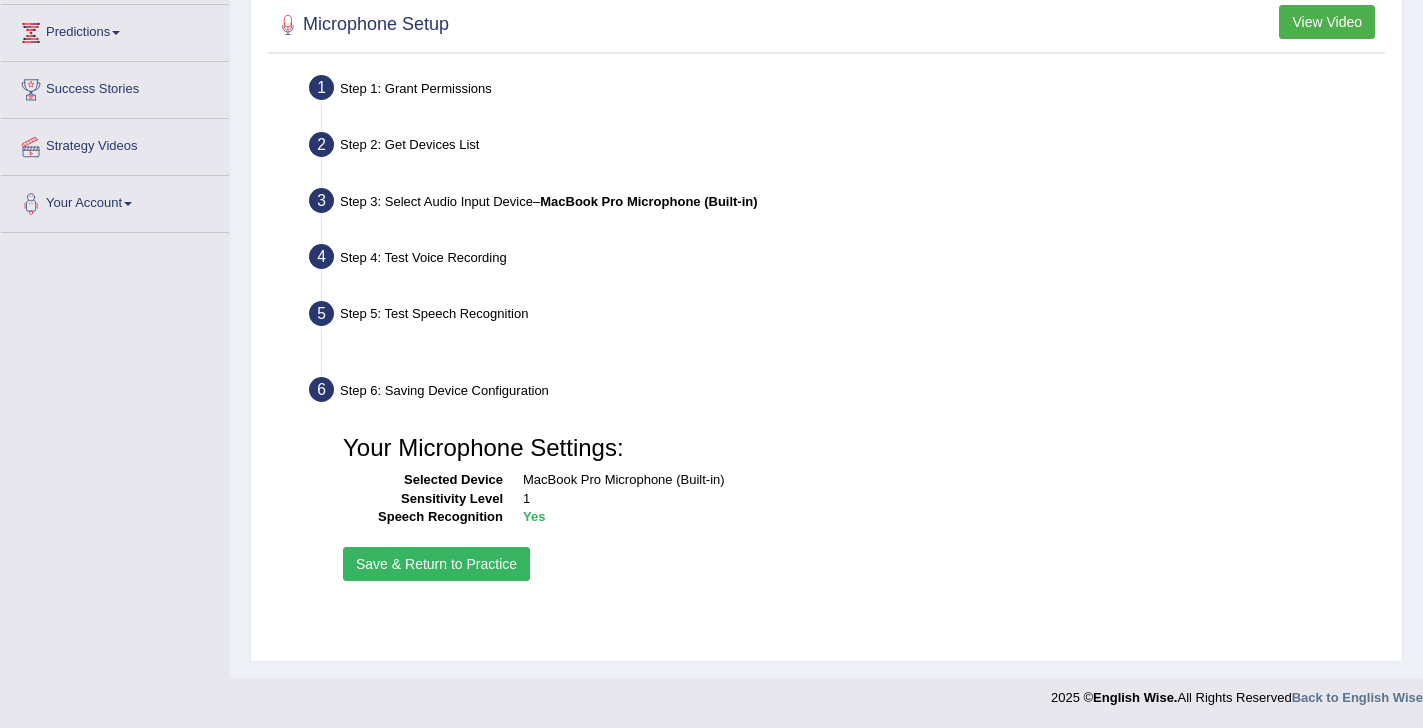 scroll, scrollTop: 322, scrollLeft: 0, axis: vertical 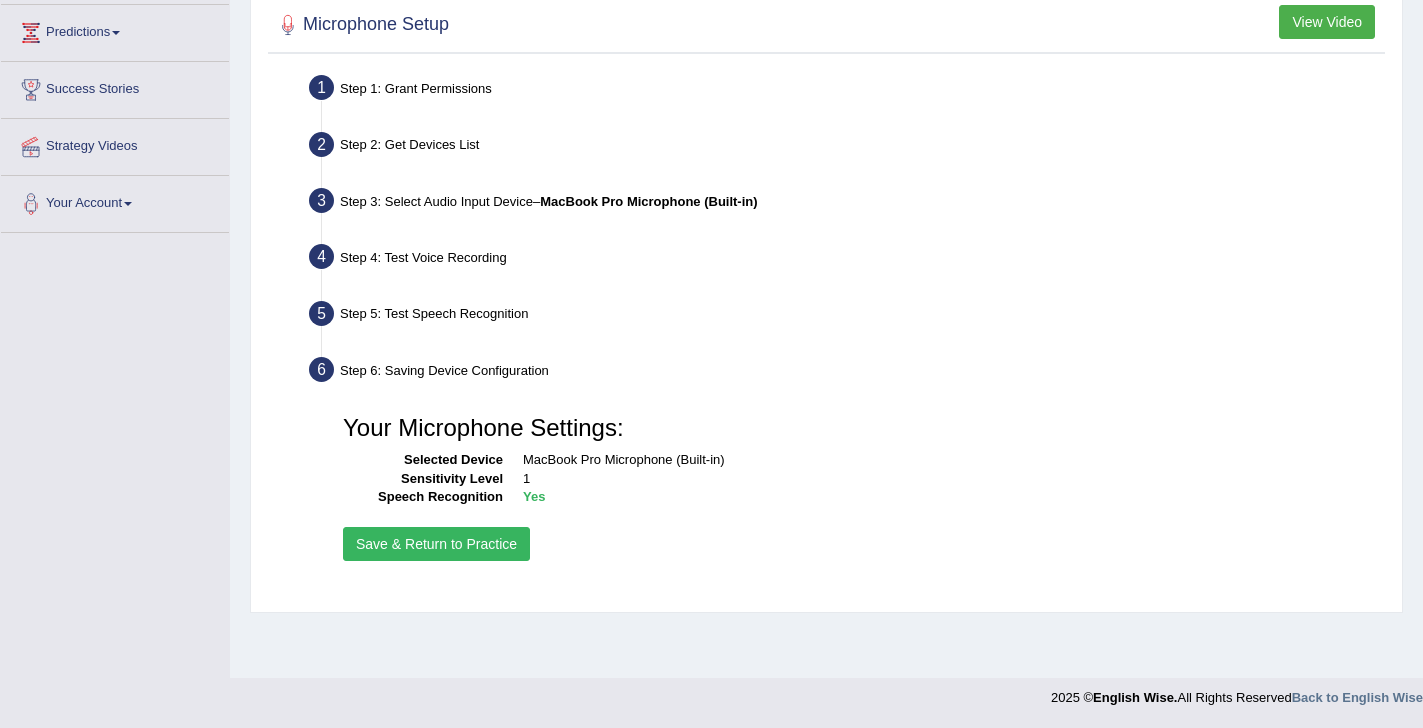 click on "Save & Return to Practice" at bounding box center [436, 544] 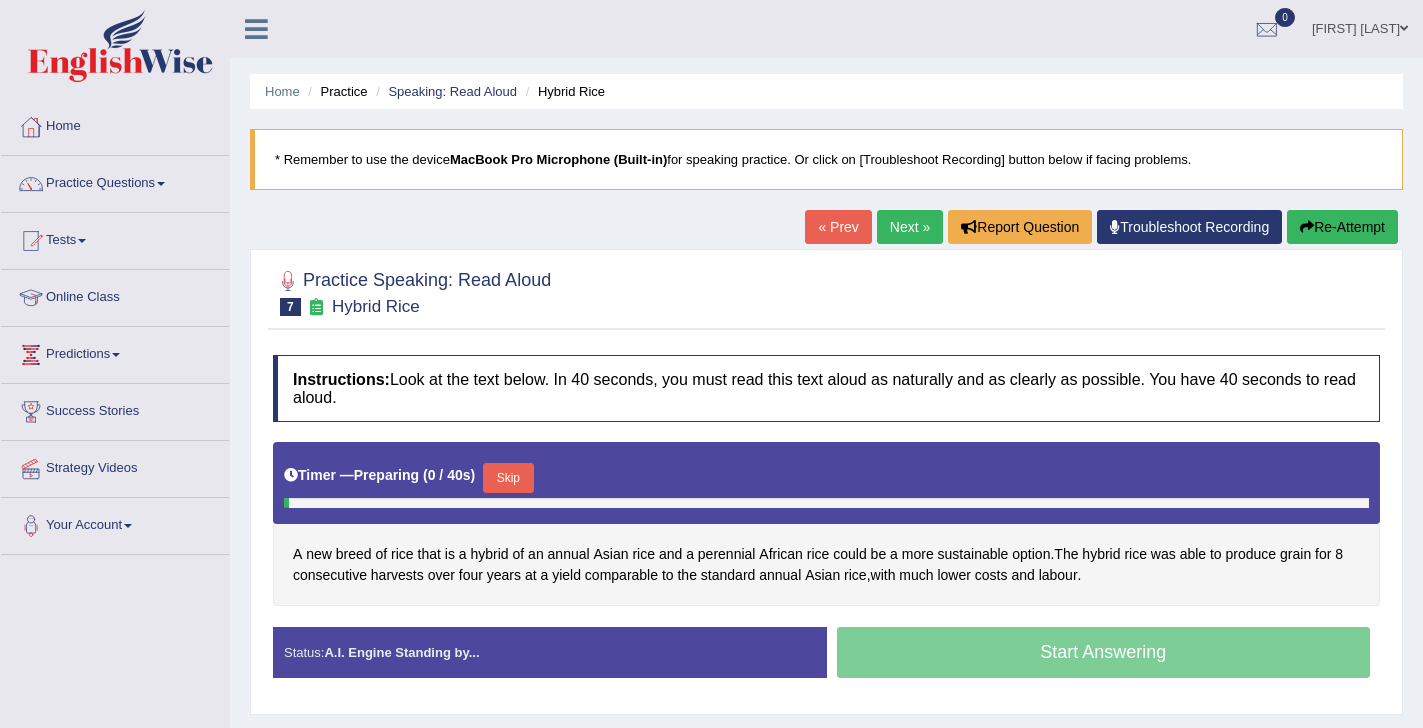 scroll, scrollTop: 0, scrollLeft: 0, axis: both 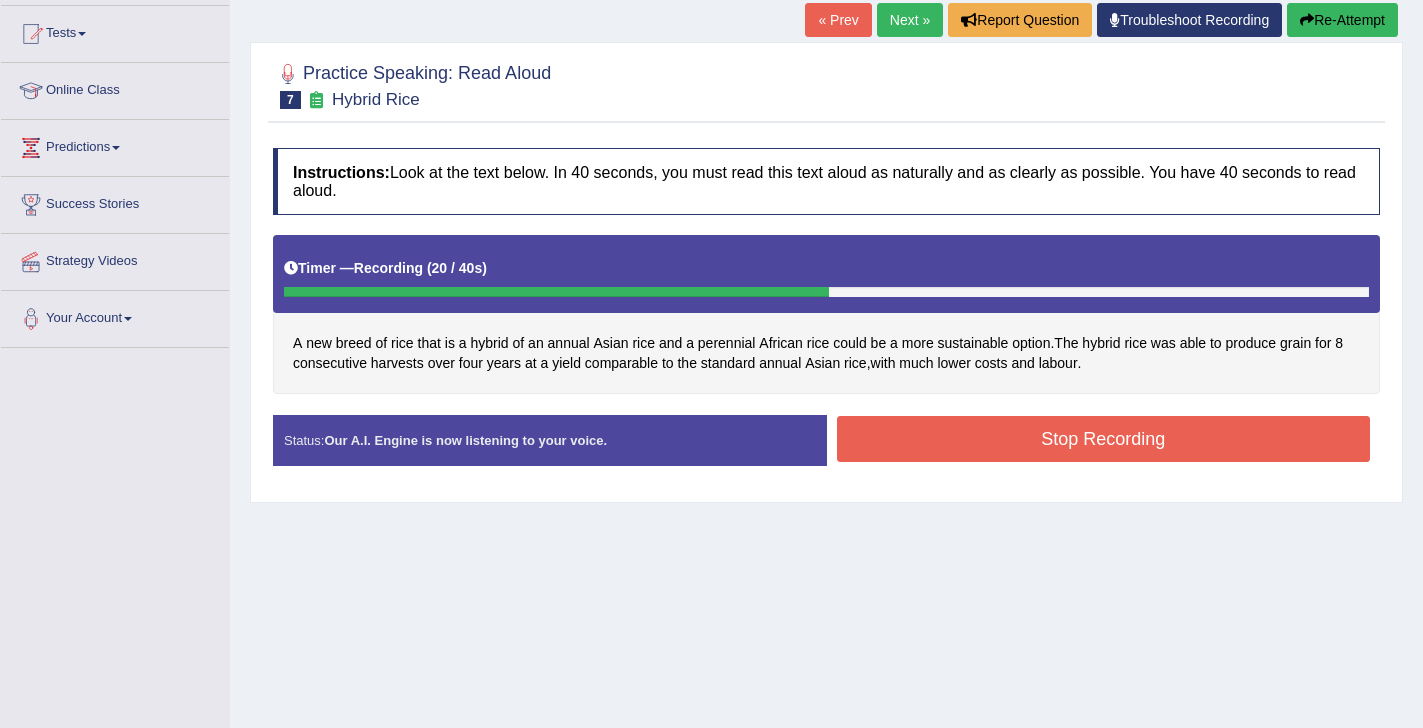 click on "Stop Recording" at bounding box center (1104, 439) 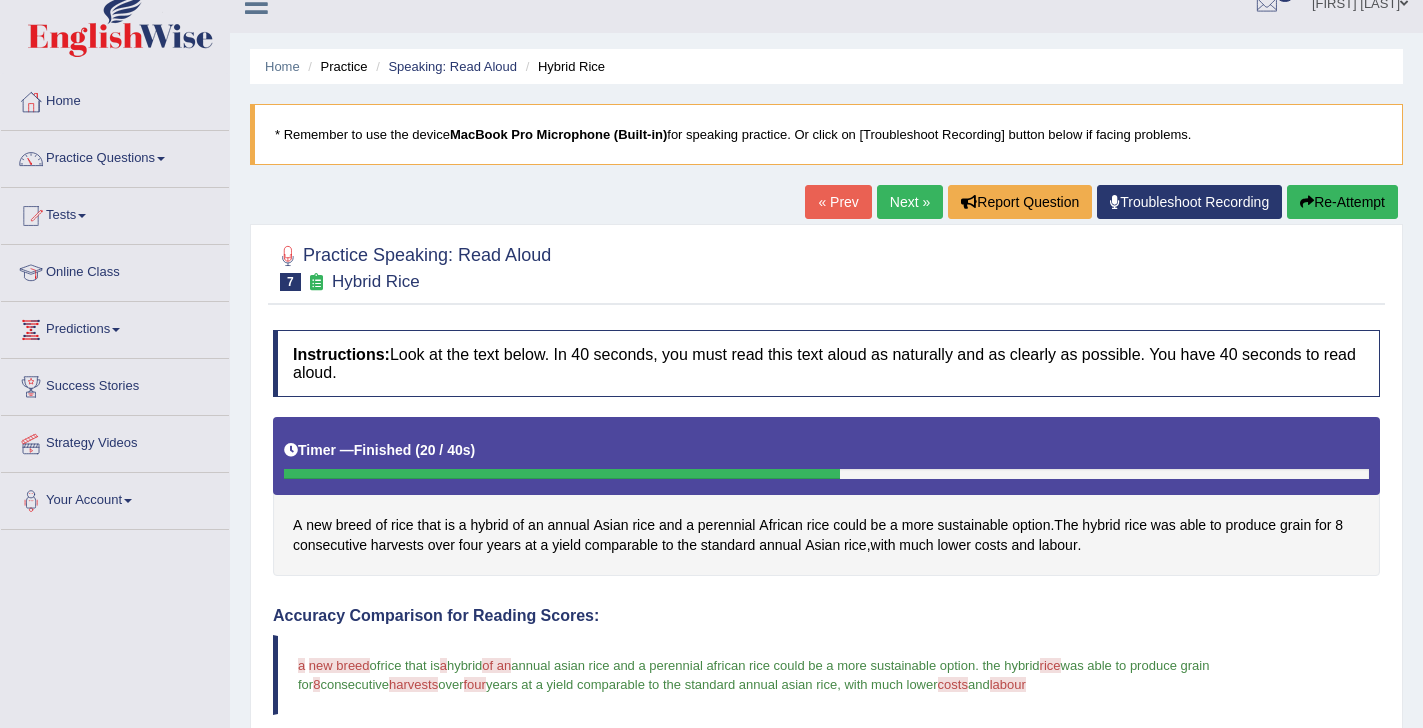 scroll, scrollTop: 0, scrollLeft: 0, axis: both 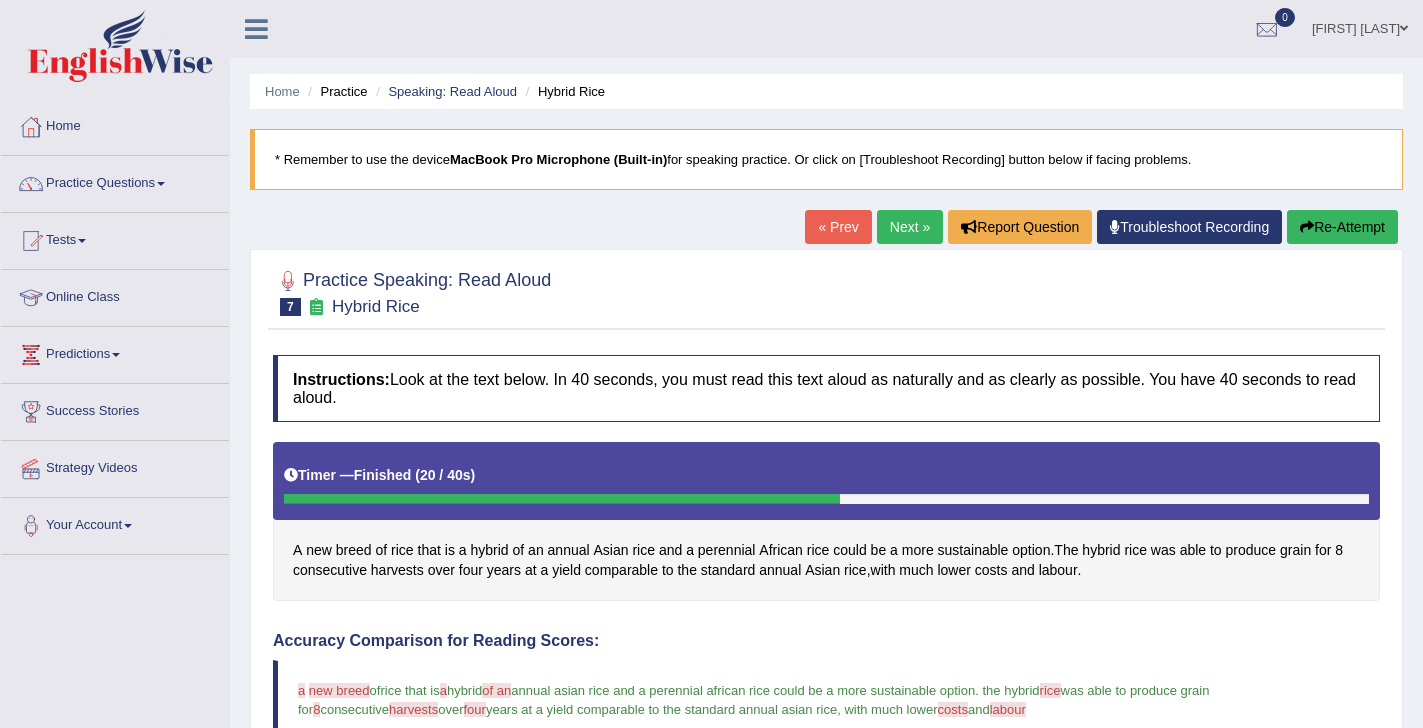 click on "Next »" at bounding box center [910, 227] 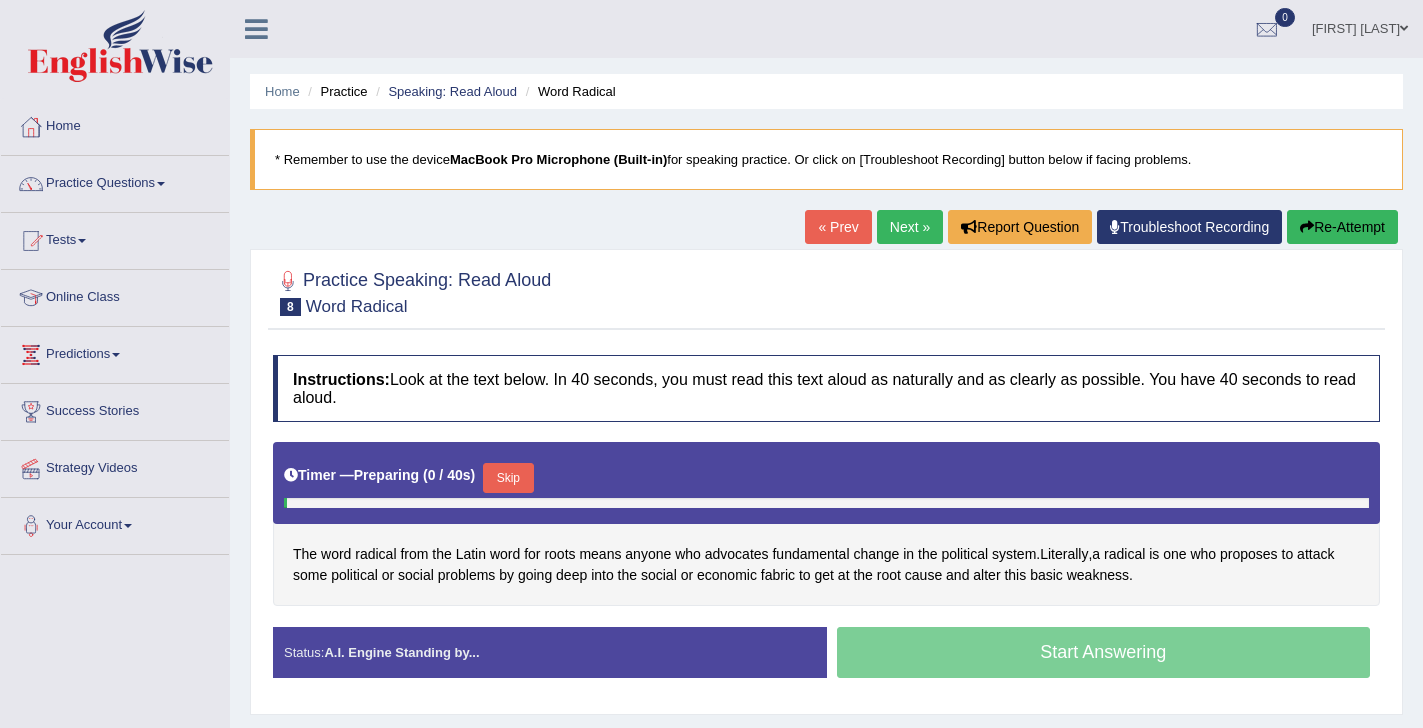 scroll, scrollTop: 0, scrollLeft: 0, axis: both 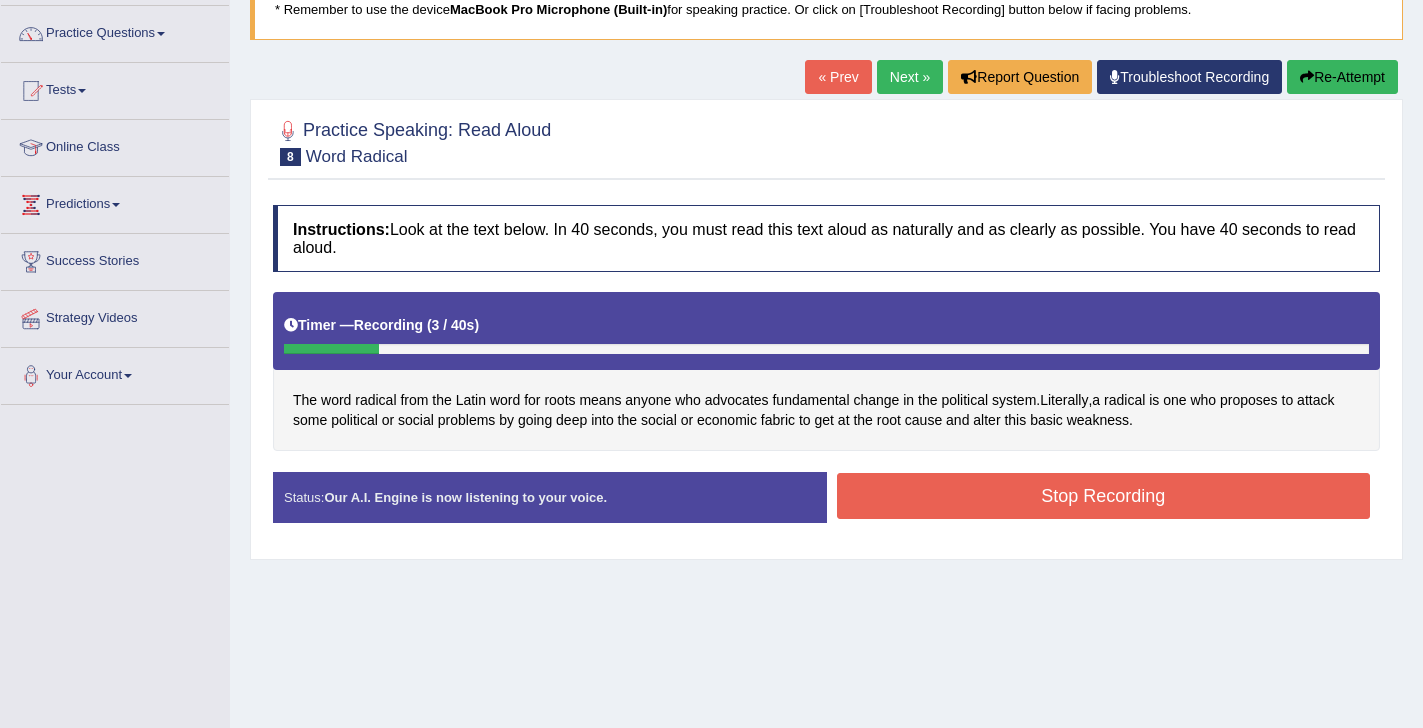 click on "Stop Recording" at bounding box center (1104, 496) 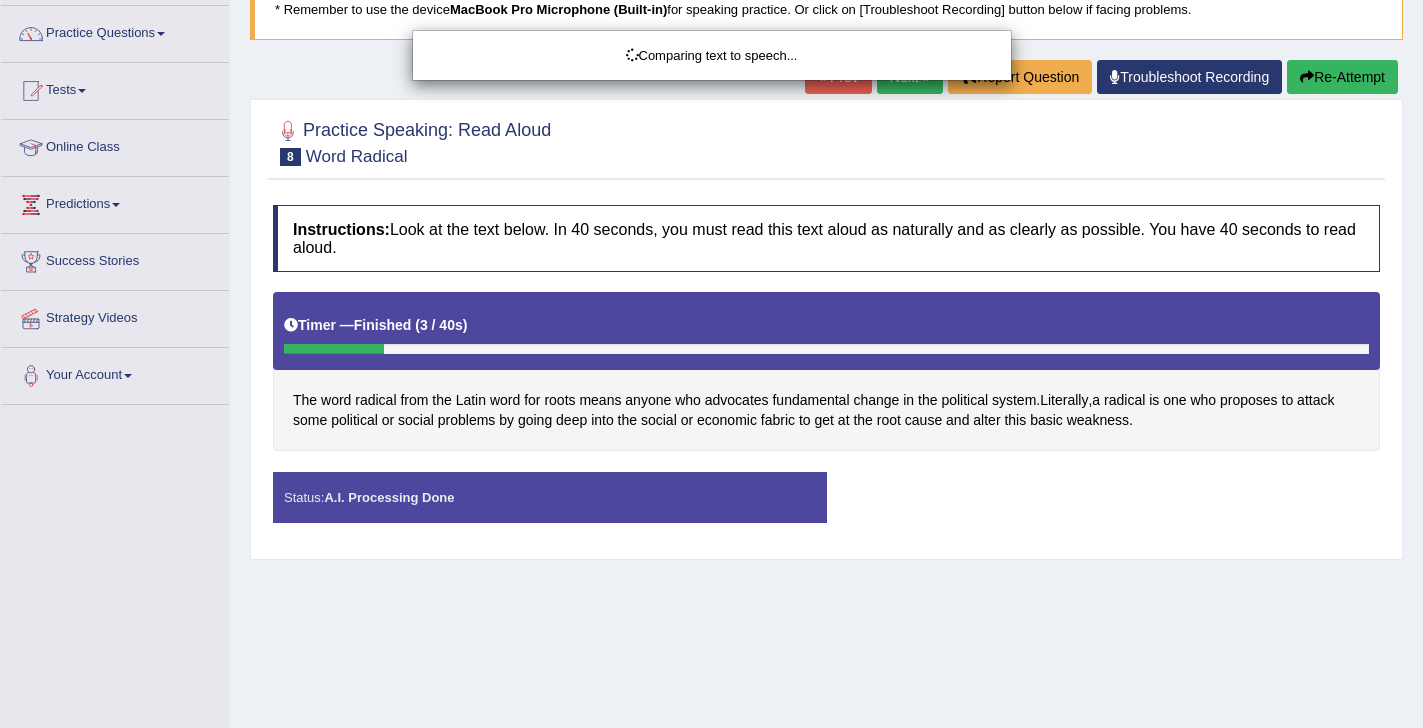 click on "Toggle navigation
Home
Practice Questions   Speaking Practice Read Aloud
Repeat Sentence
Describe Image
Re-tell Lecture
Answer Short Question
Summarize Group Discussion
Respond To A Situation
Writing Practice  Summarize Written Text
Write Essay
Reading Practice  Reading & Writing: Fill In The Blanks
Choose Multiple Answers
Re-order Paragraphs
Fill In The Blanks
Choose Single Answer
Listening Practice  Summarize Spoken Text
Highlight Incorrect Words
Highlight Correct Summary
Select Missing Word
Choose Single Answer
Choose Multiple Answers
Fill In The Blanks
Write From Dictation
Pronunciation
Tests  Take Practice Sectional Test" at bounding box center (711, 214) 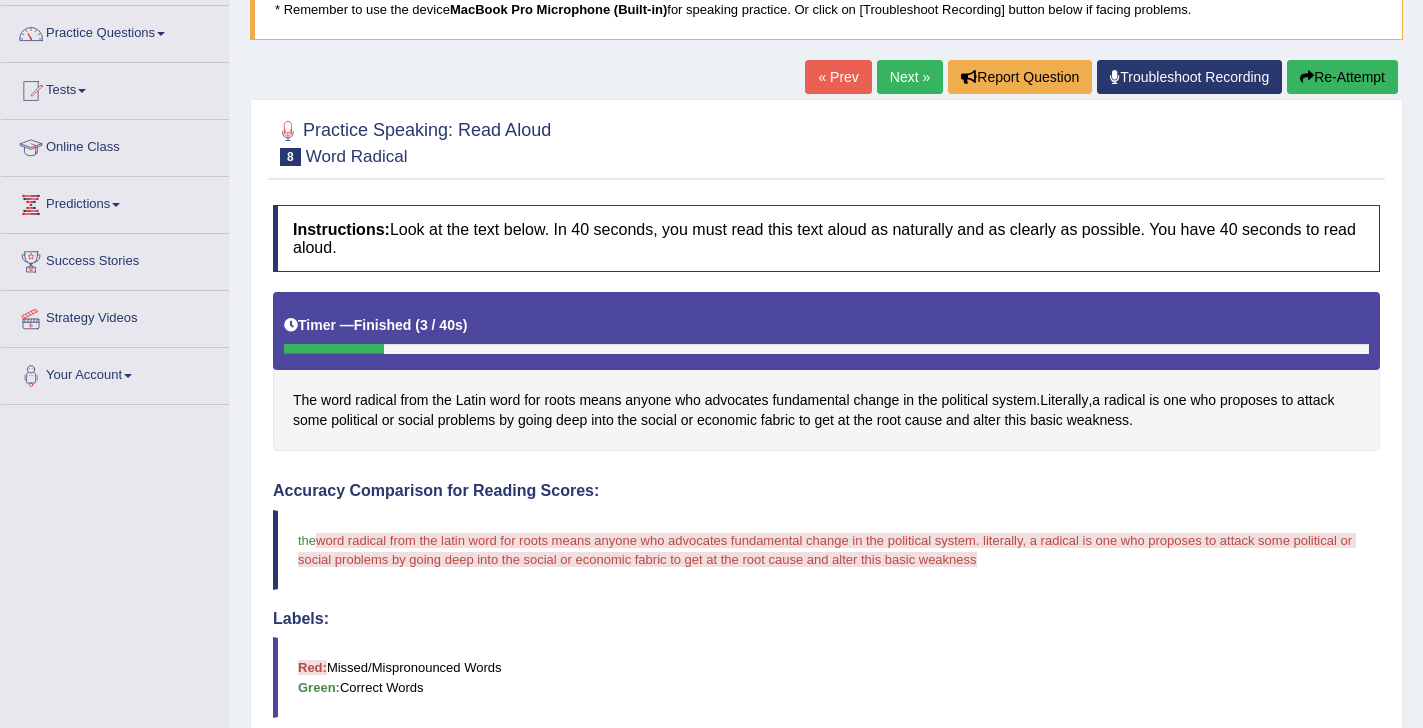 click on "Re-Attempt" at bounding box center (1342, 77) 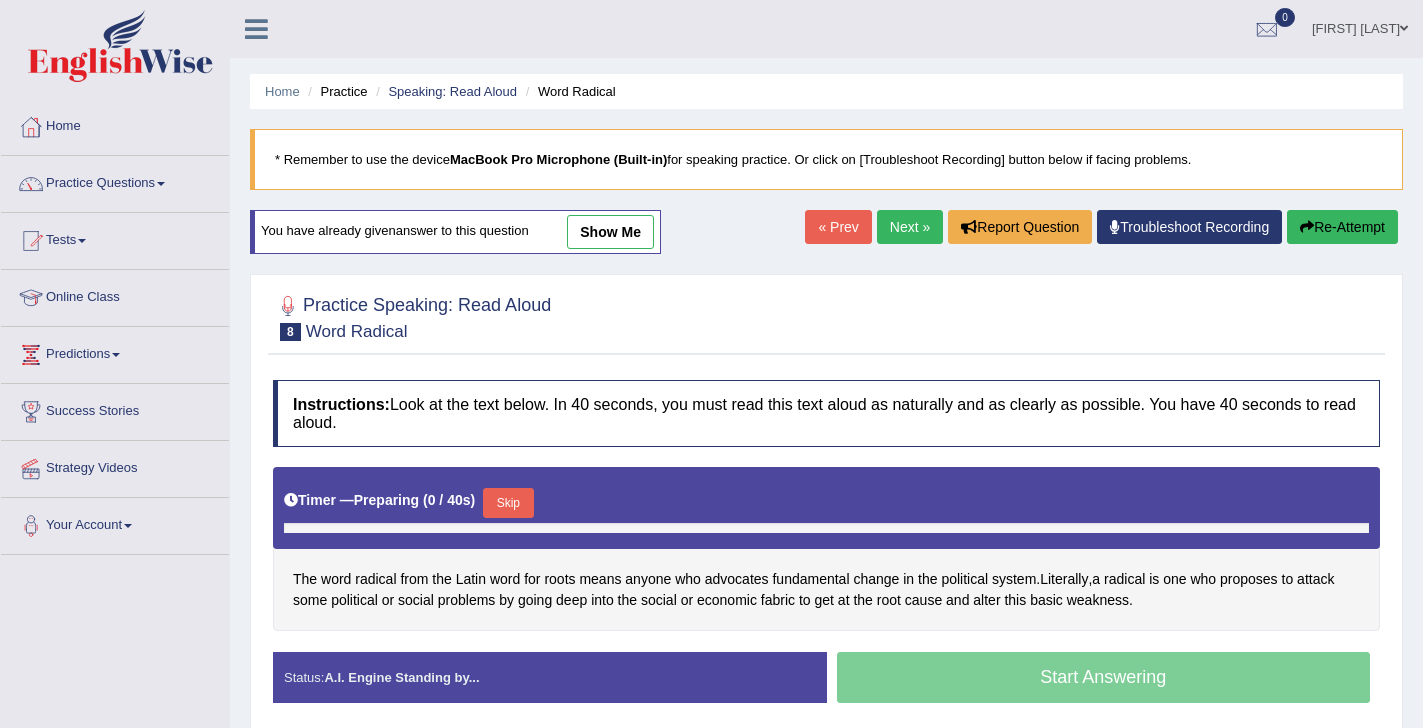 scroll, scrollTop: 165, scrollLeft: 0, axis: vertical 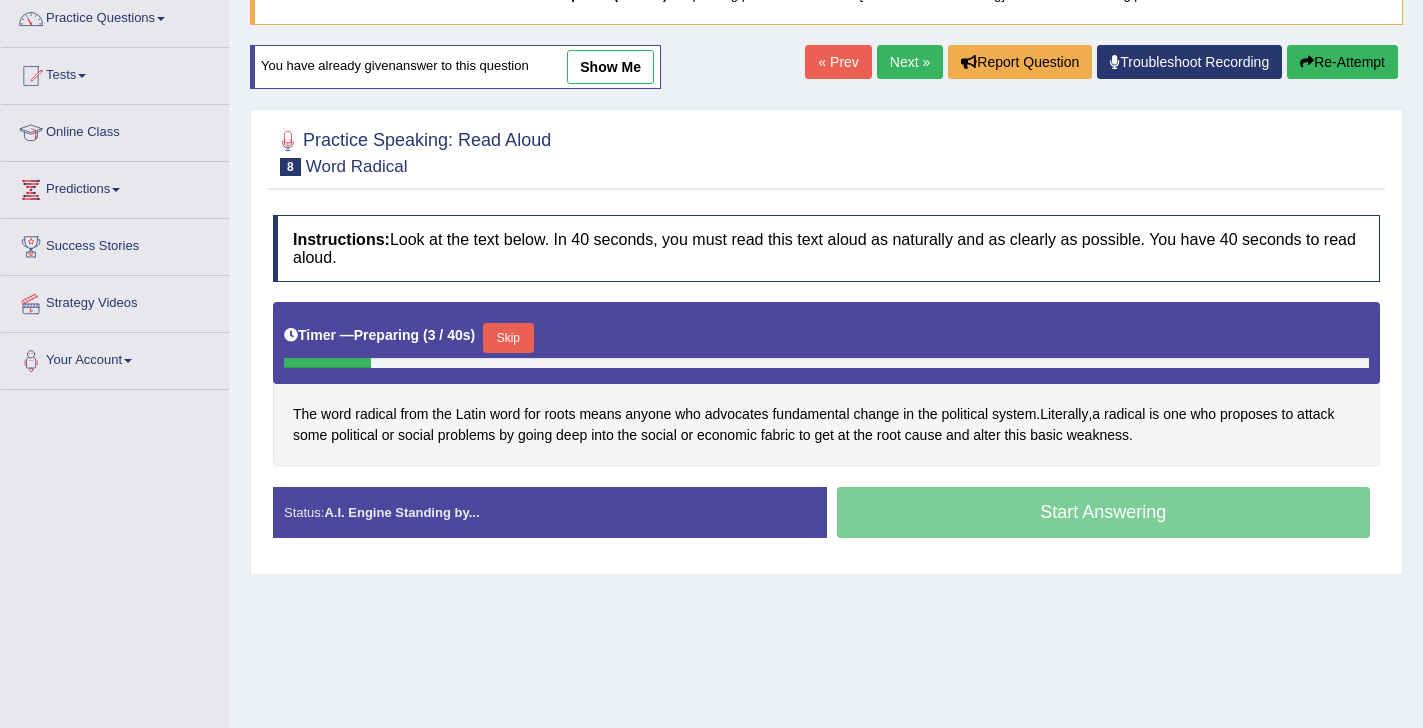 click on "Skip" at bounding box center (508, 338) 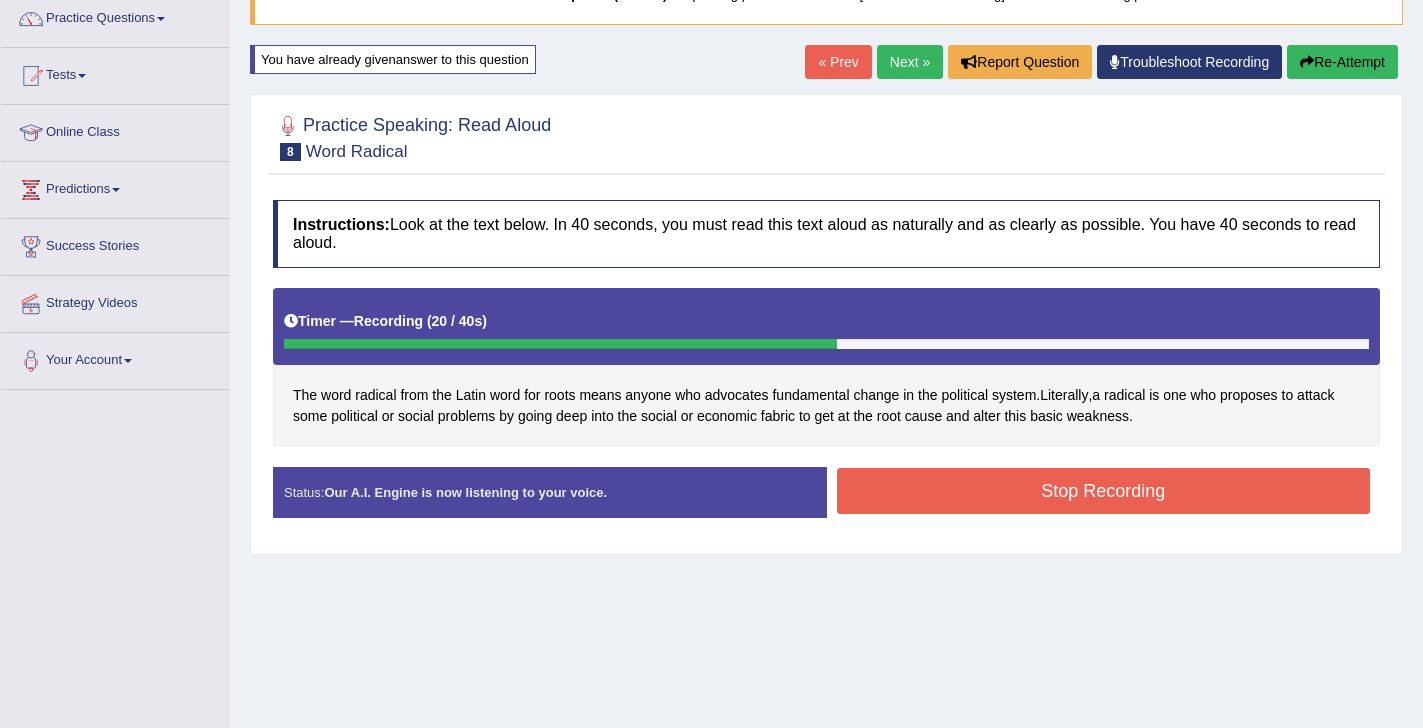 click on "Stop Recording" at bounding box center (1104, 491) 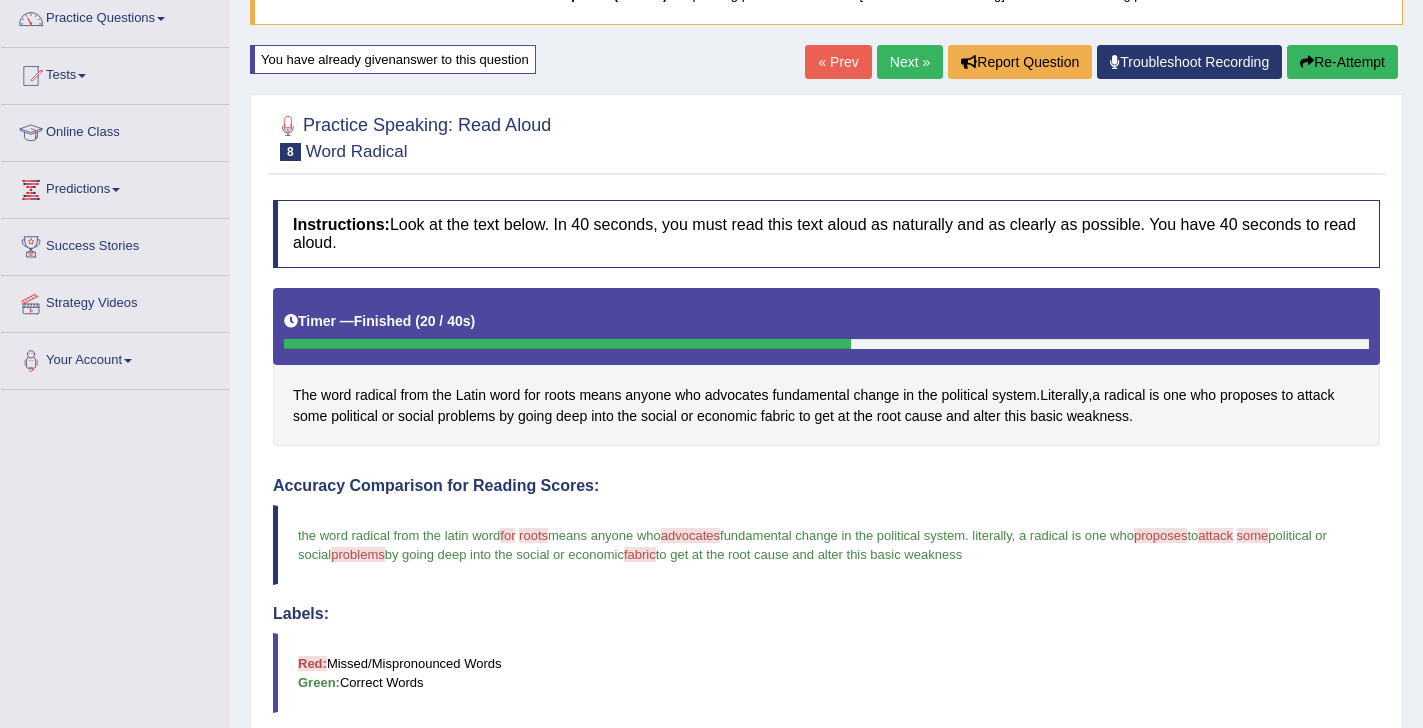 scroll, scrollTop: 0, scrollLeft: 0, axis: both 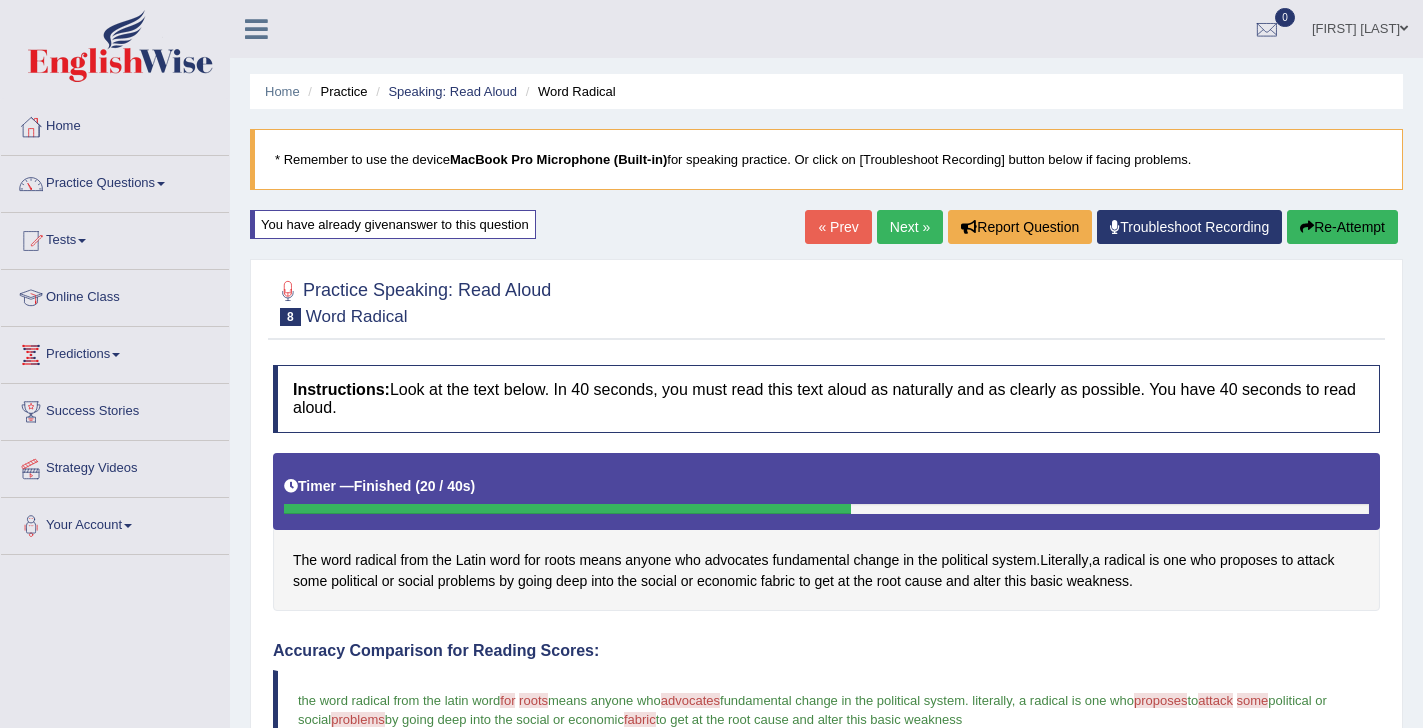 click on "Next »" at bounding box center [910, 227] 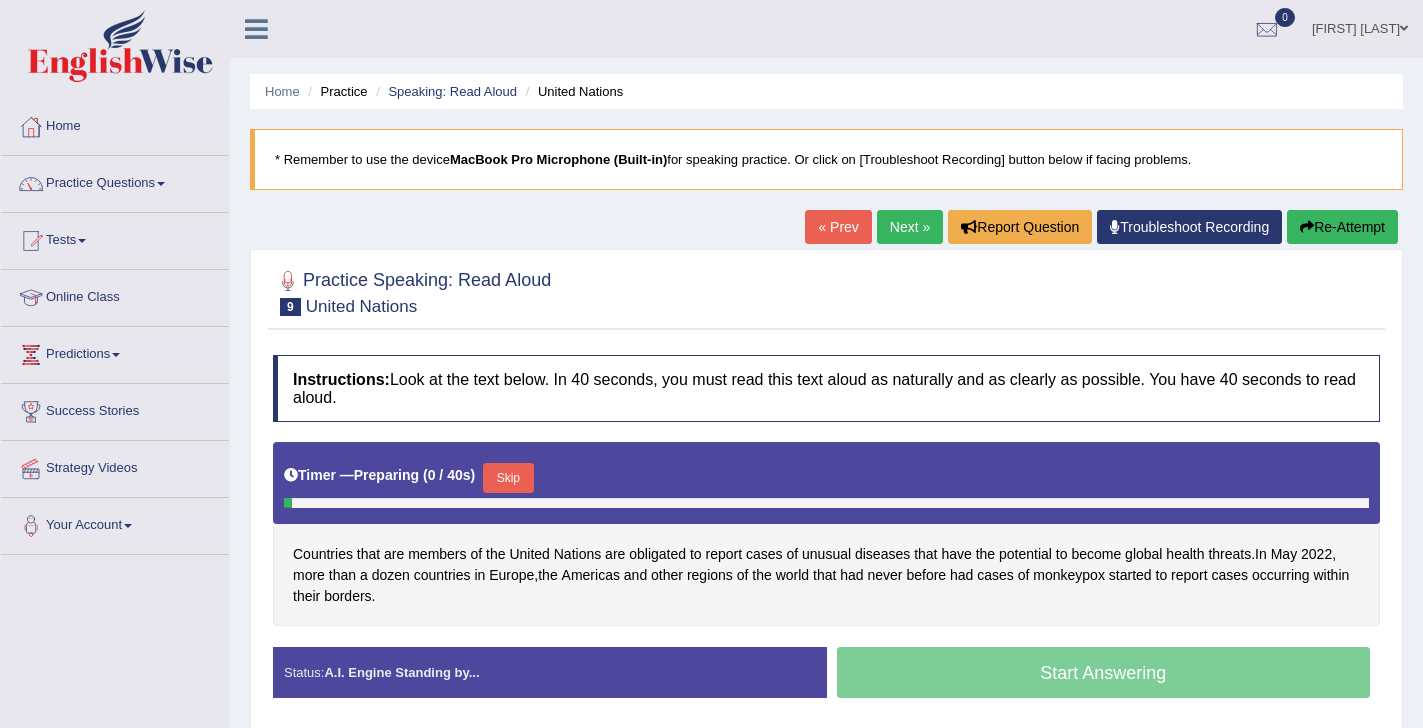 scroll, scrollTop: 0, scrollLeft: 0, axis: both 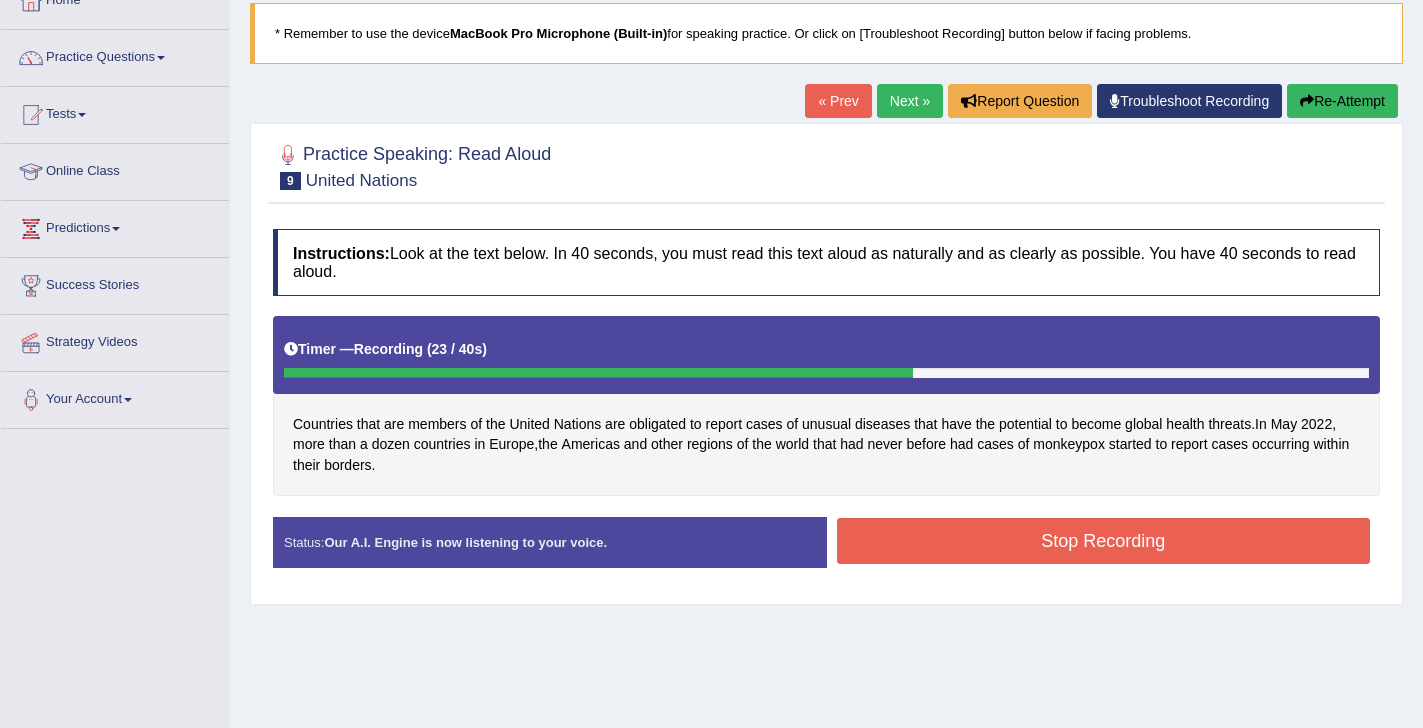 click on "Stop Recording" at bounding box center (1104, 541) 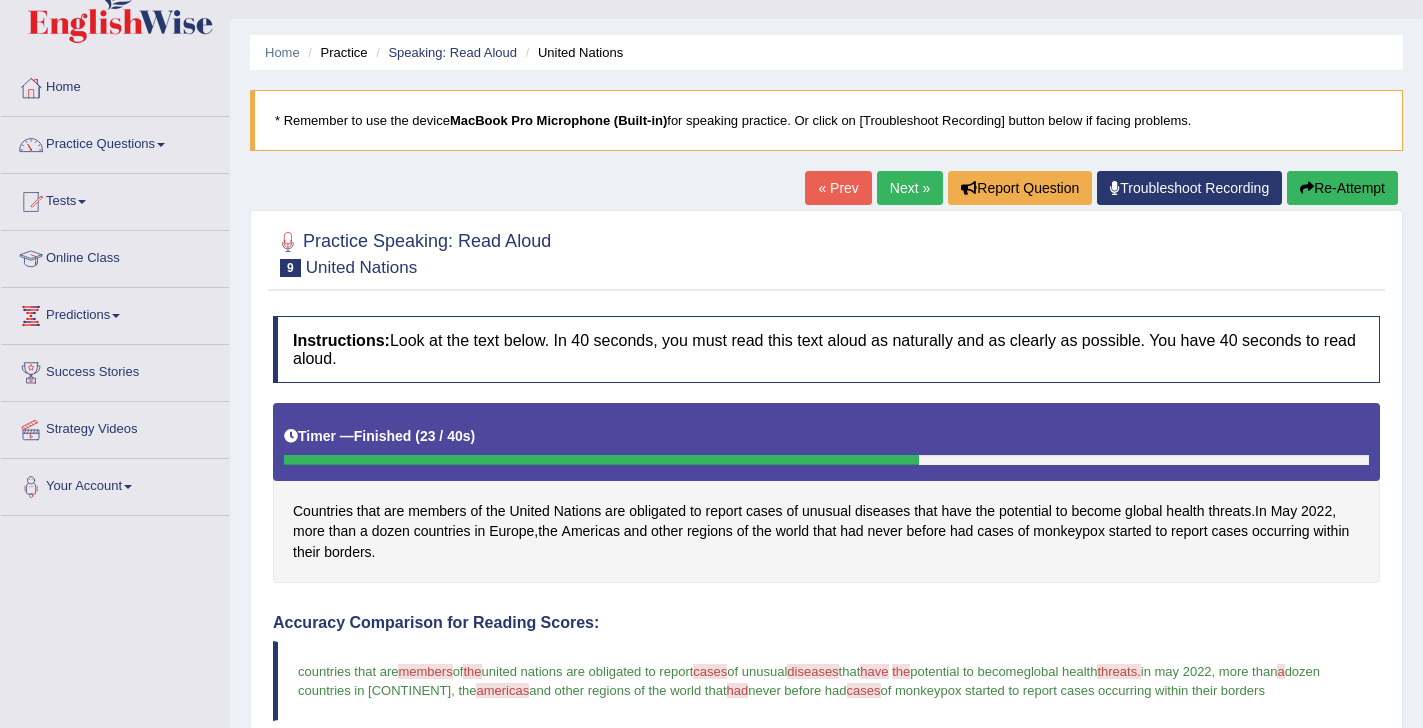 scroll, scrollTop: 0, scrollLeft: 0, axis: both 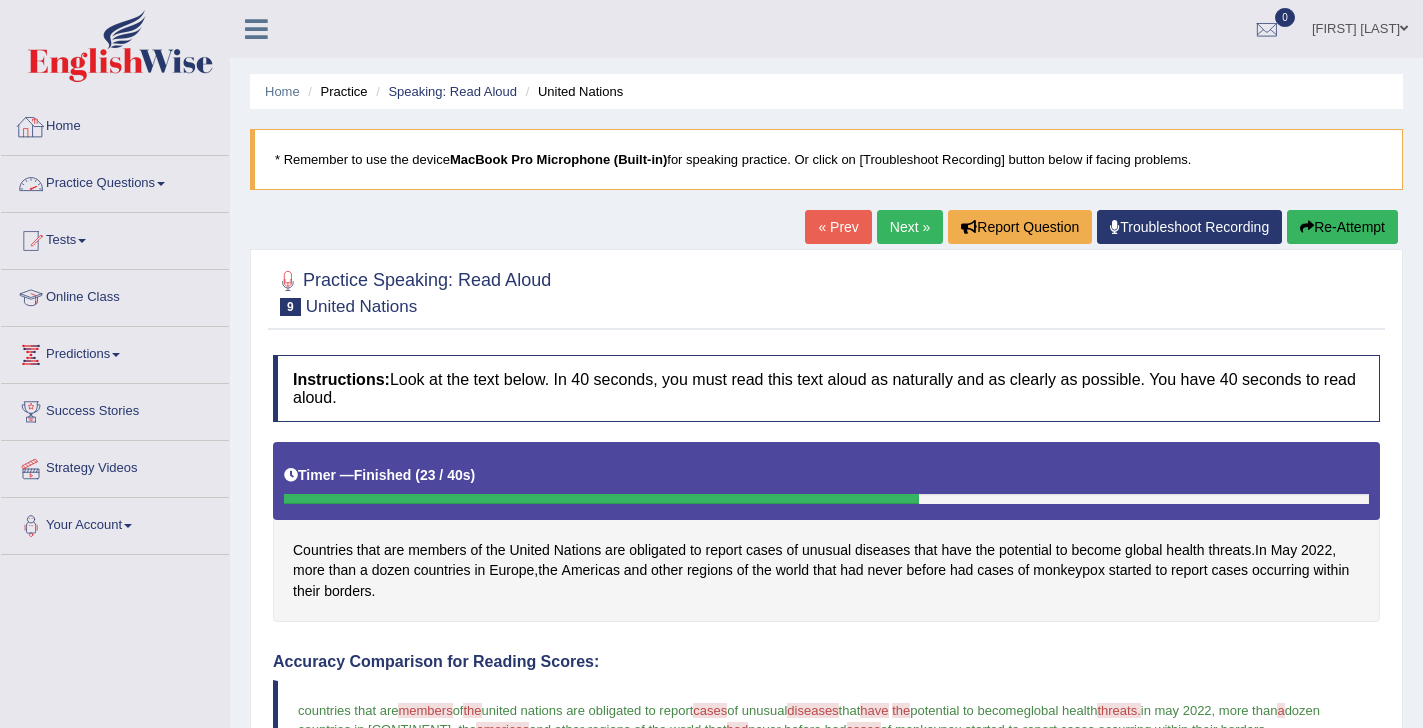 click on "Practice Questions" at bounding box center (115, 181) 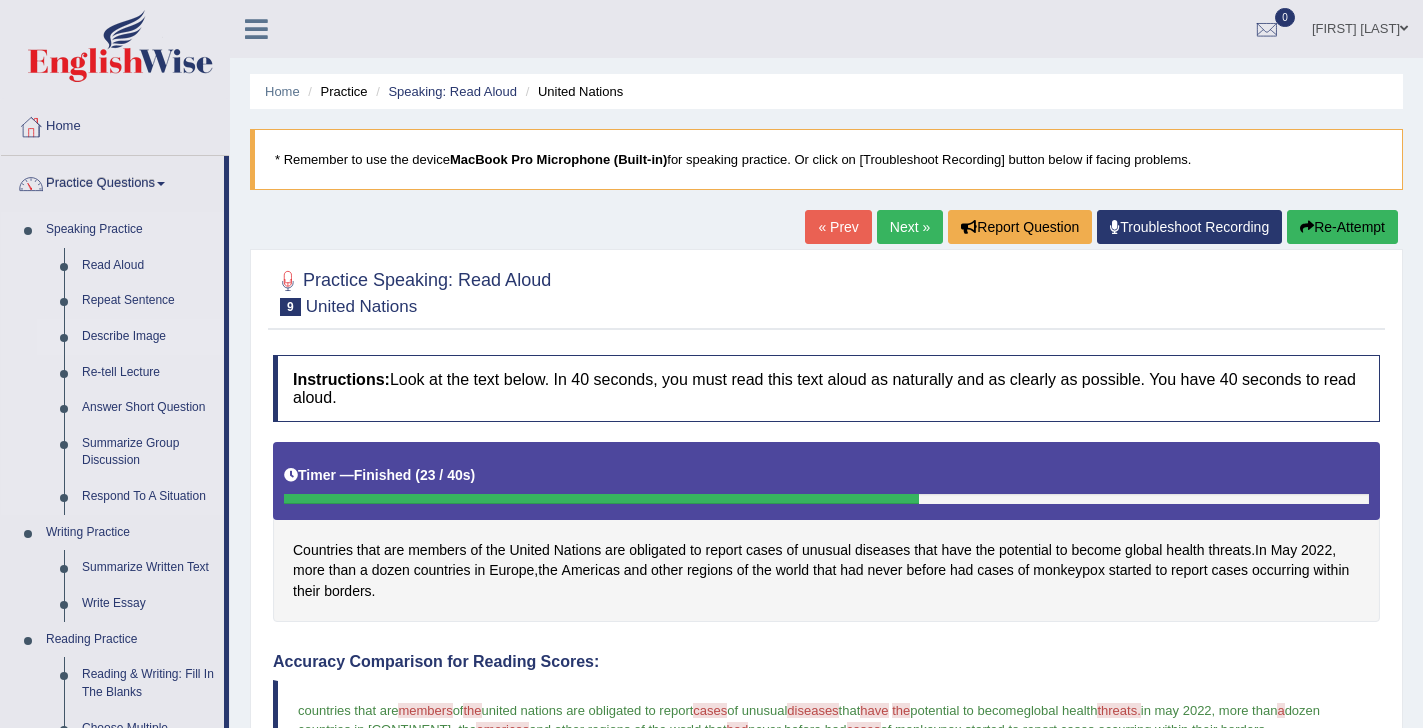 click on "Describe Image" at bounding box center [148, 337] 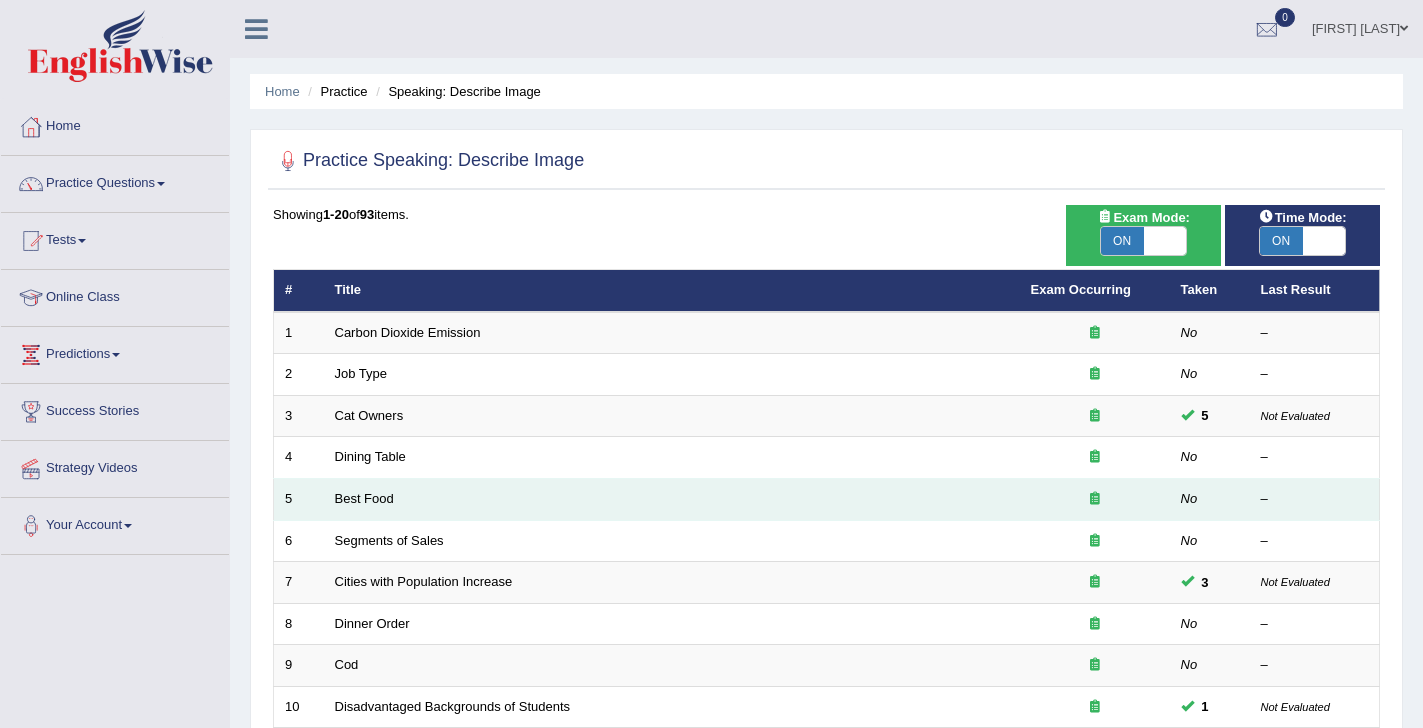 scroll, scrollTop: 0, scrollLeft: 0, axis: both 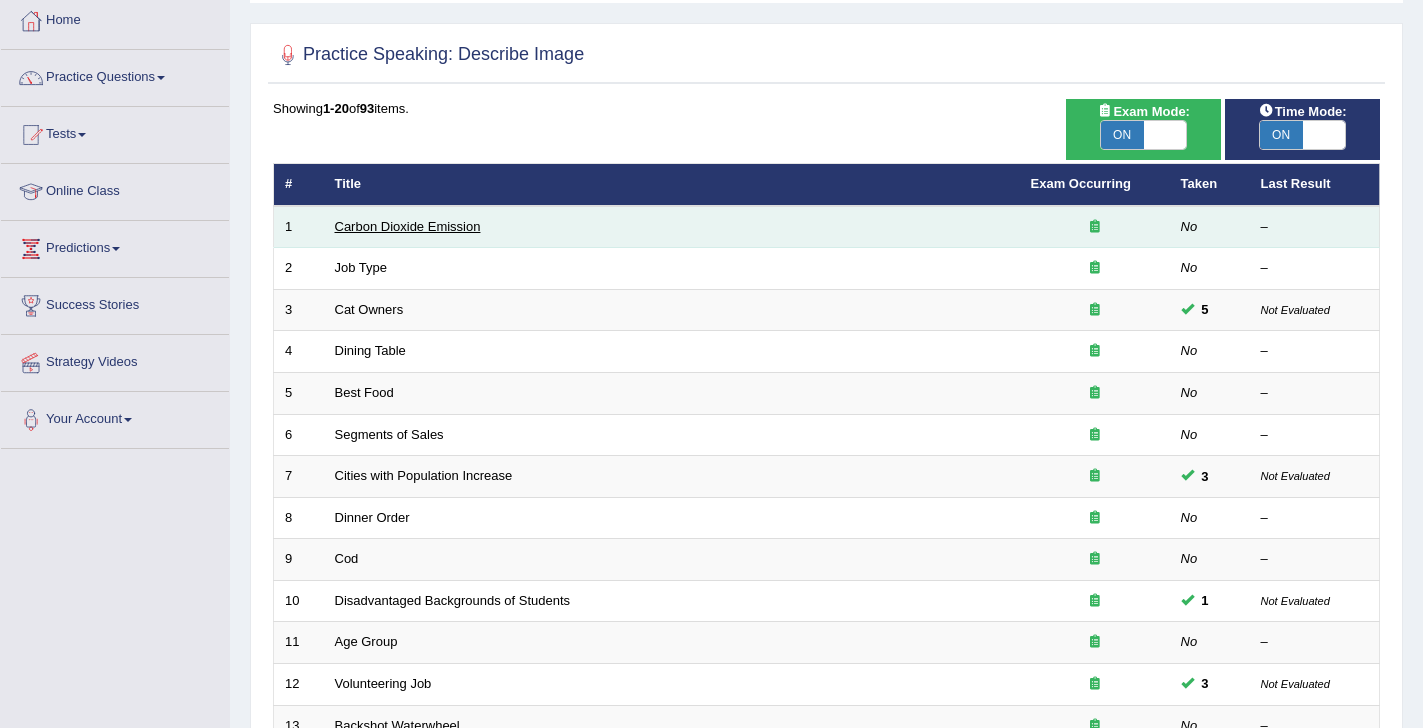 click on "Carbon Dioxide Emission" at bounding box center [408, 226] 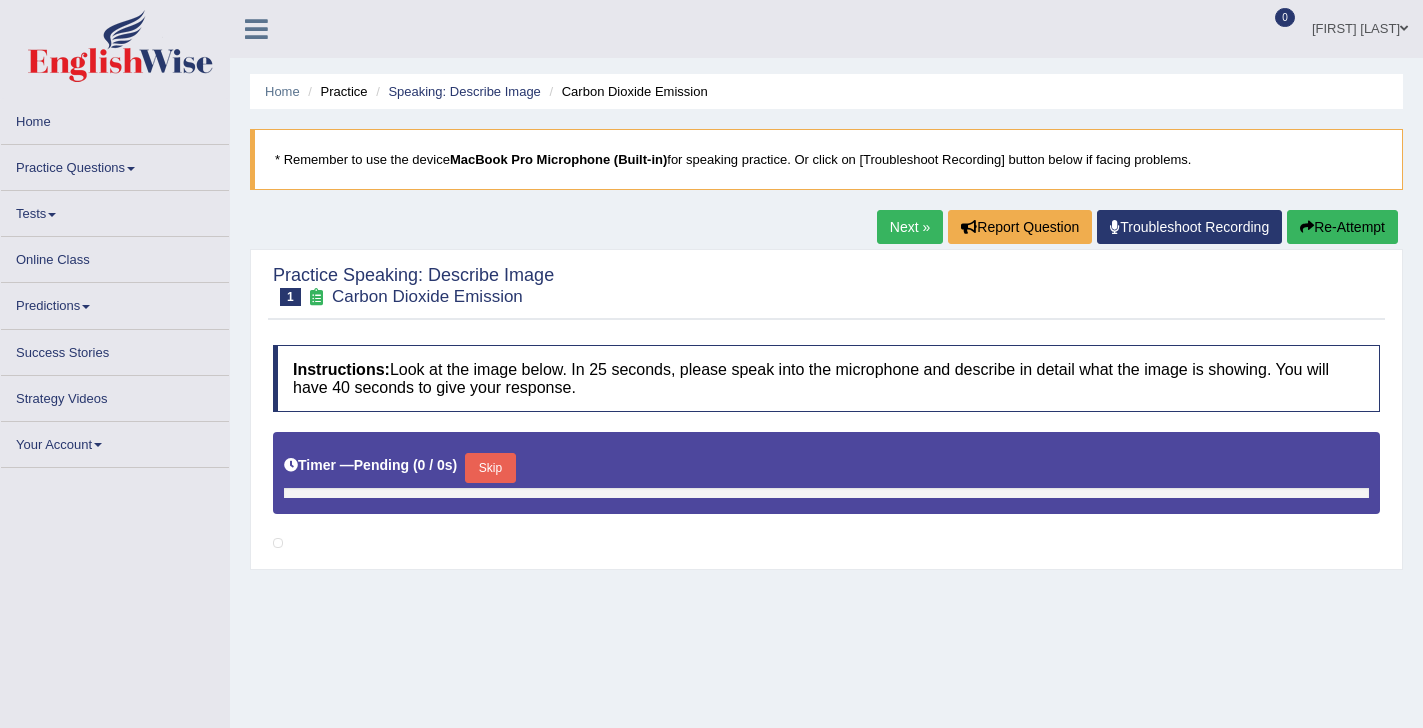 scroll, scrollTop: 0, scrollLeft: 0, axis: both 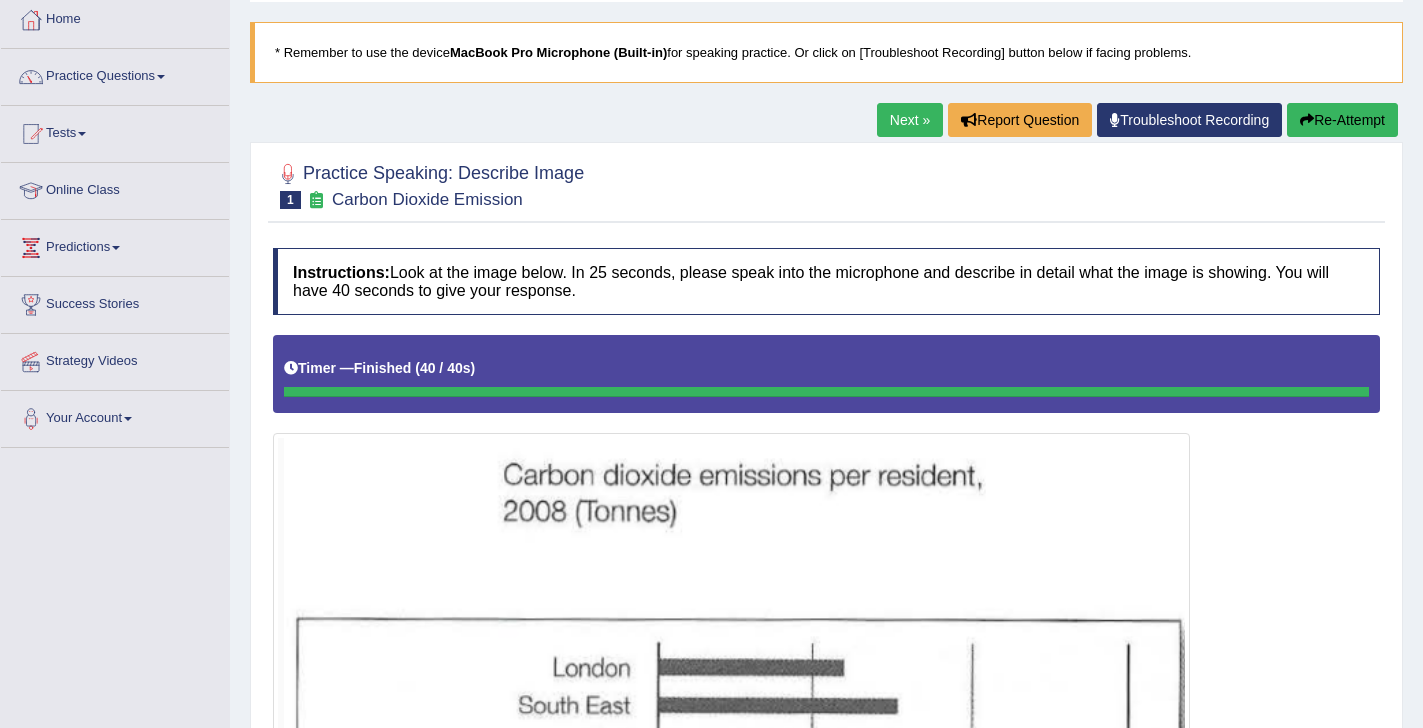 click on "Re-Attempt" at bounding box center [1342, 120] 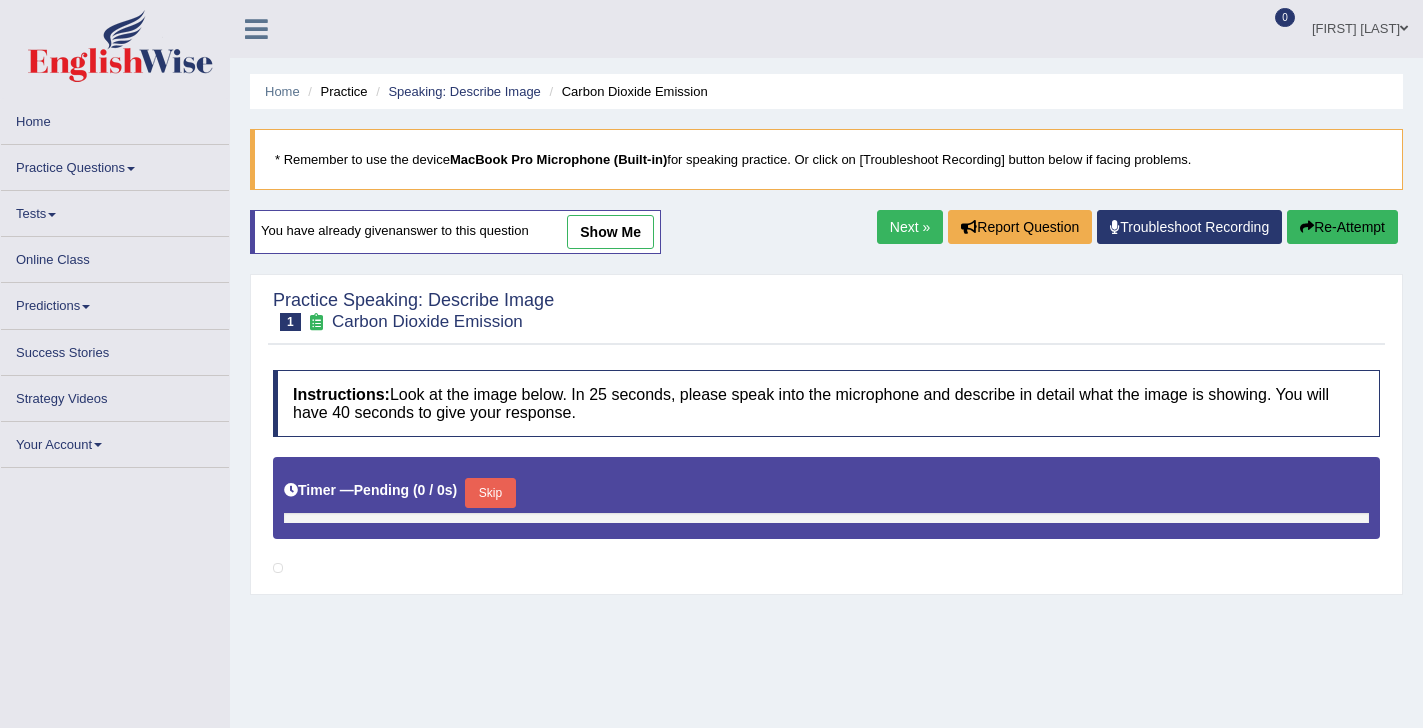 scroll, scrollTop: 107, scrollLeft: 0, axis: vertical 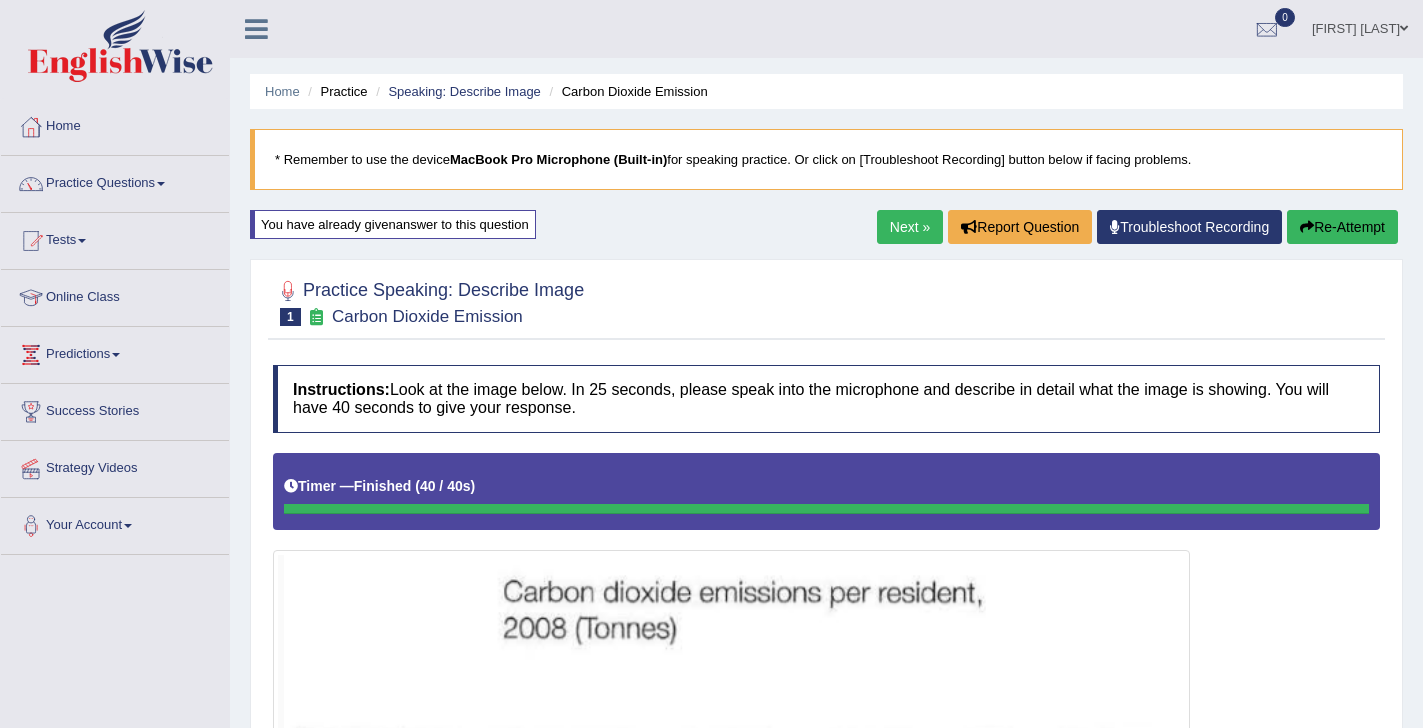 click on "Re-Attempt" at bounding box center [1342, 227] 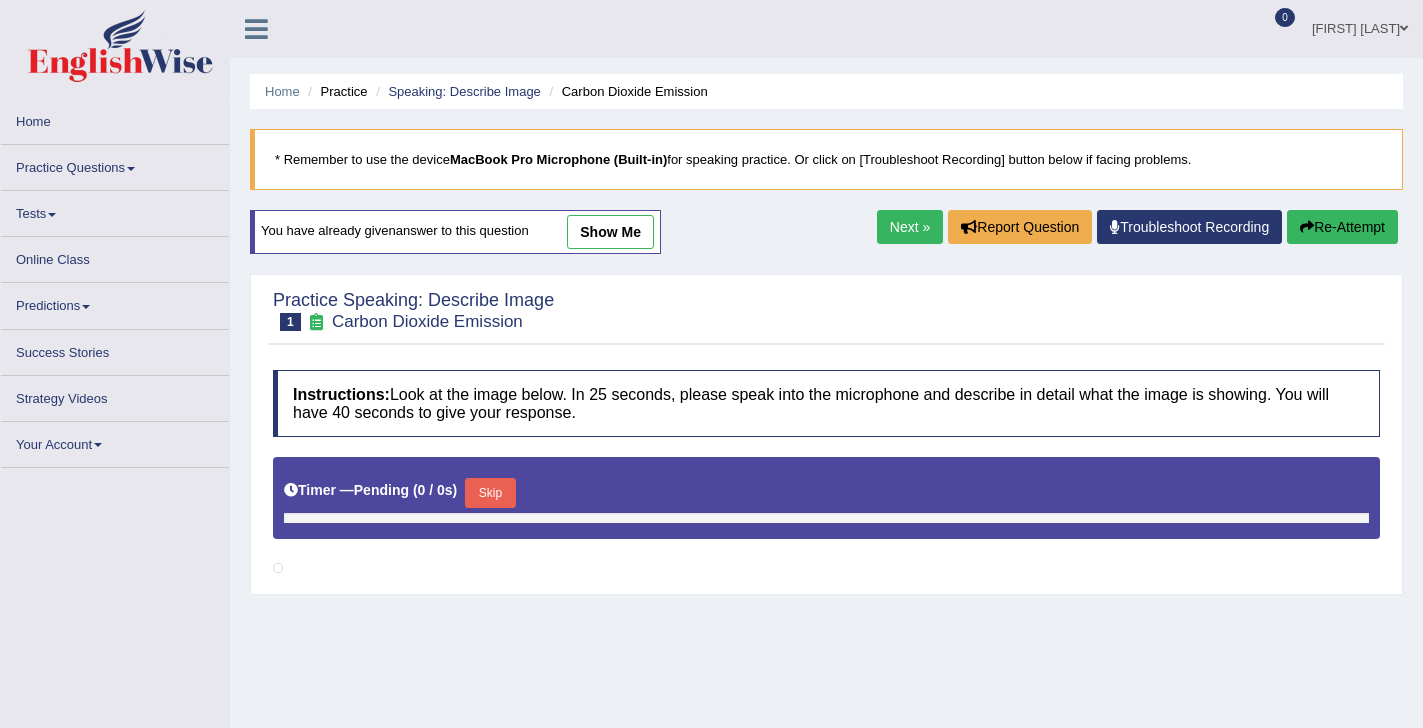 scroll, scrollTop: 172, scrollLeft: 0, axis: vertical 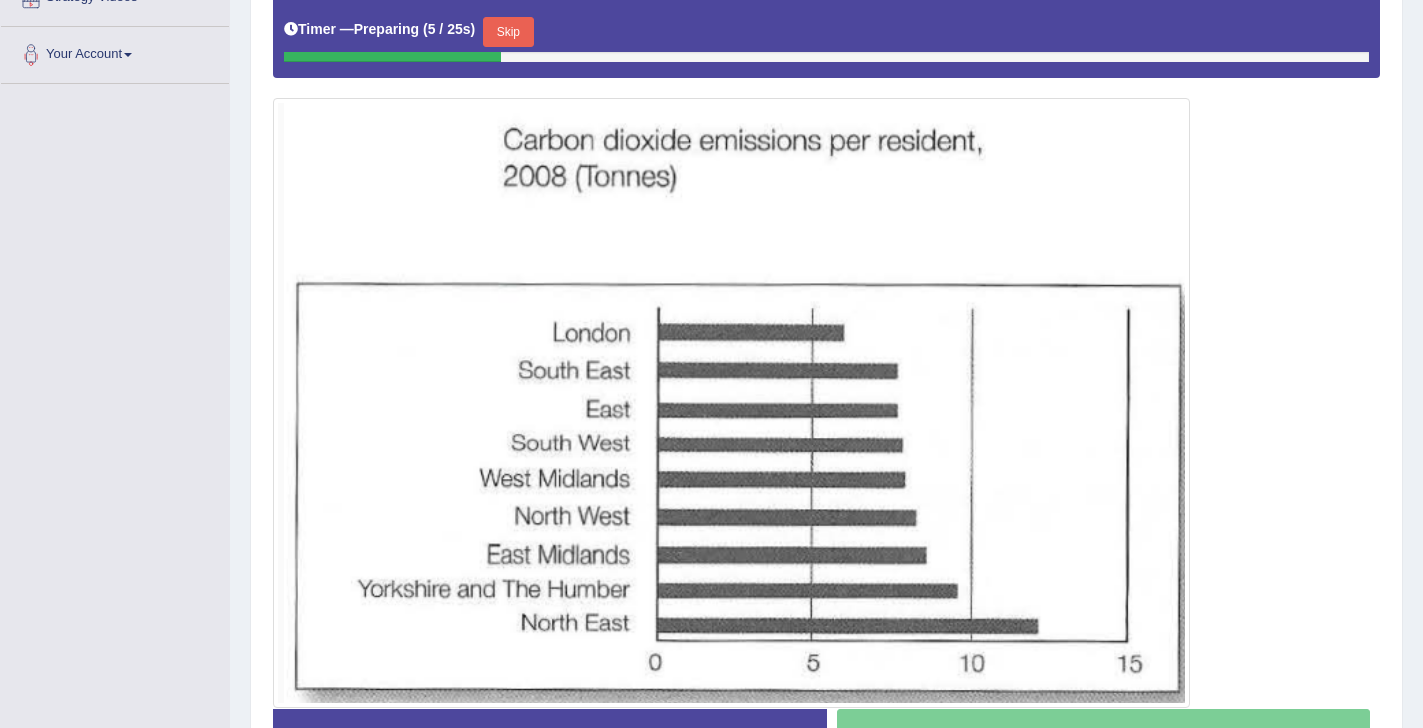 click on "Skip" at bounding box center [508, 32] 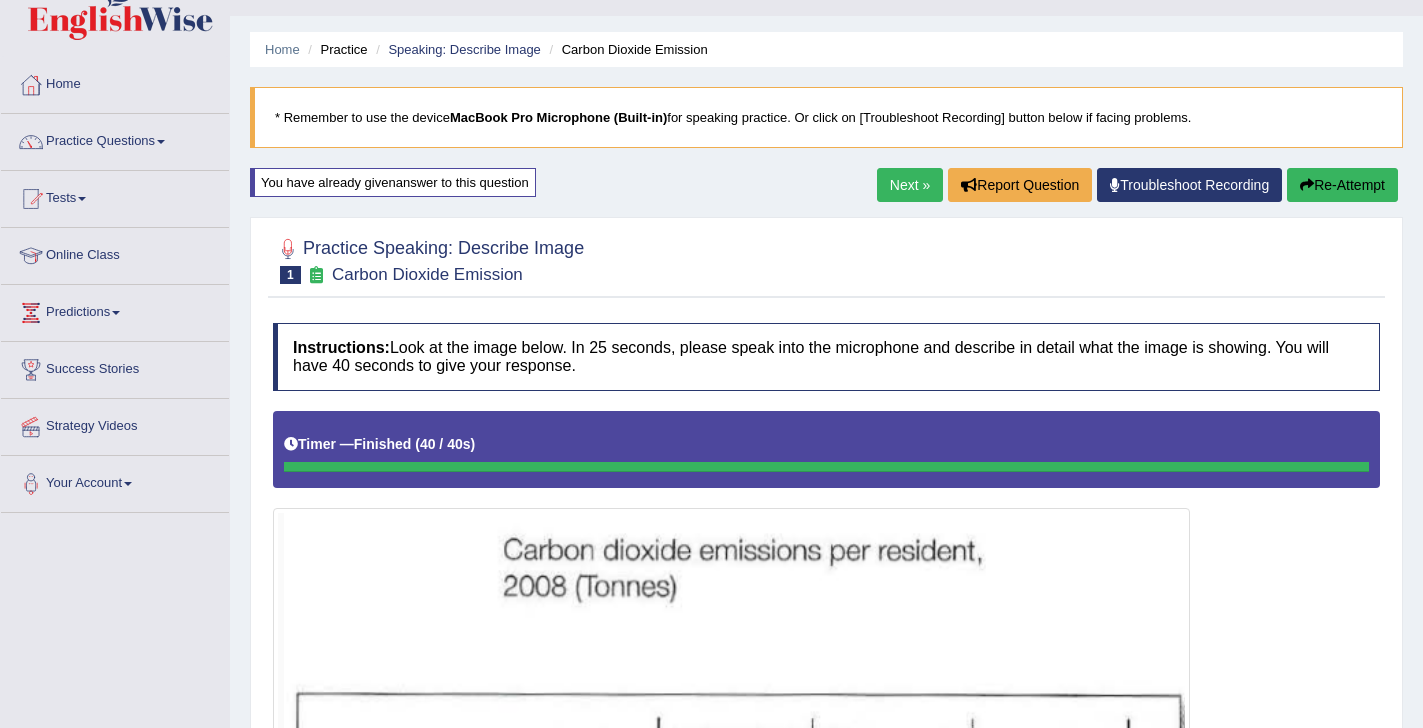 scroll, scrollTop: 26, scrollLeft: 0, axis: vertical 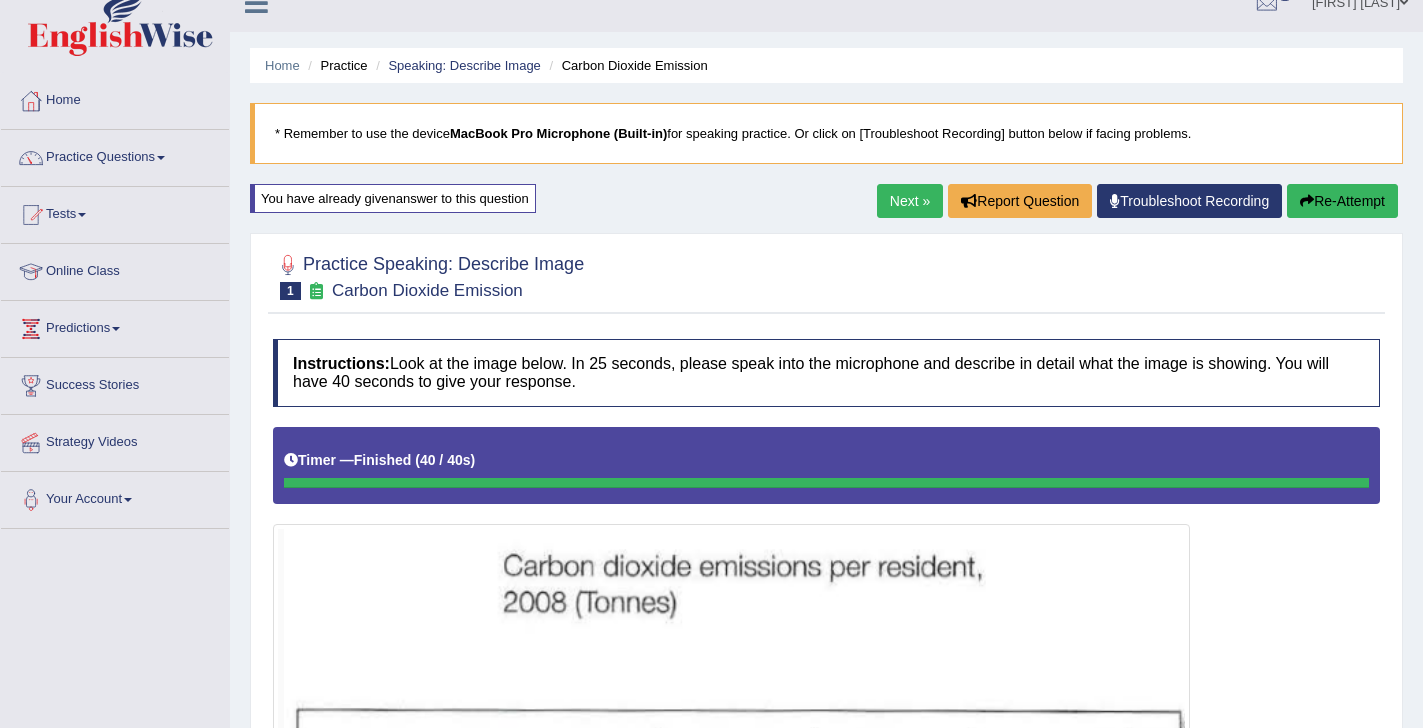 click on "Re-Attempt" at bounding box center (1342, 201) 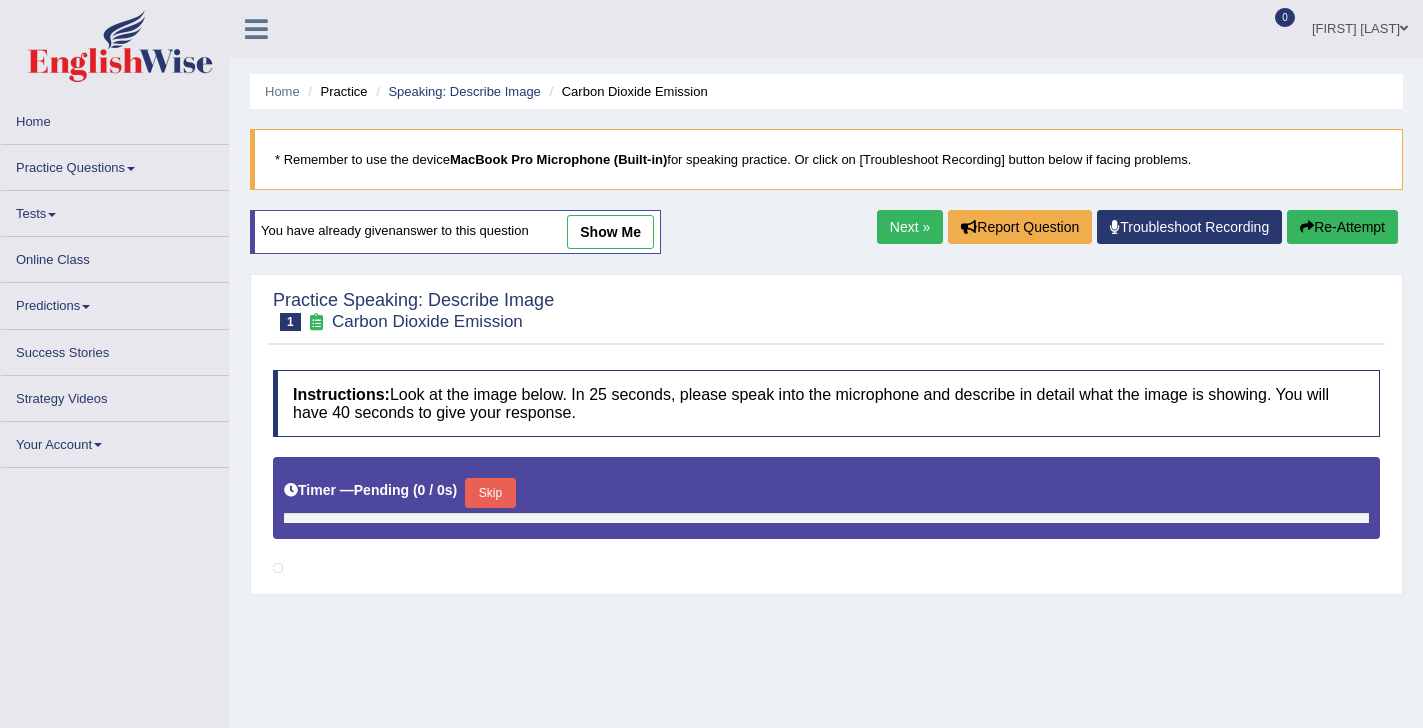scroll, scrollTop: 26, scrollLeft: 0, axis: vertical 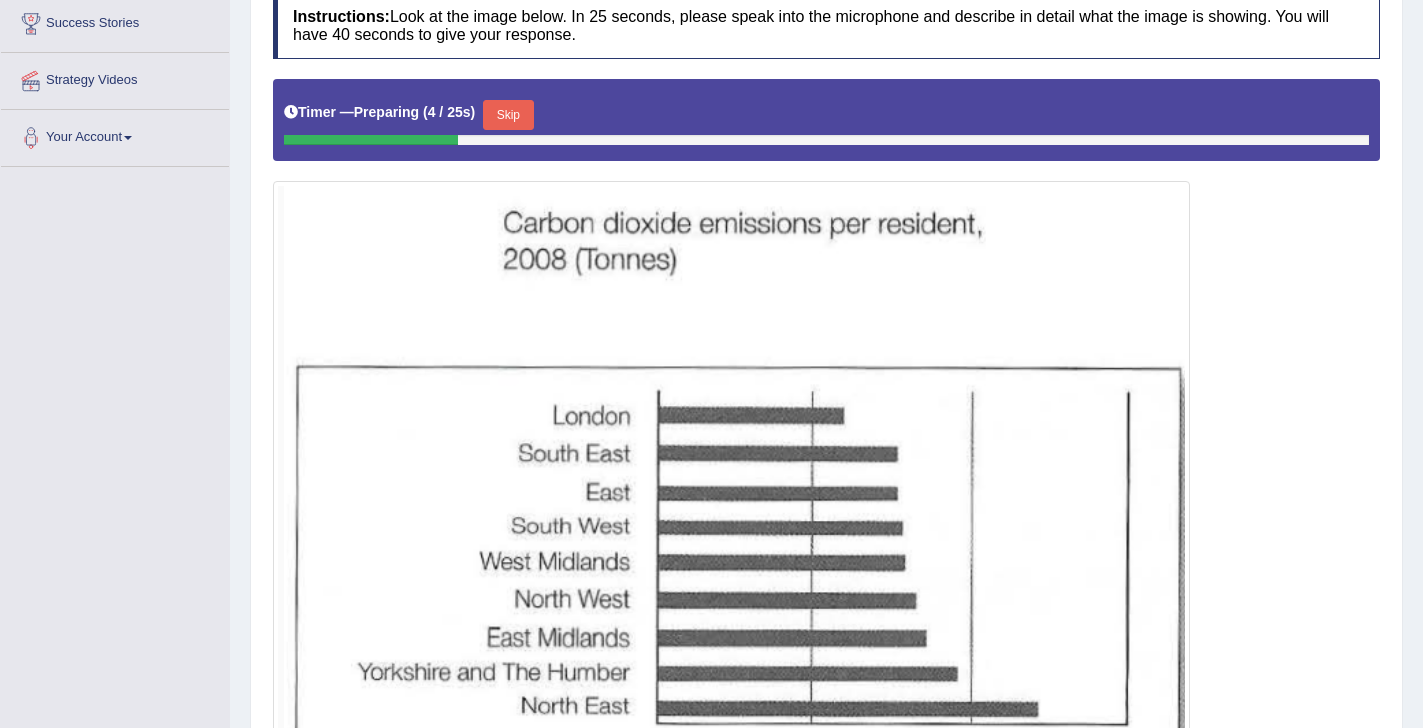 click on "Skip" at bounding box center (508, 115) 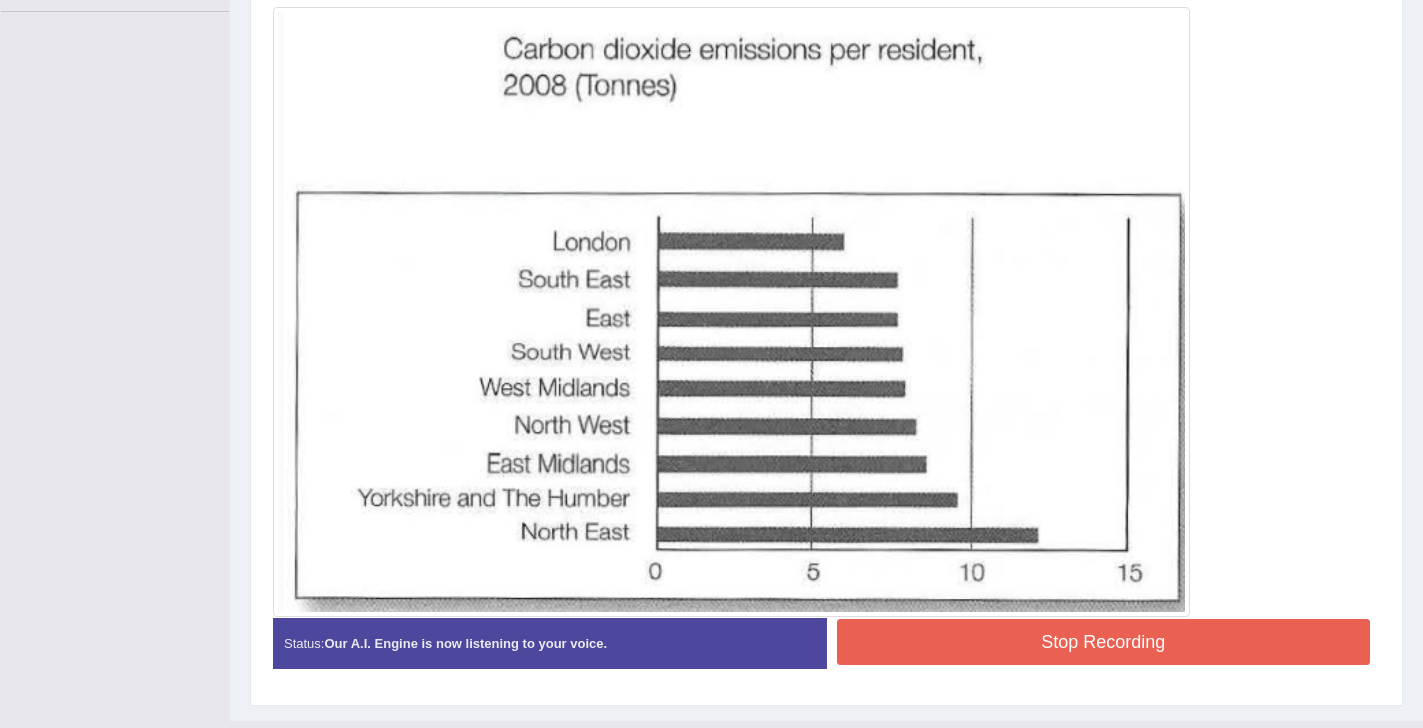 scroll, scrollTop: 576, scrollLeft: 0, axis: vertical 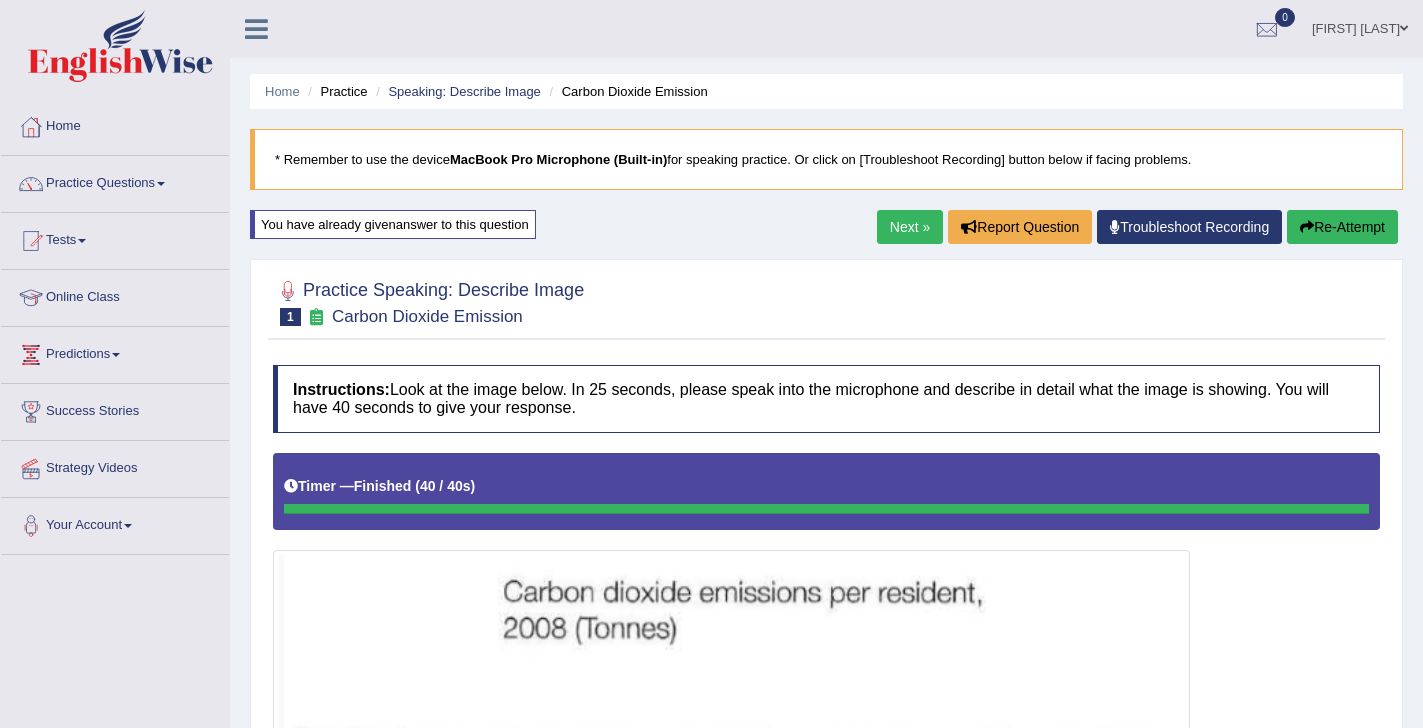 click on "Next »" at bounding box center [910, 227] 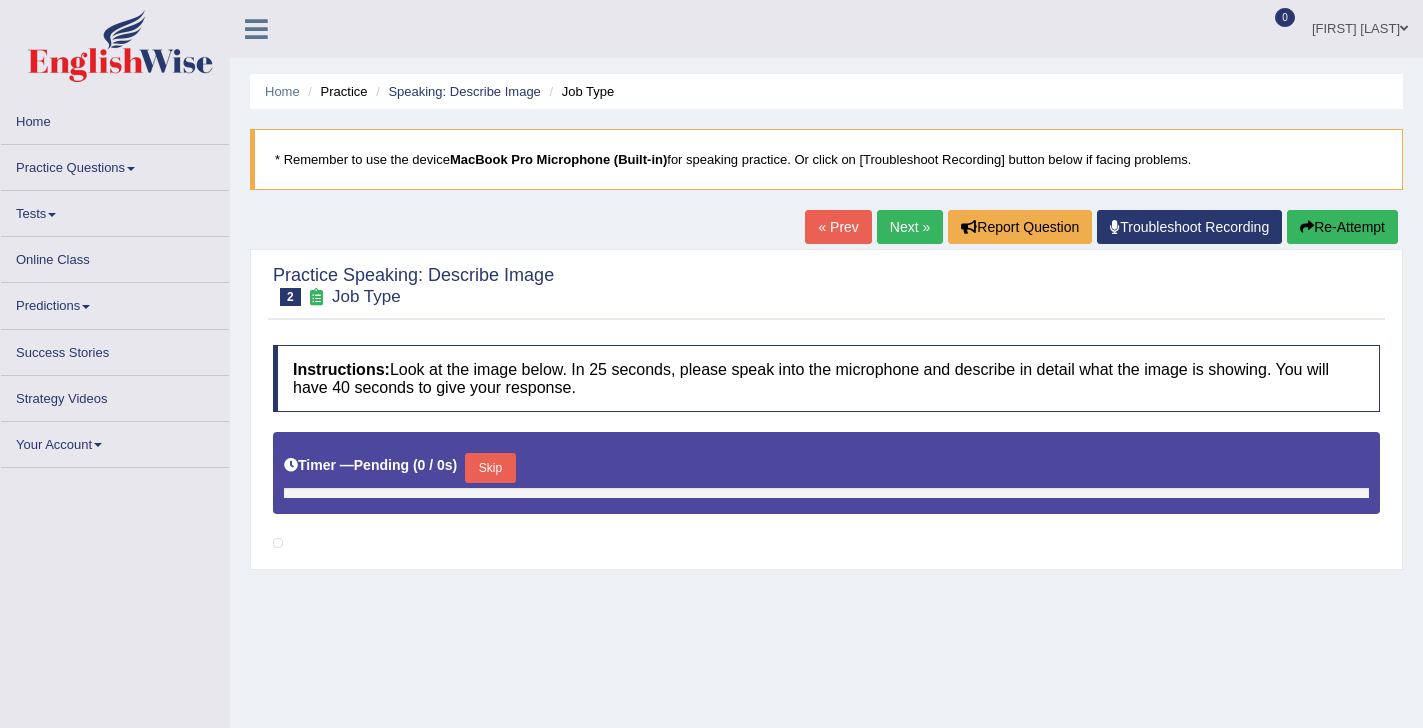 scroll, scrollTop: 0, scrollLeft: 0, axis: both 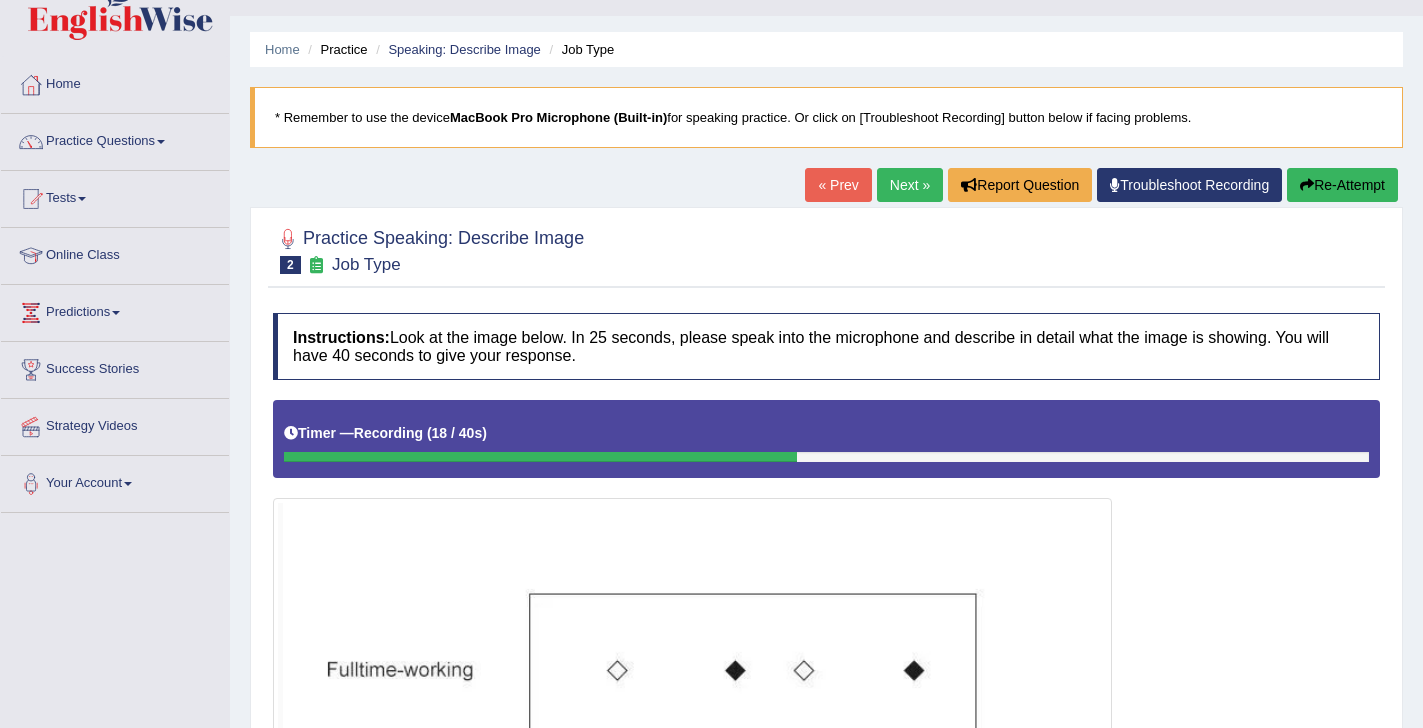 click on "Re-Attempt" at bounding box center (1342, 185) 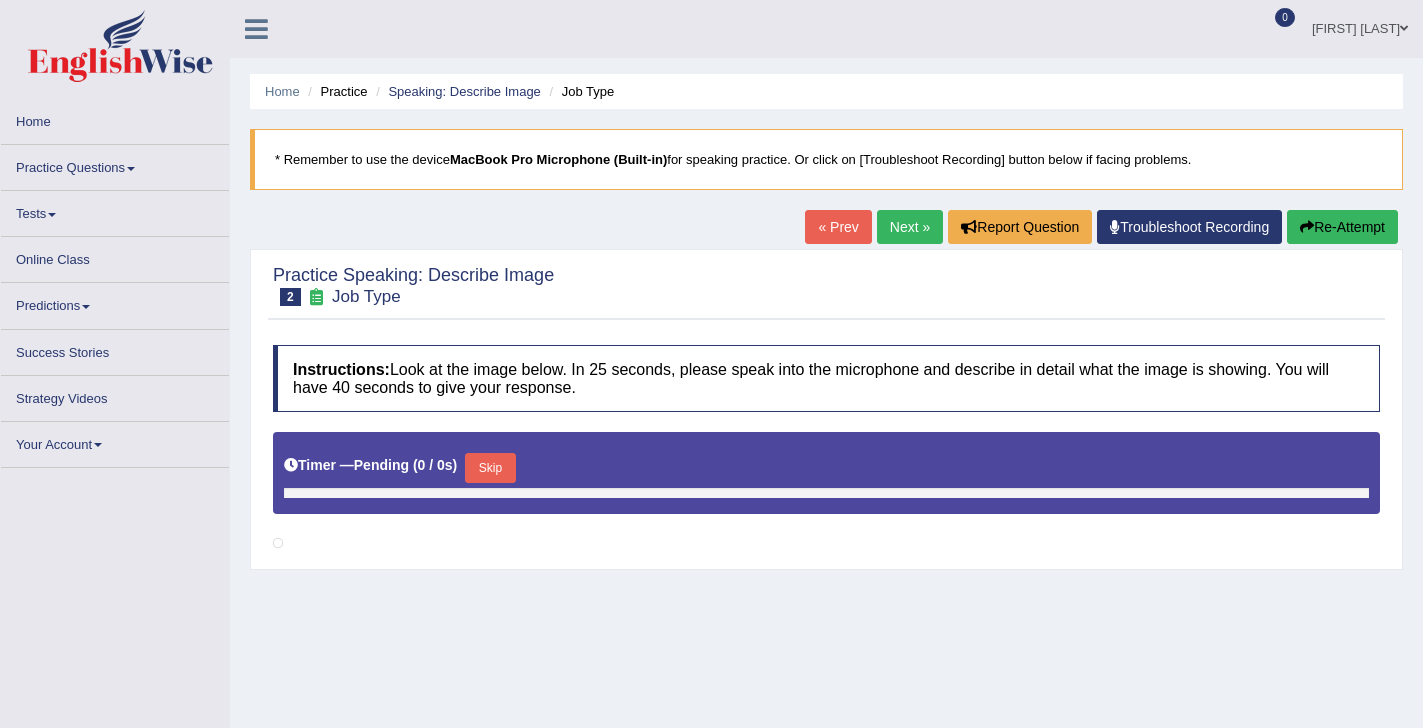 scroll, scrollTop: 42, scrollLeft: 0, axis: vertical 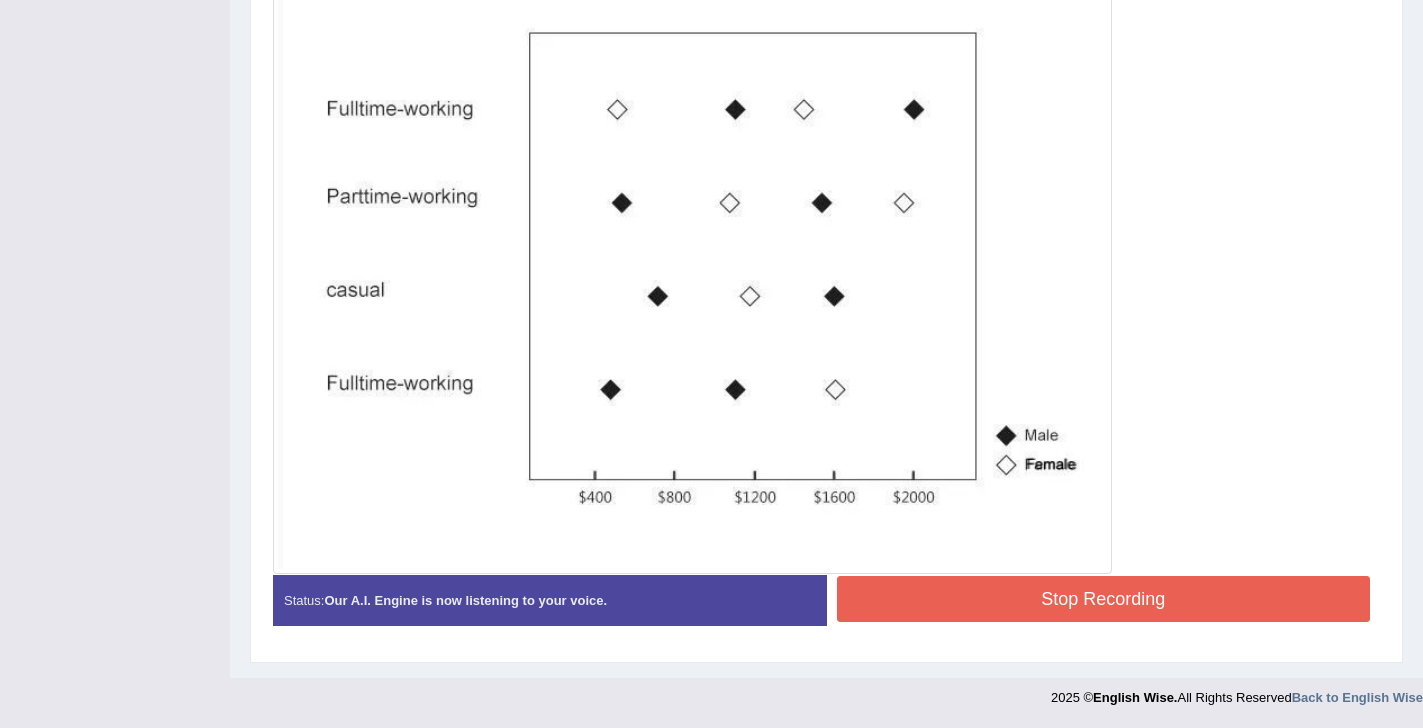 click on "Stop Recording" at bounding box center [1104, 599] 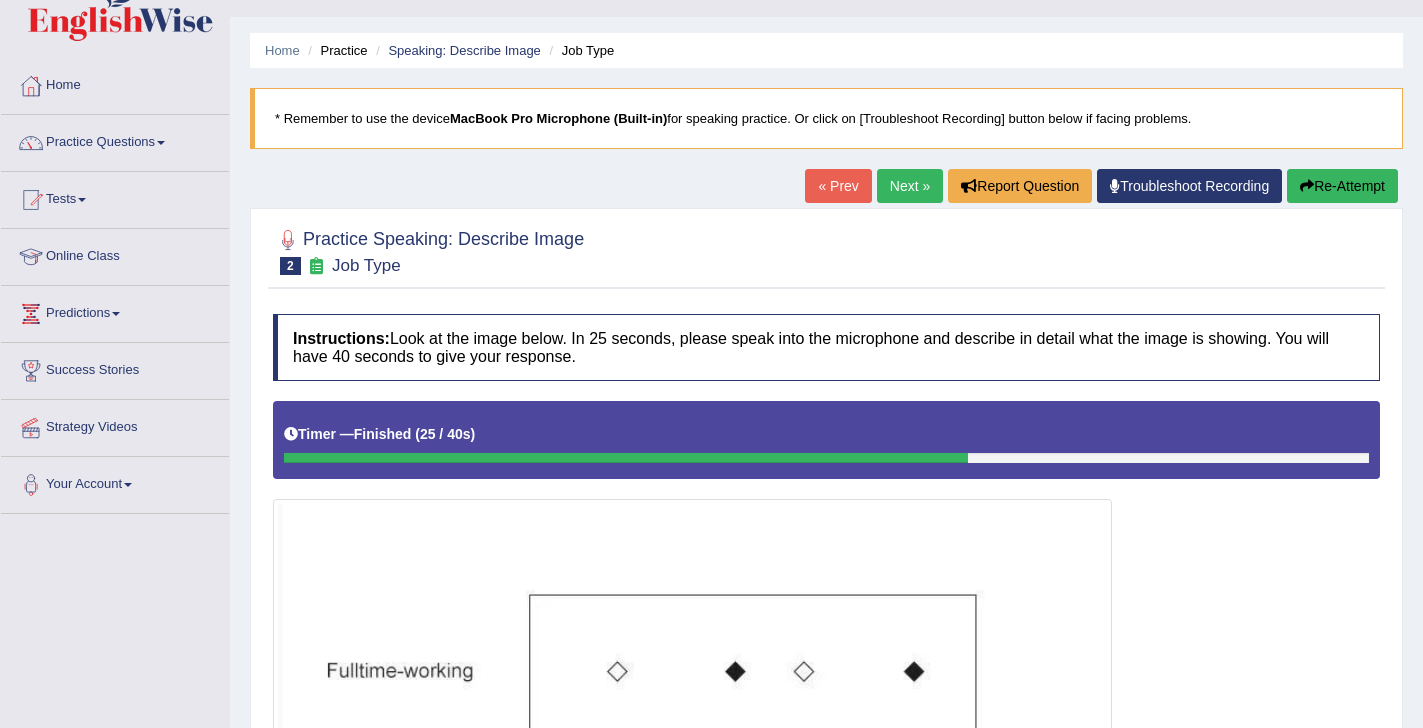 scroll, scrollTop: 33, scrollLeft: 0, axis: vertical 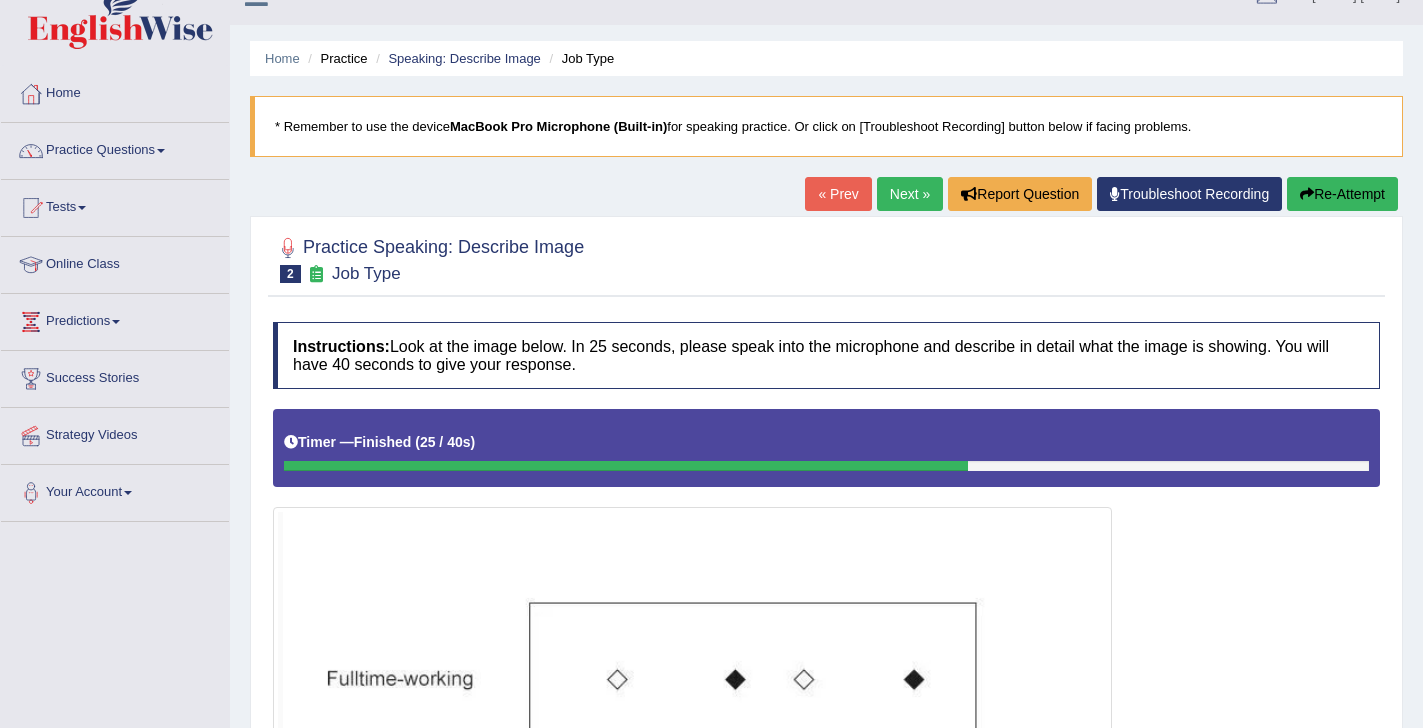 click on "Re-Attempt" at bounding box center (1342, 194) 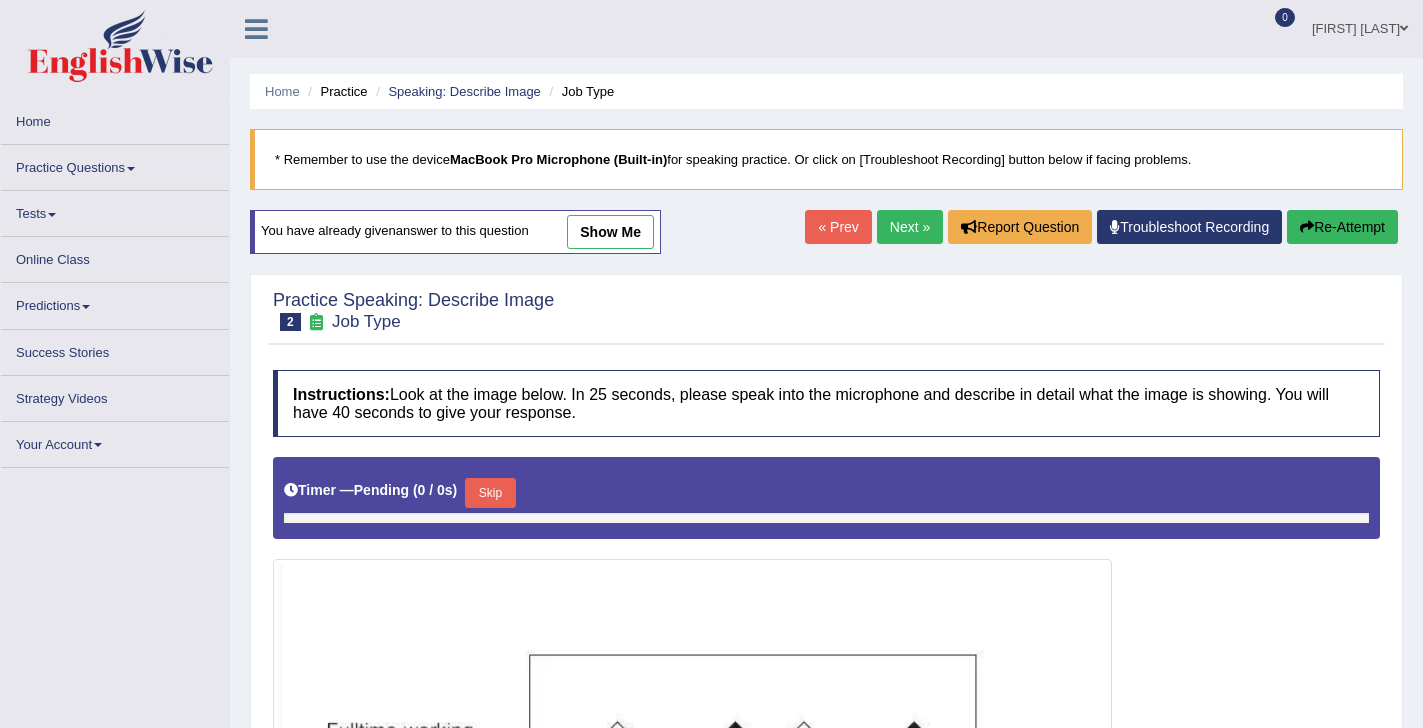 scroll, scrollTop: 161, scrollLeft: 0, axis: vertical 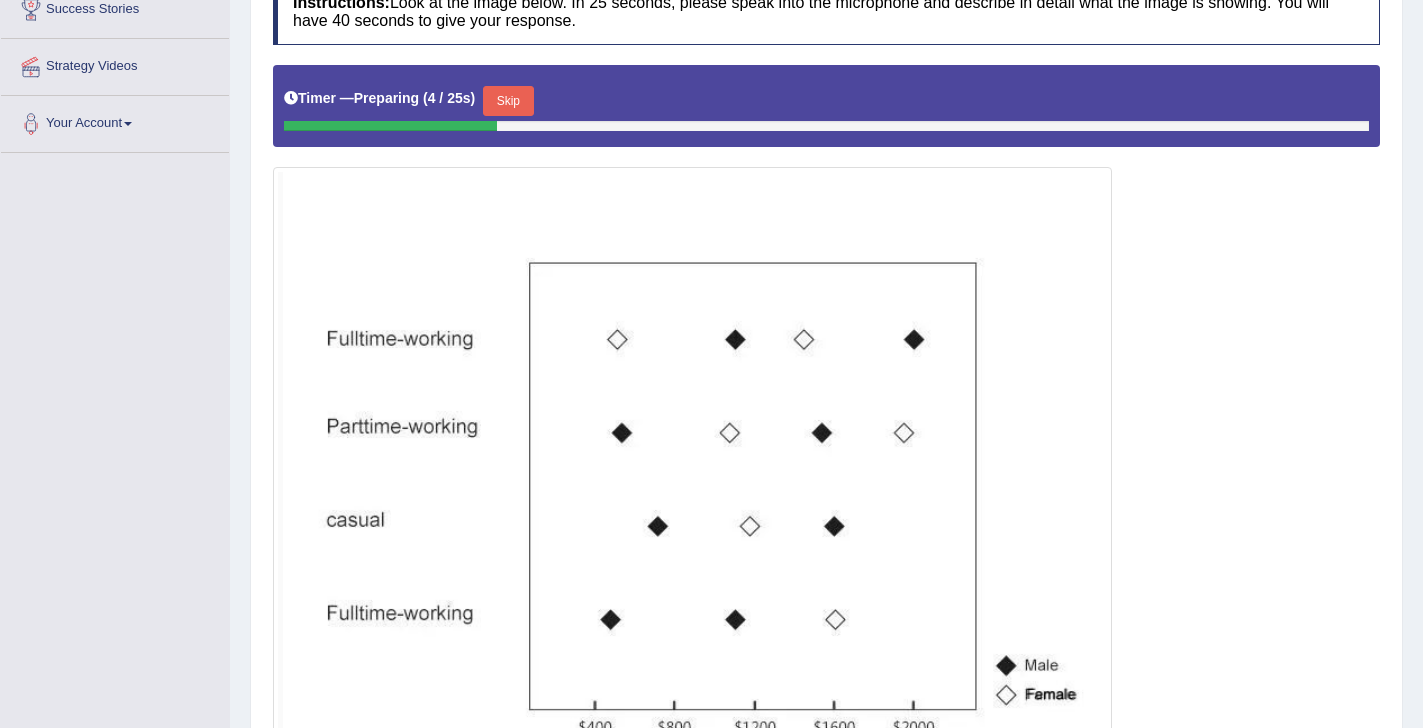 click on "Skip" at bounding box center (508, 101) 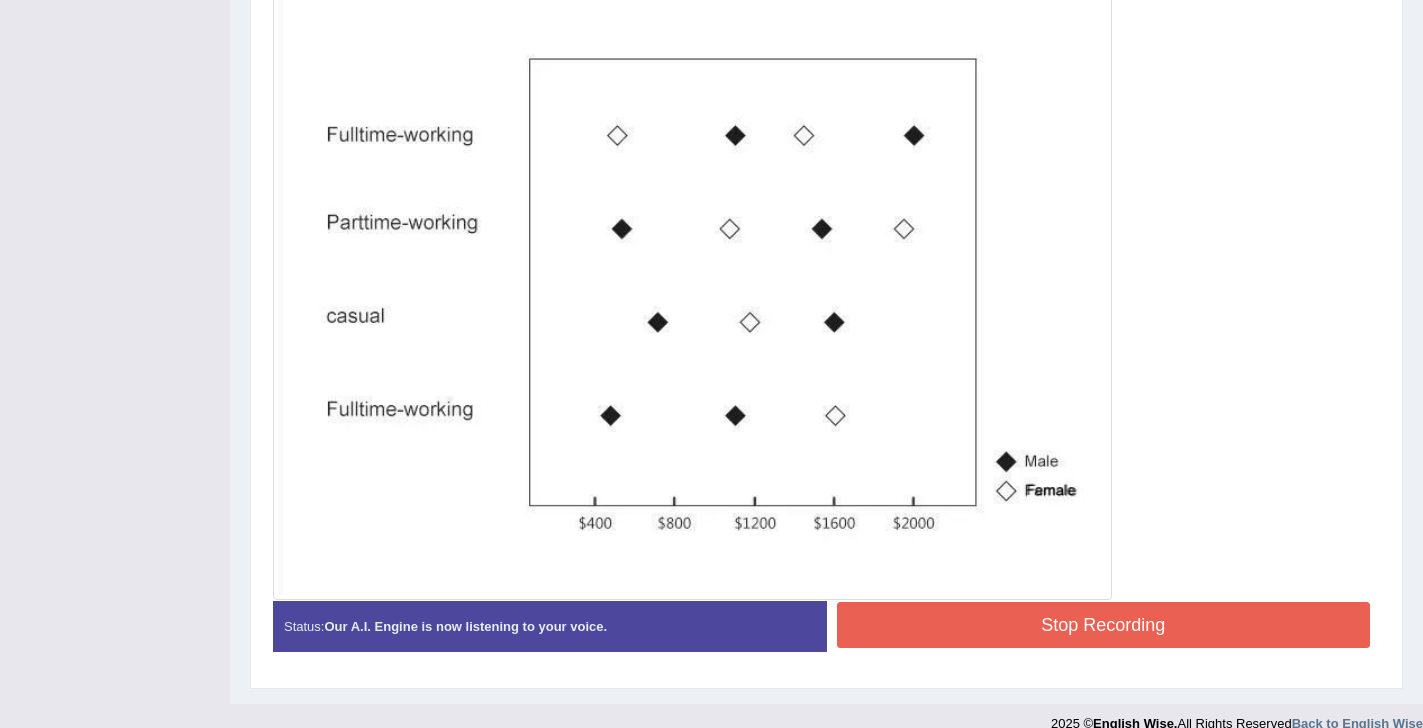 scroll, scrollTop: 553, scrollLeft: 0, axis: vertical 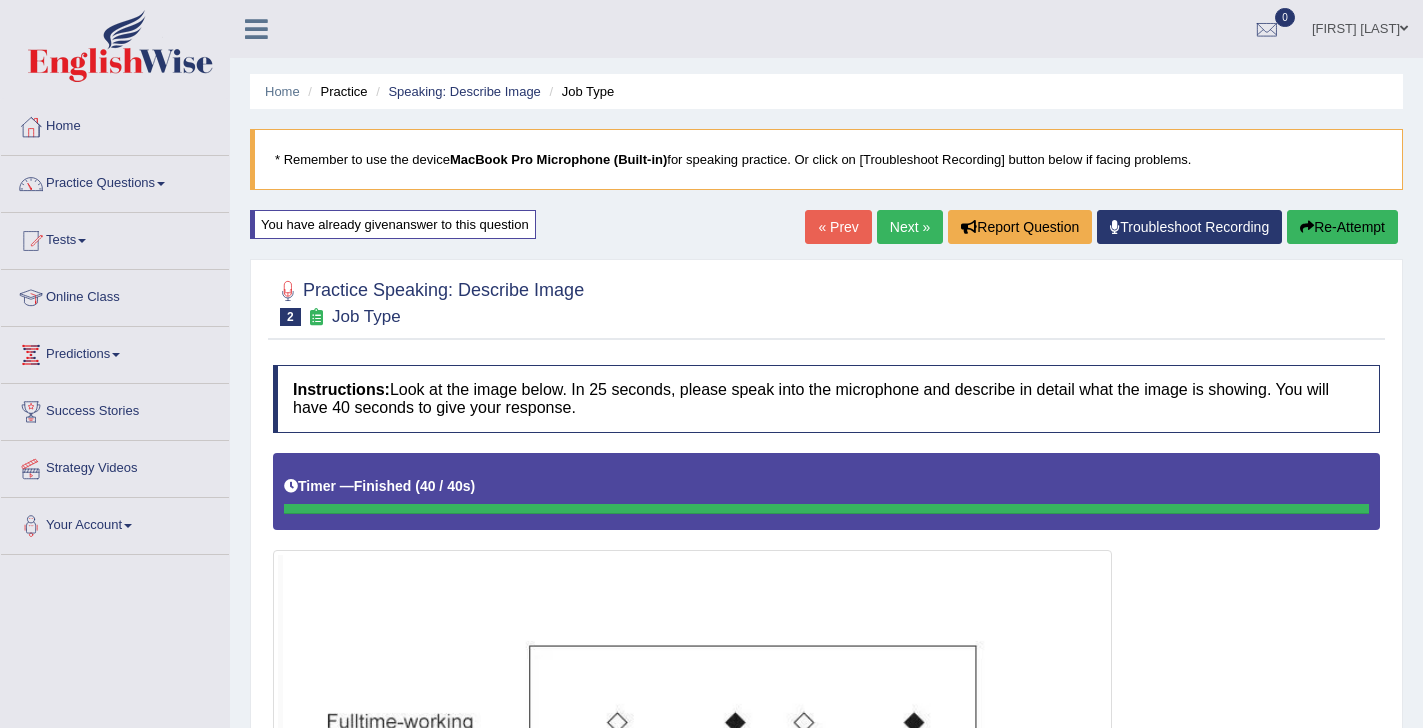 click on "Next »" at bounding box center (910, 227) 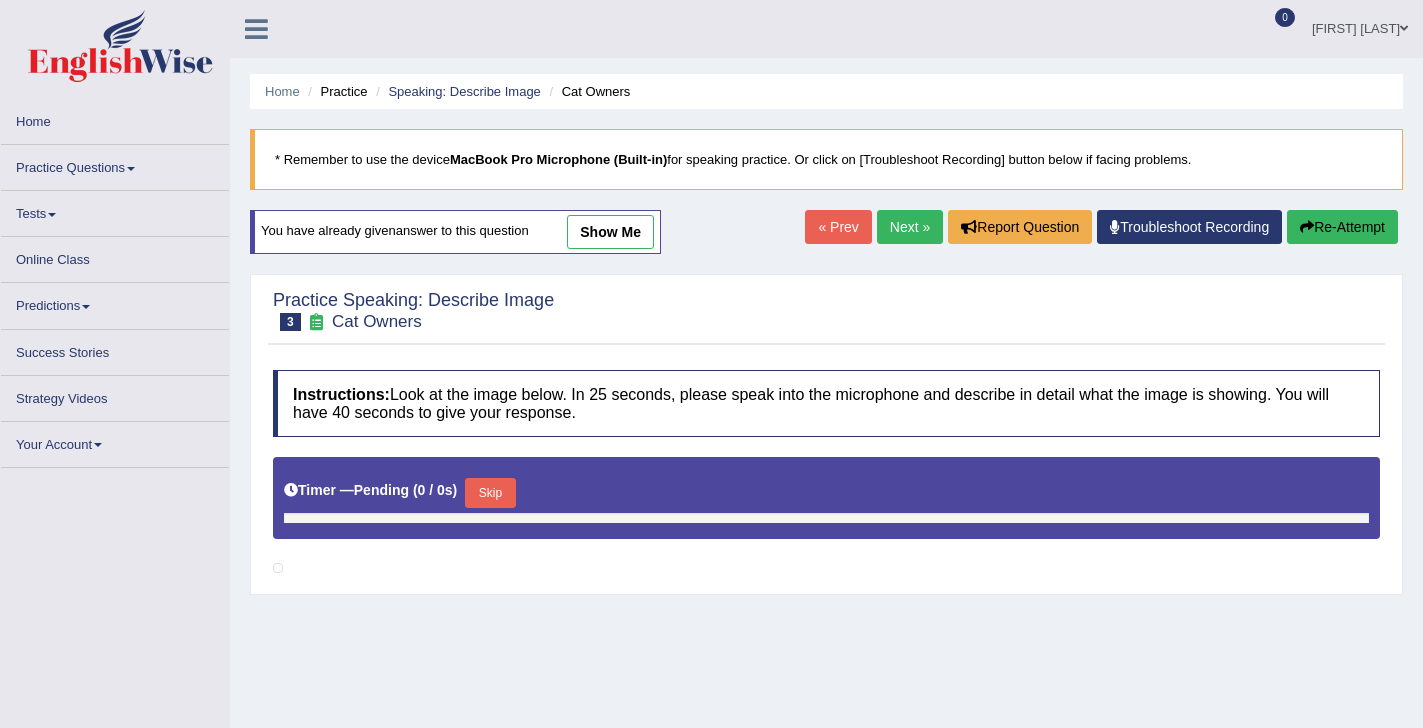 scroll, scrollTop: 122, scrollLeft: 0, axis: vertical 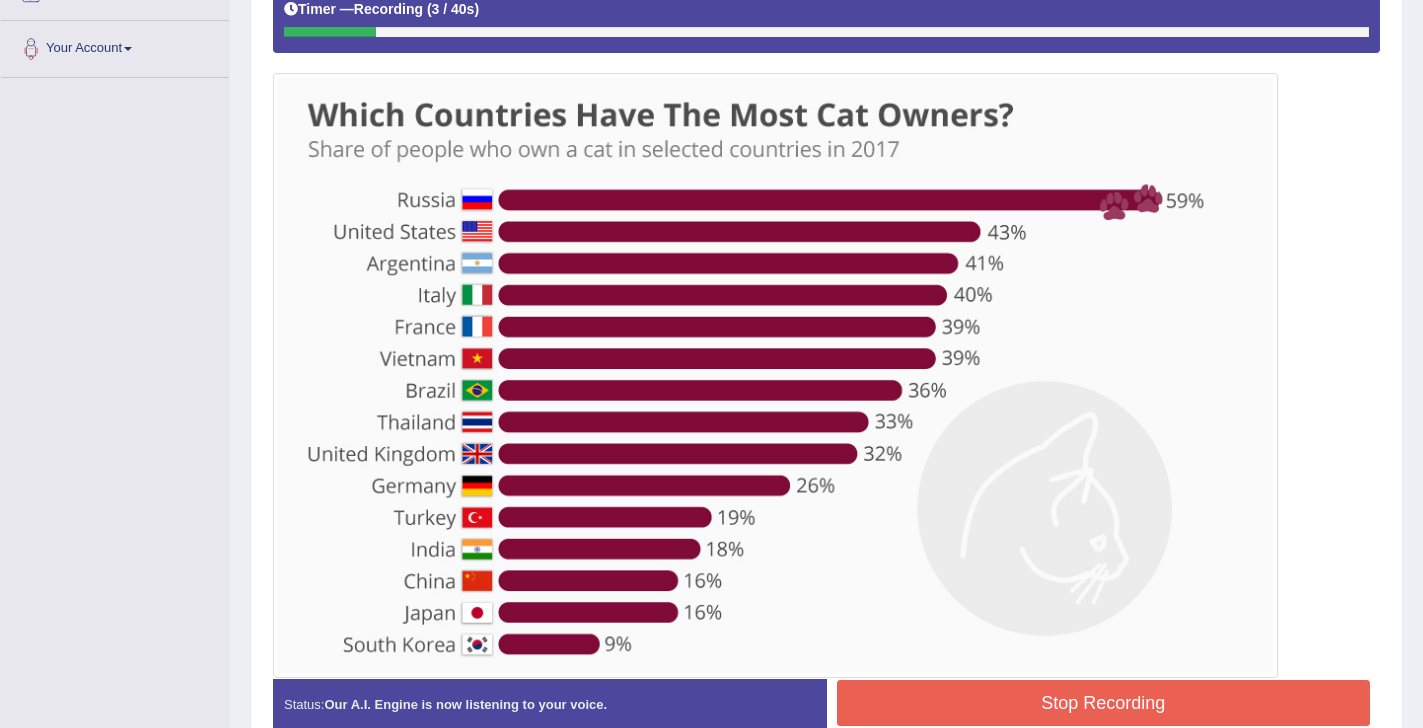 click on "Stop Recording" at bounding box center (1104, 703) 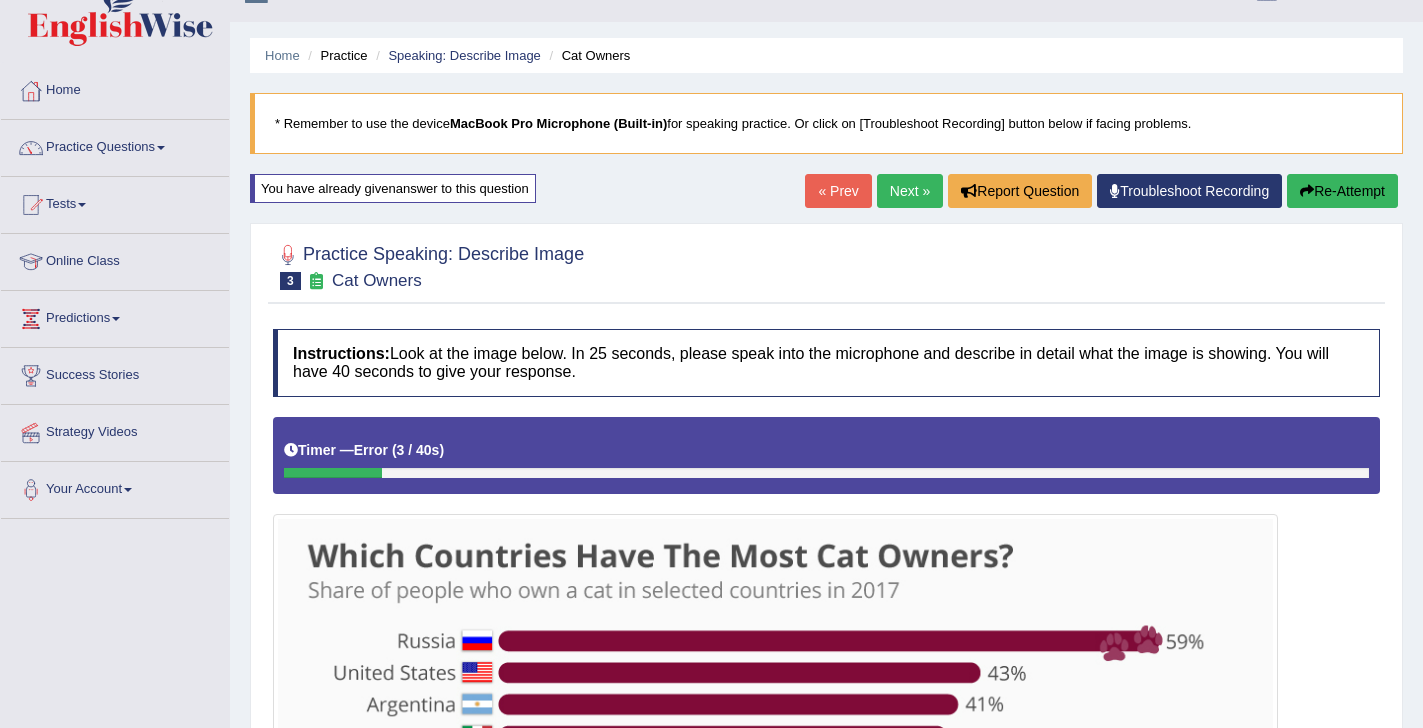 scroll, scrollTop: 0, scrollLeft: 0, axis: both 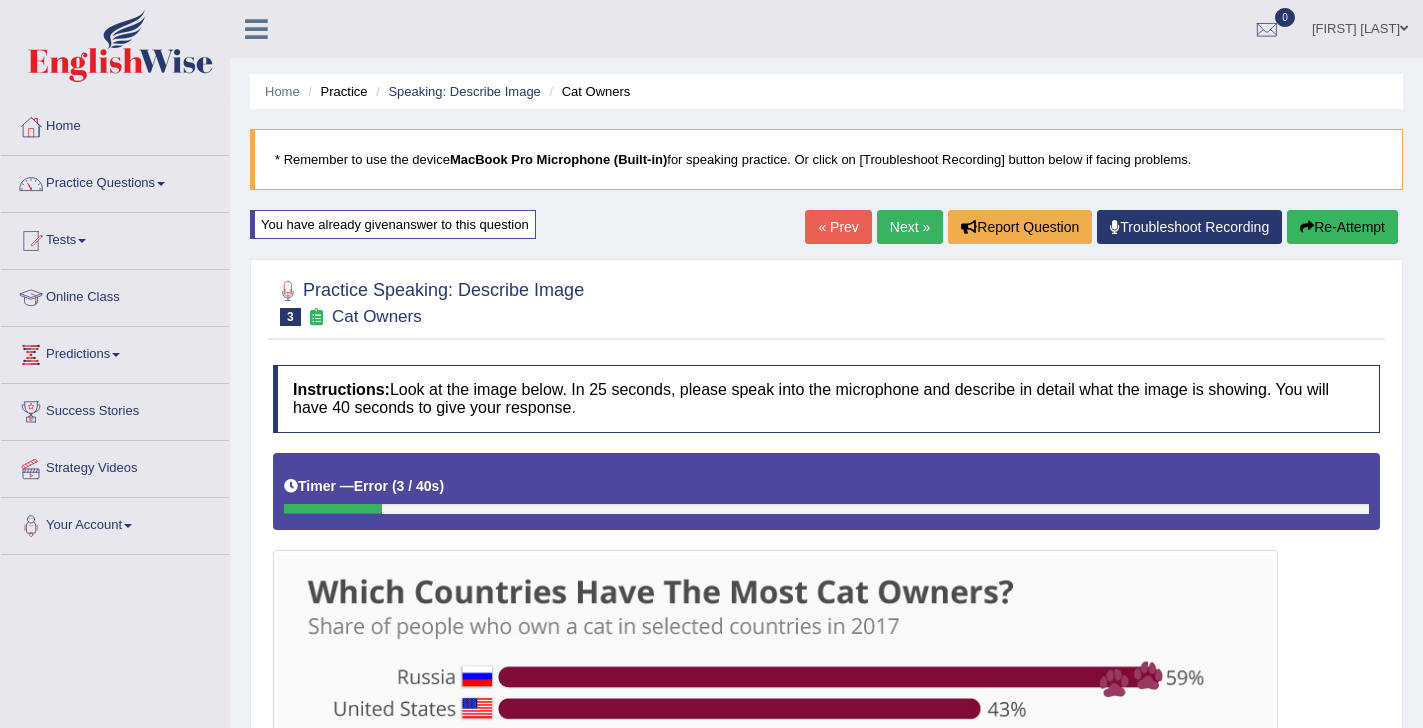 click on "Re-Attempt" at bounding box center (1342, 227) 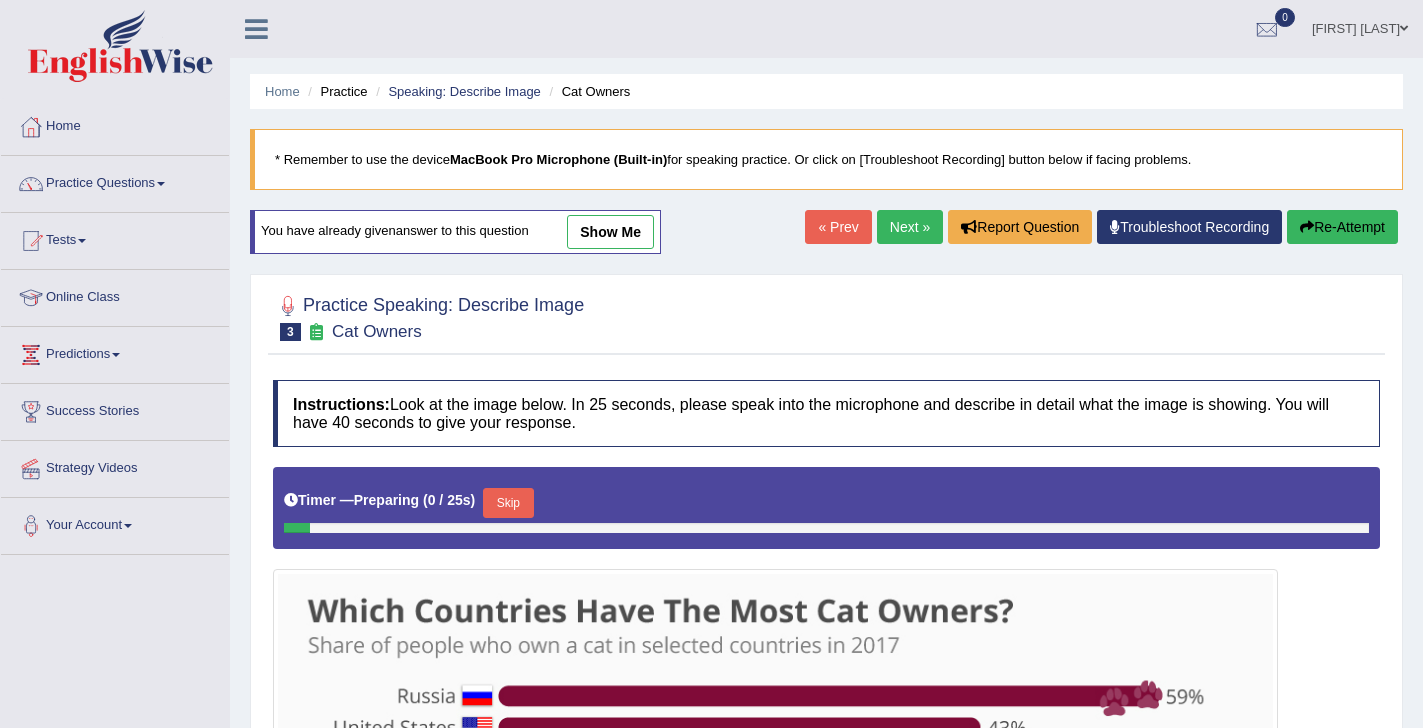 scroll, scrollTop: 0, scrollLeft: 0, axis: both 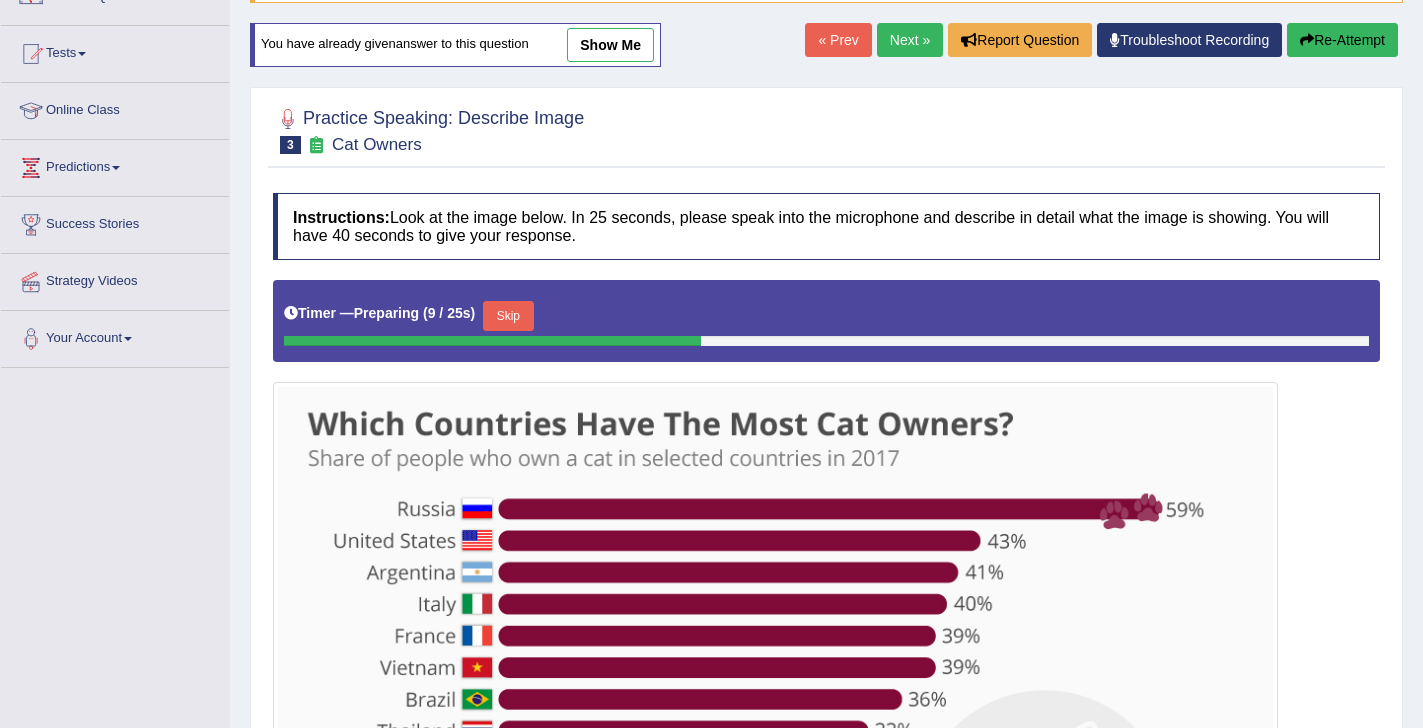 click on "Skip" at bounding box center (508, 316) 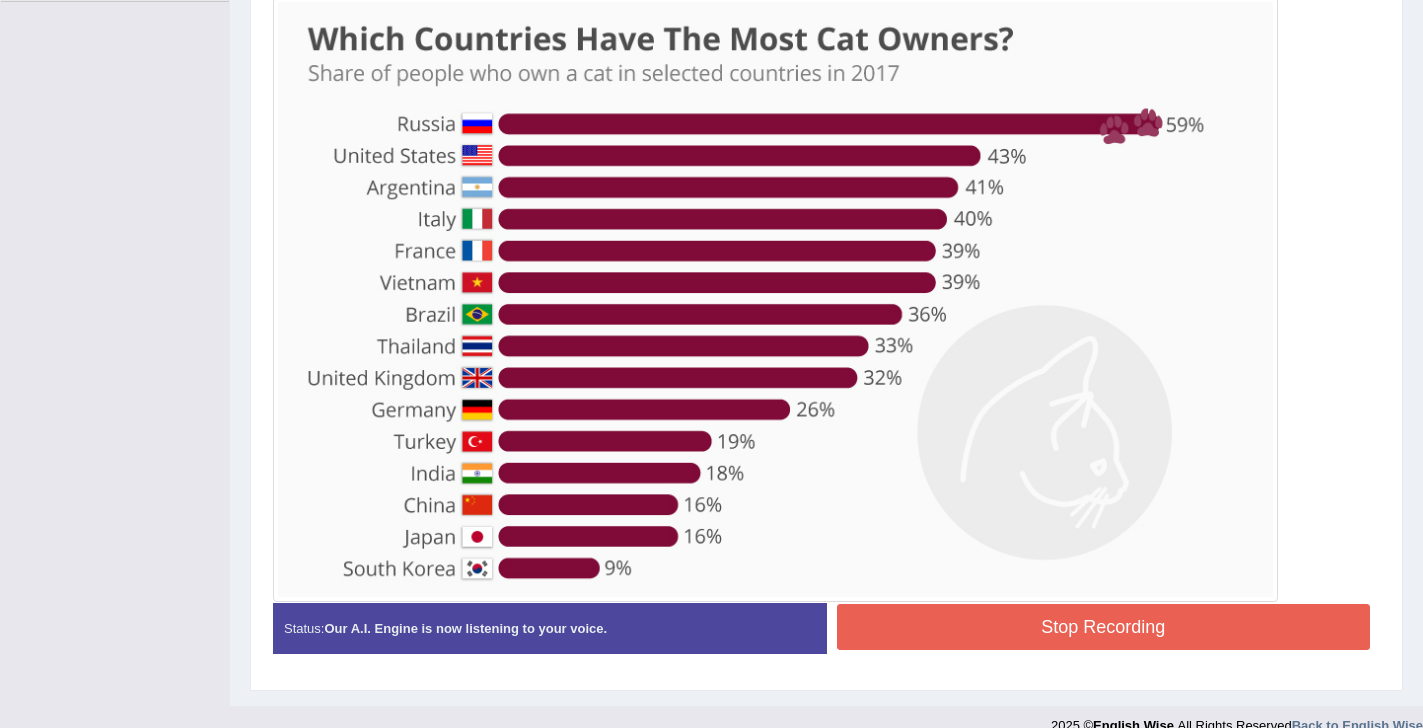 scroll, scrollTop: 581, scrollLeft: 0, axis: vertical 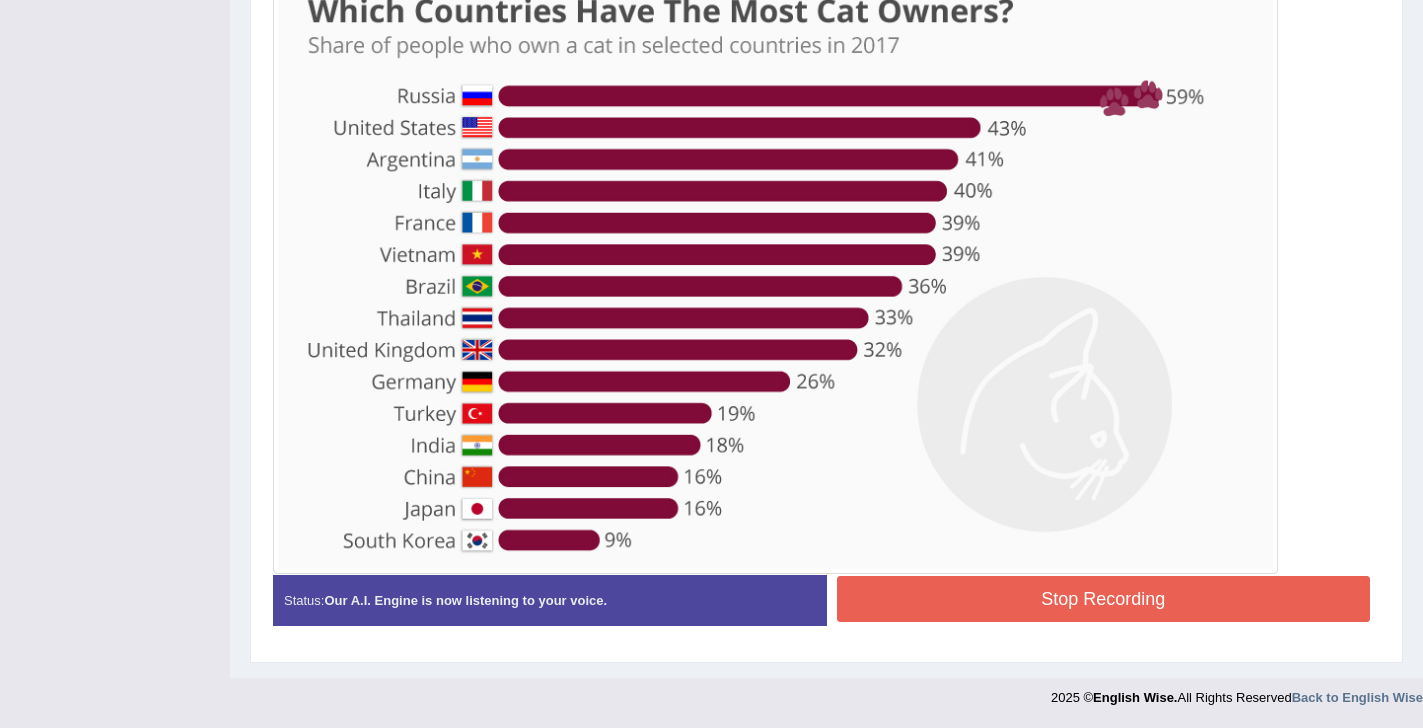 click on "Stop Recording" at bounding box center (1104, 599) 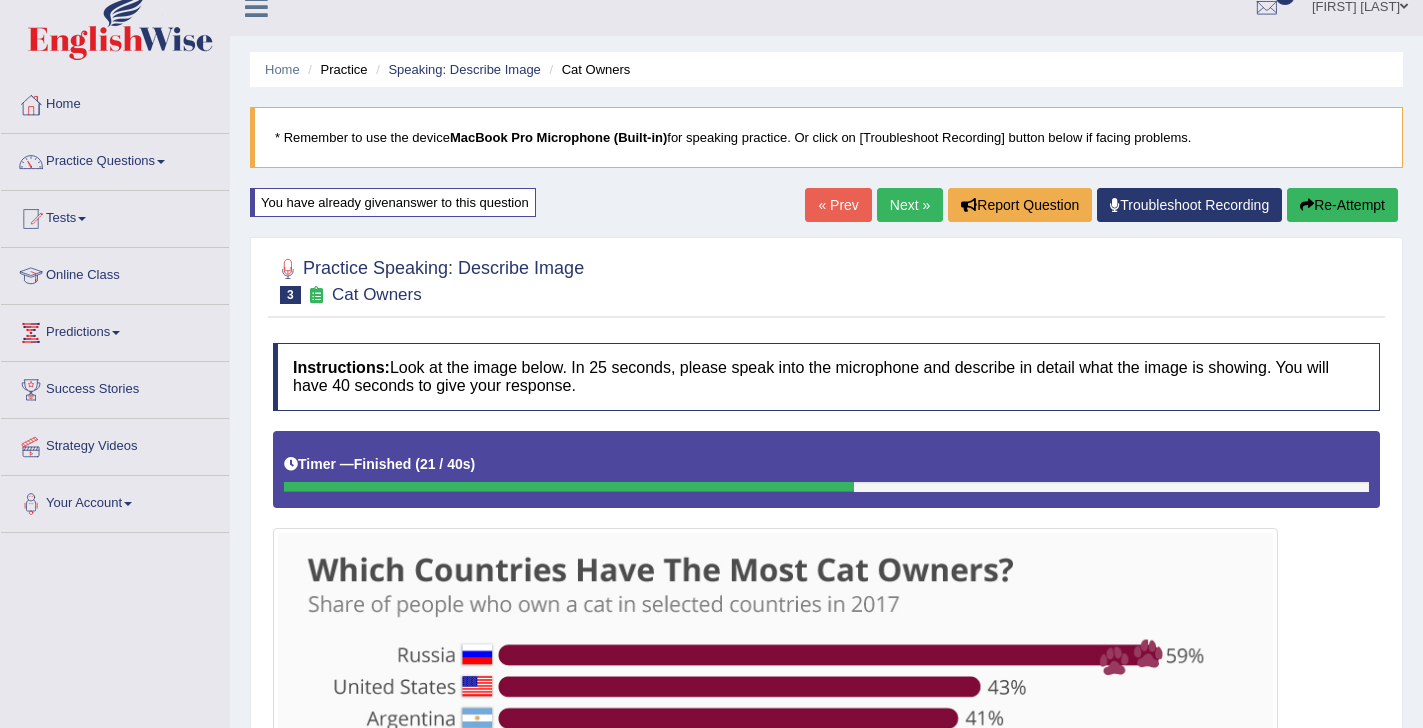 scroll, scrollTop: 0, scrollLeft: 0, axis: both 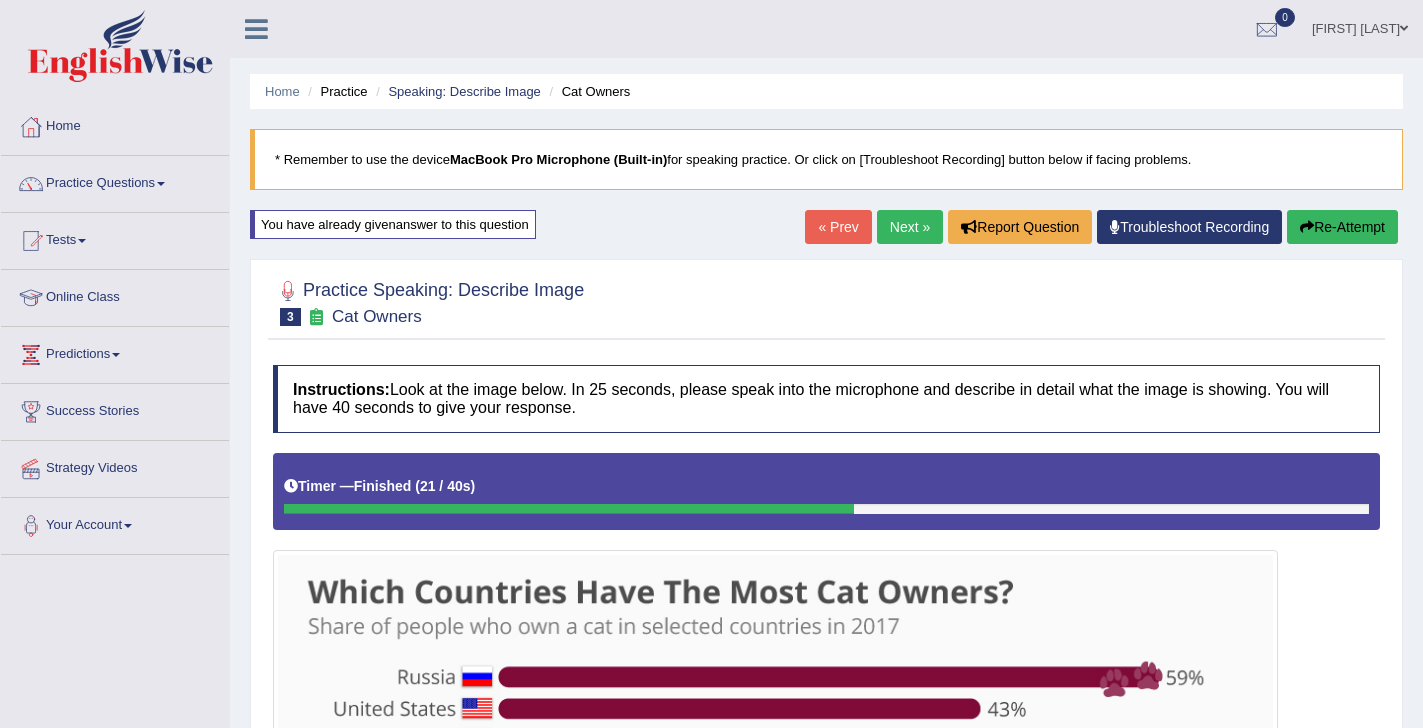 click on "Re-Attempt" at bounding box center [1342, 227] 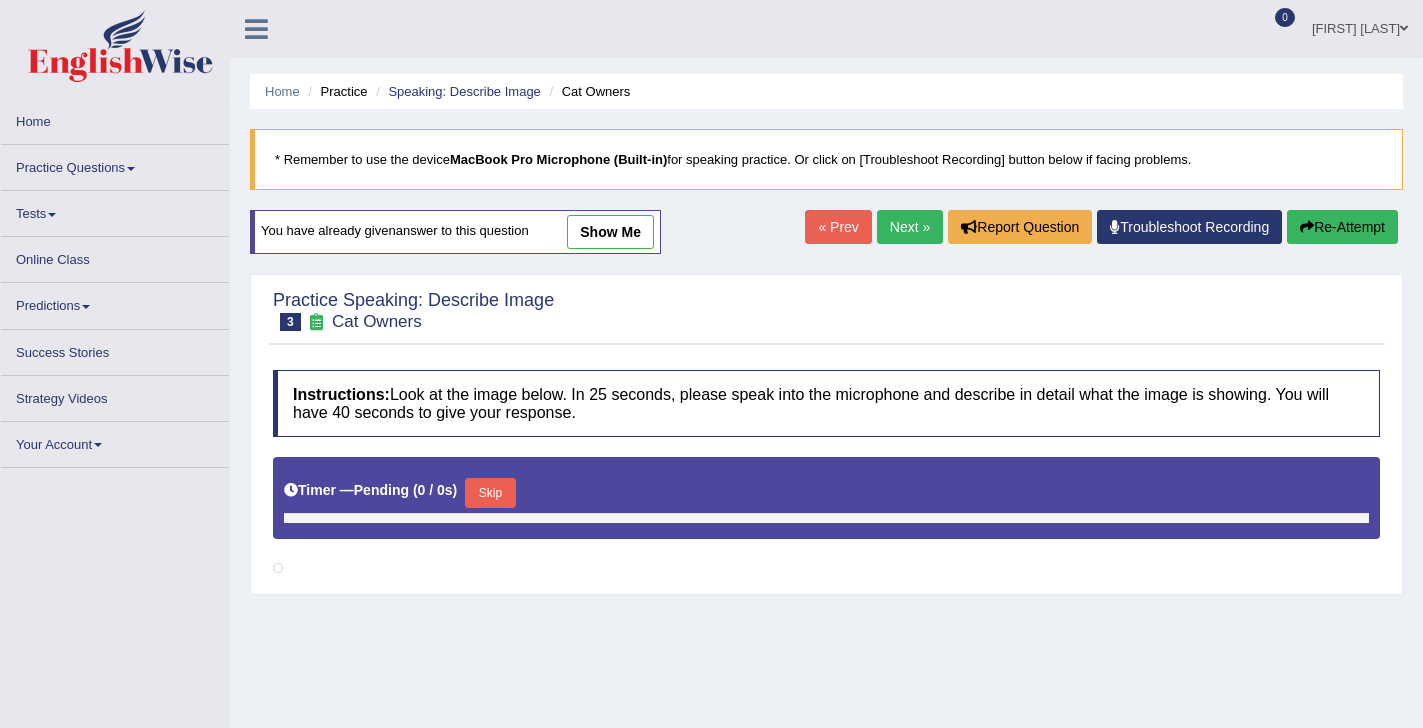scroll, scrollTop: 0, scrollLeft: 0, axis: both 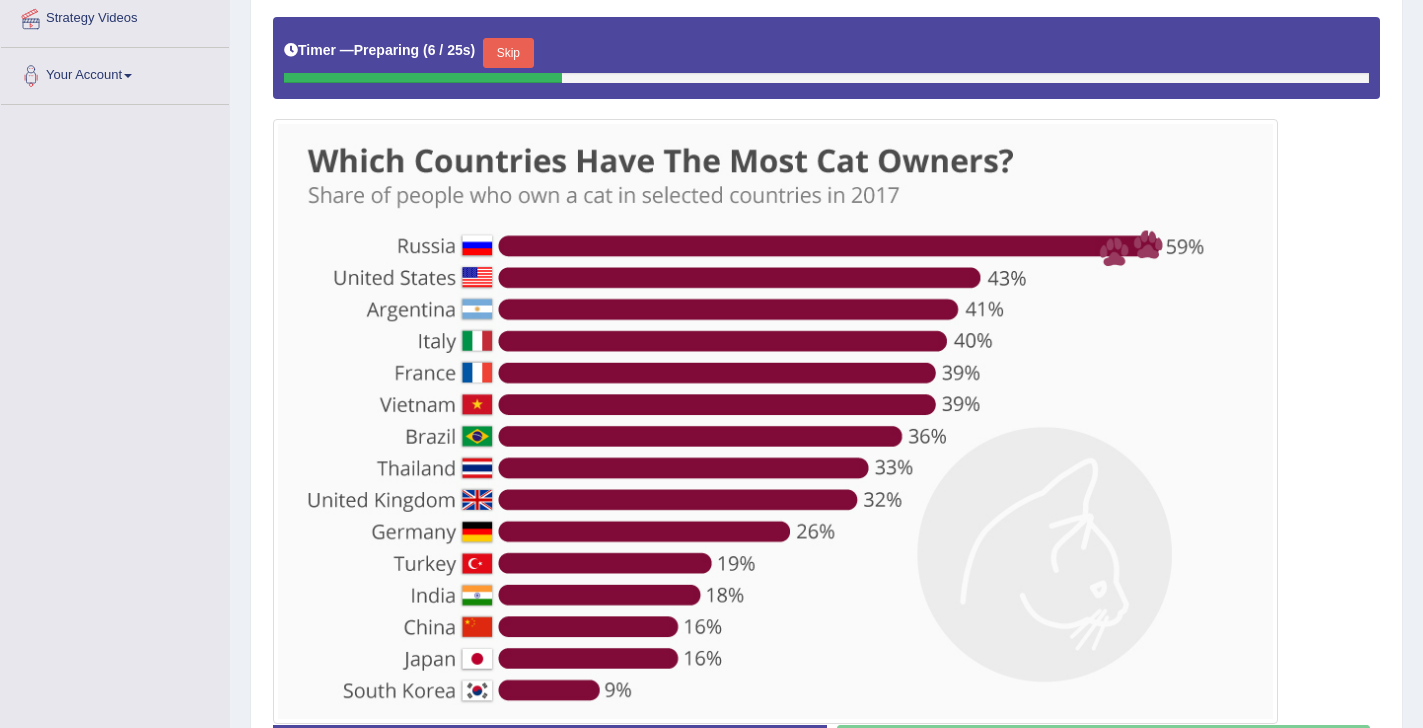 click on "Skip" at bounding box center [508, 53] 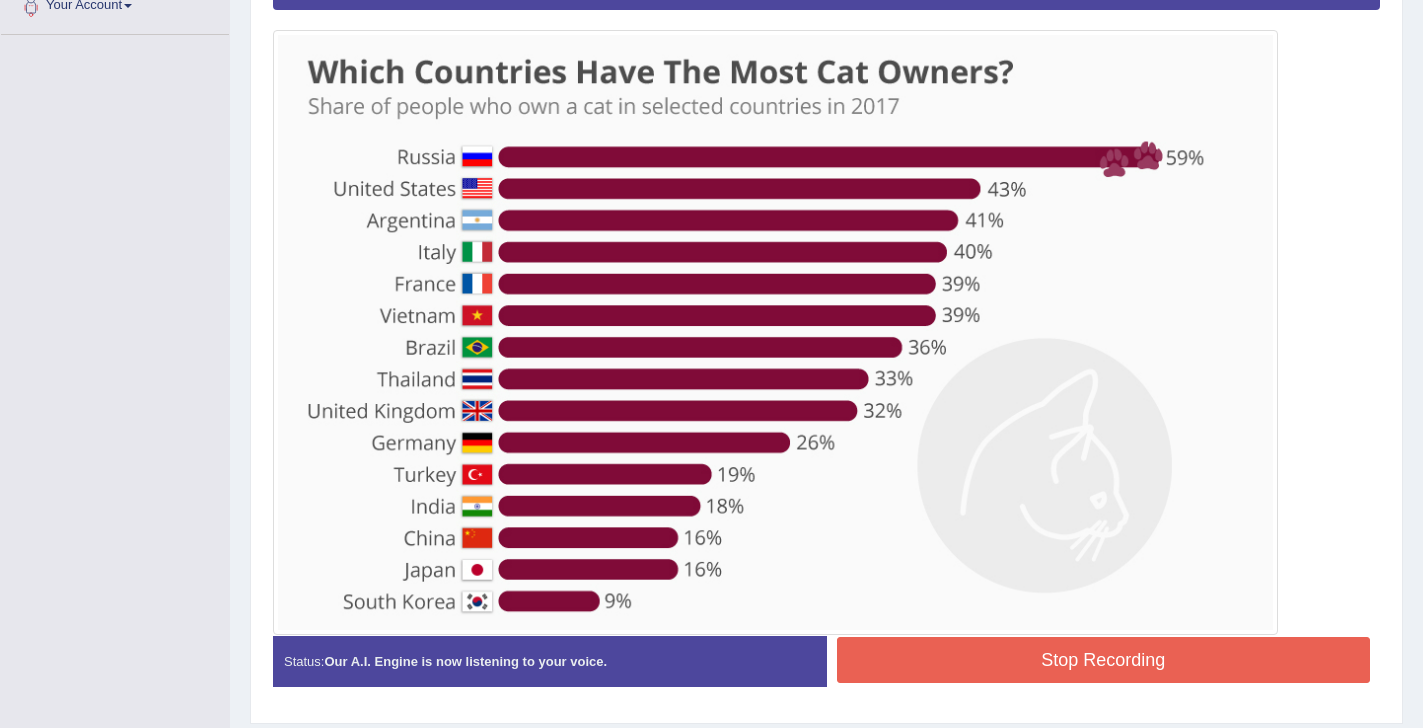 scroll, scrollTop: 502, scrollLeft: 0, axis: vertical 